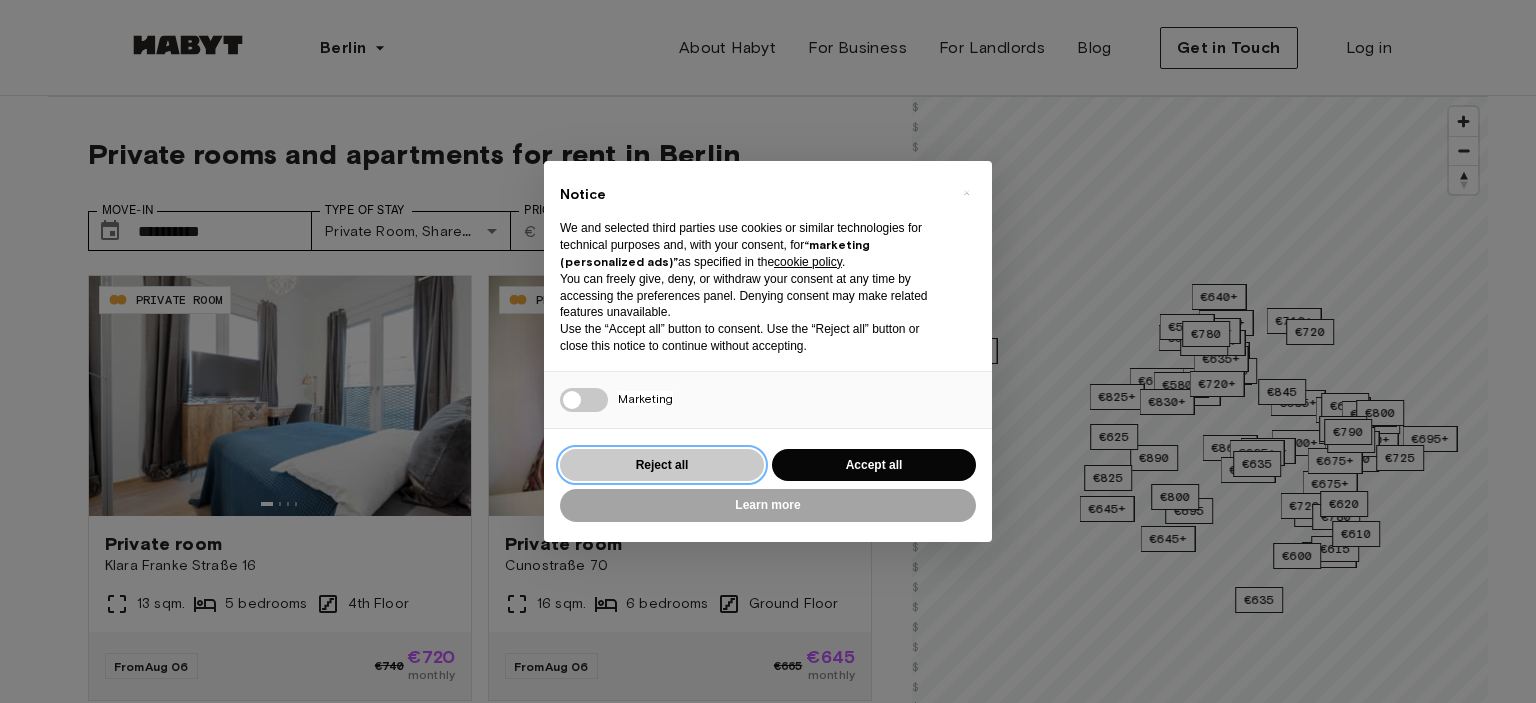 click on "Reject all" at bounding box center [662, 465] 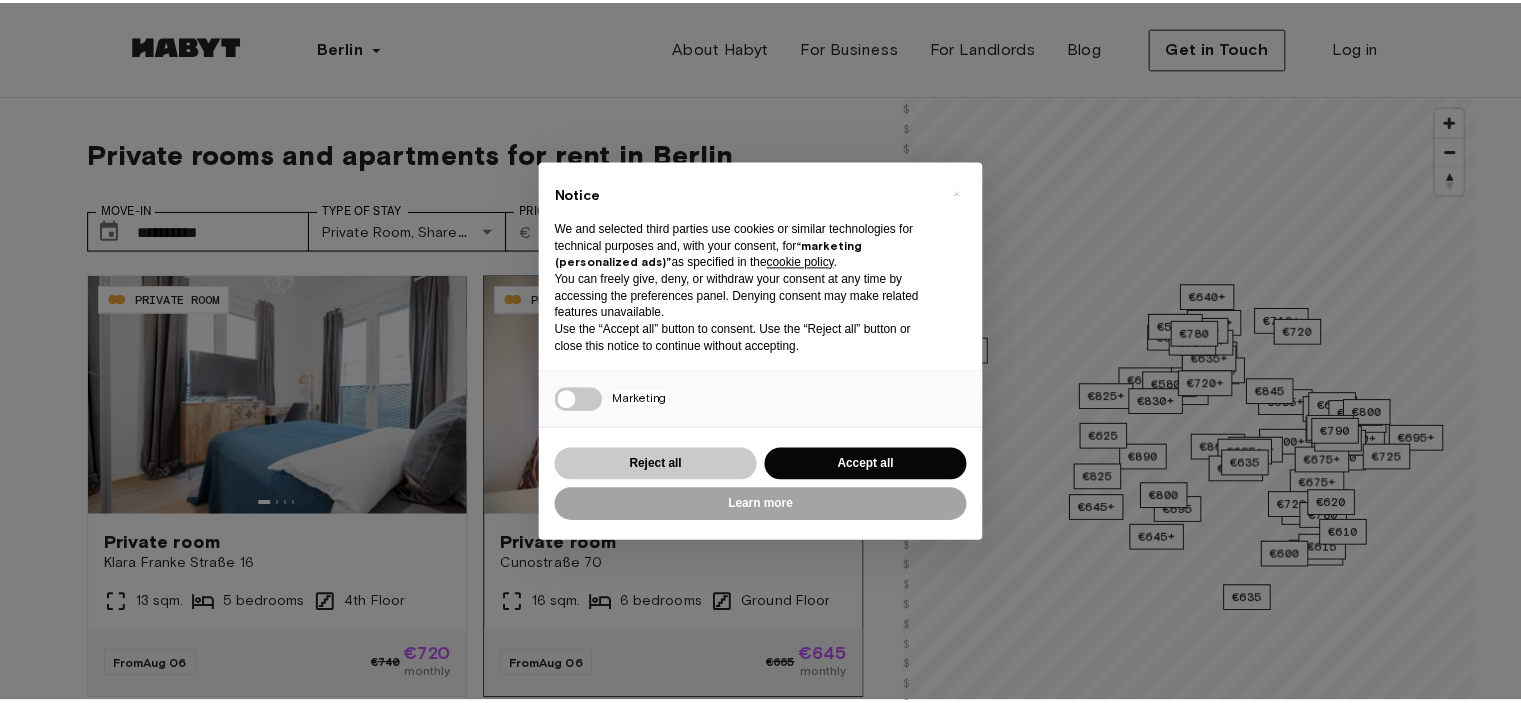 scroll, scrollTop: 0, scrollLeft: 0, axis: both 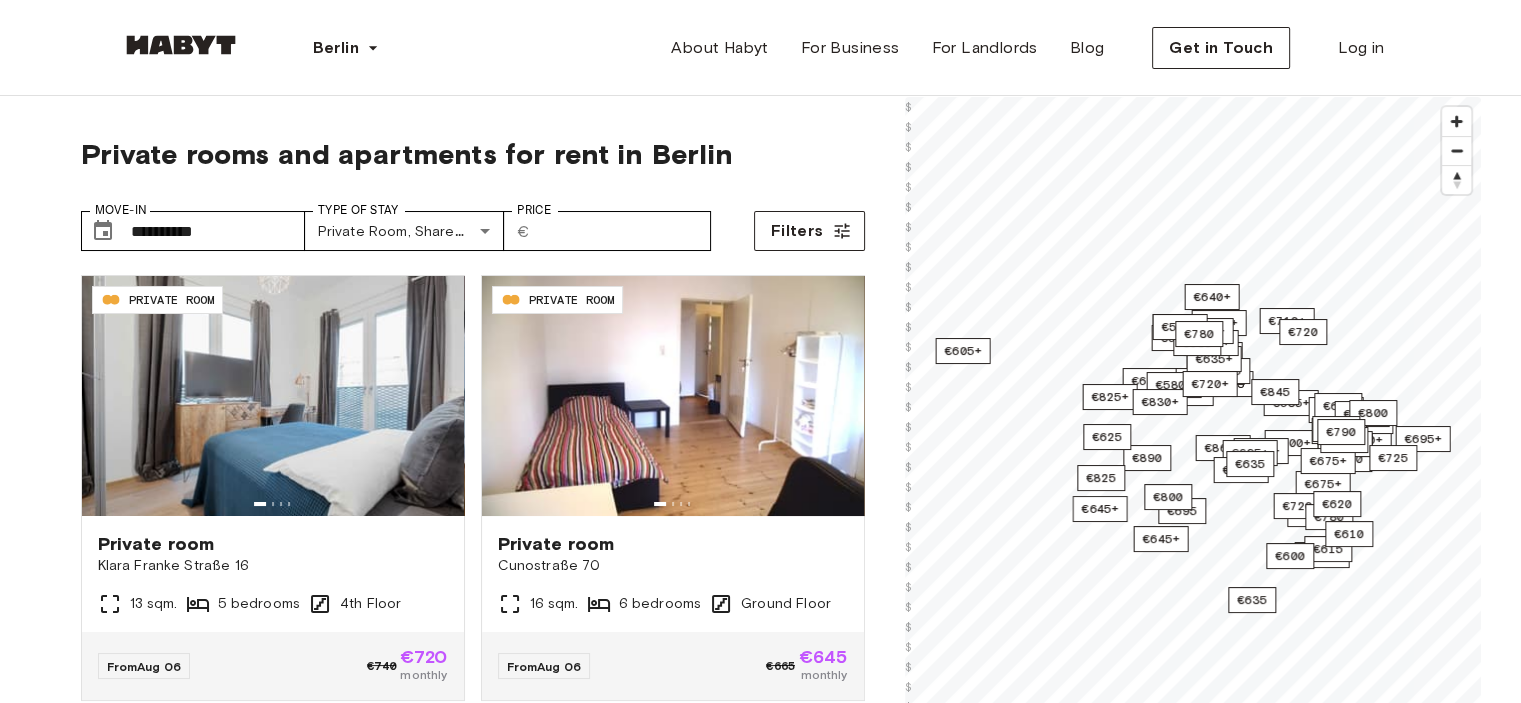 drag, startPoint x: 0, startPoint y: 0, endPoint x: 0, endPoint y: 355, distance: 355 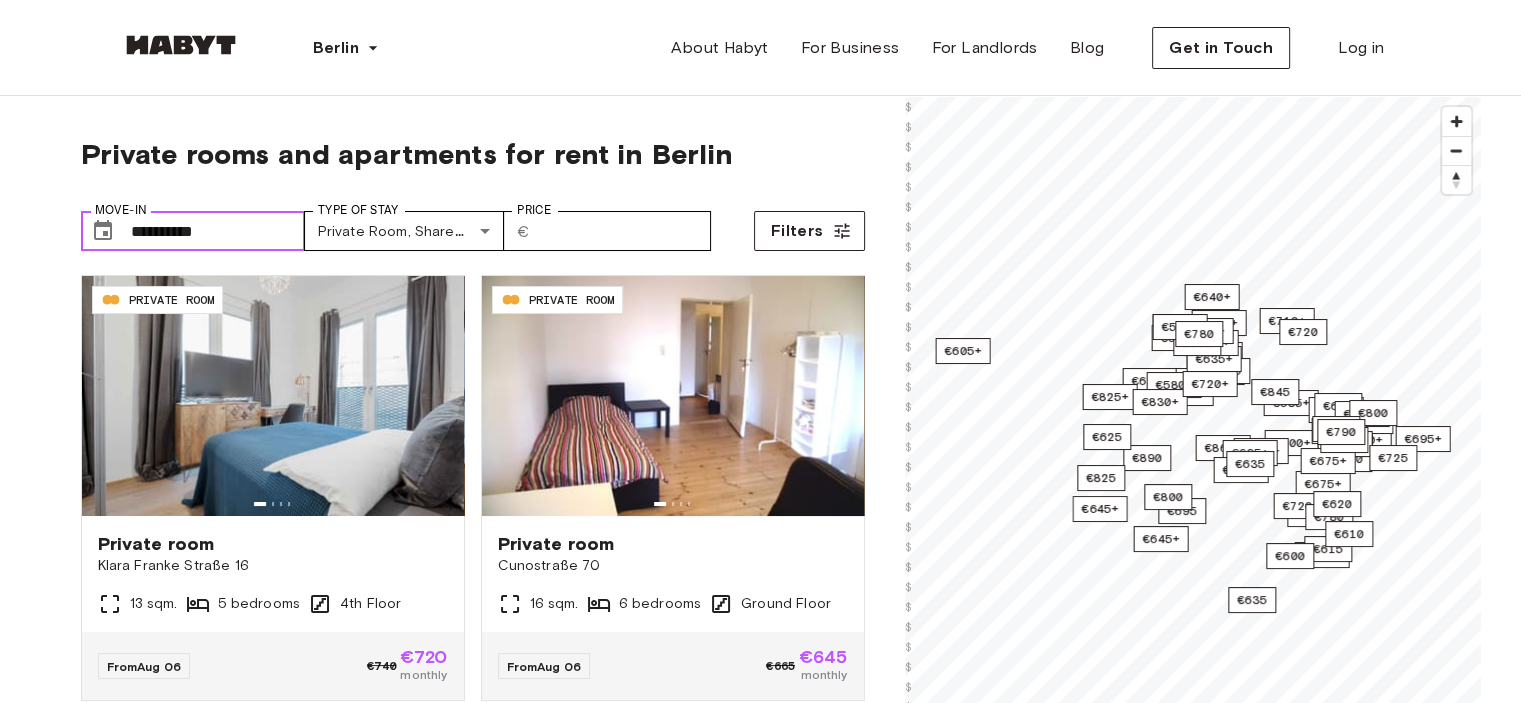 click on "**********" at bounding box center [218, 231] 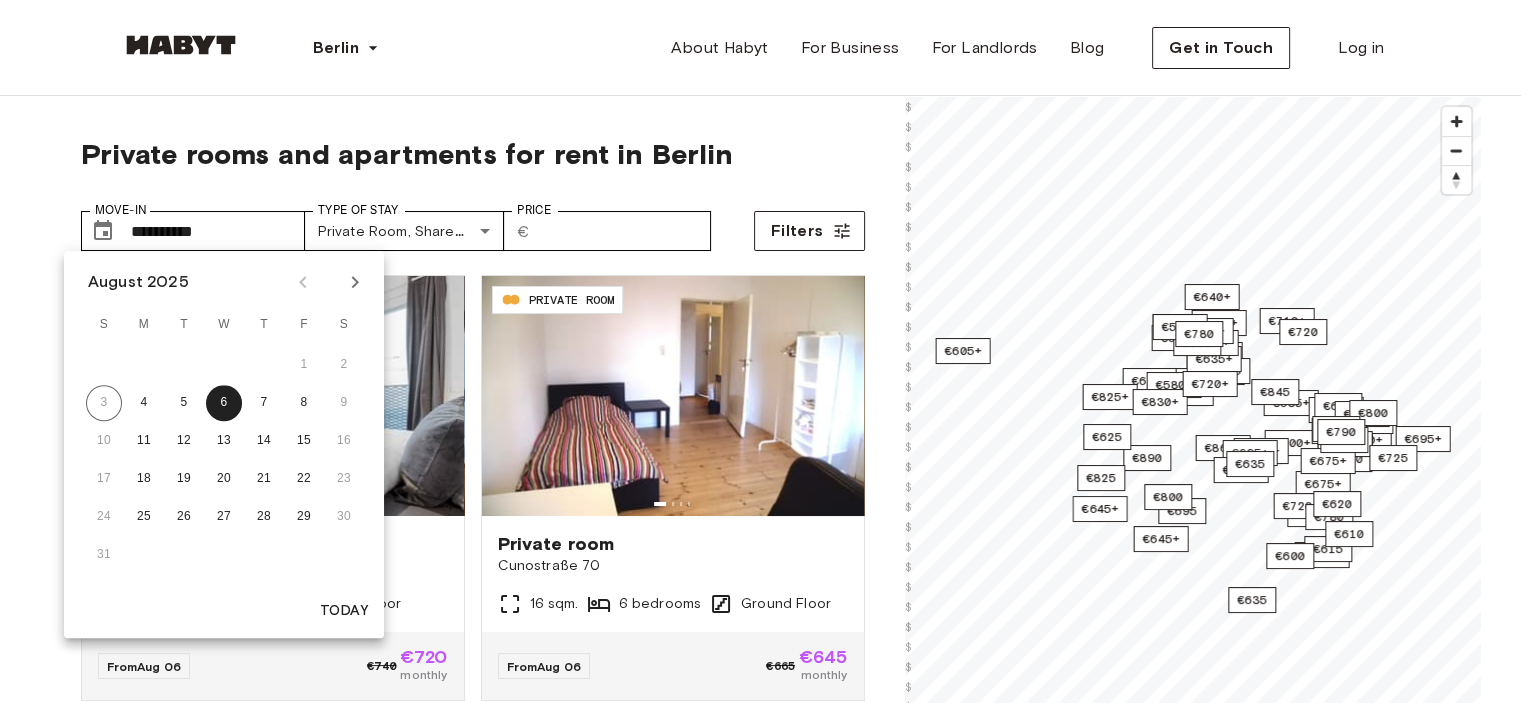 click 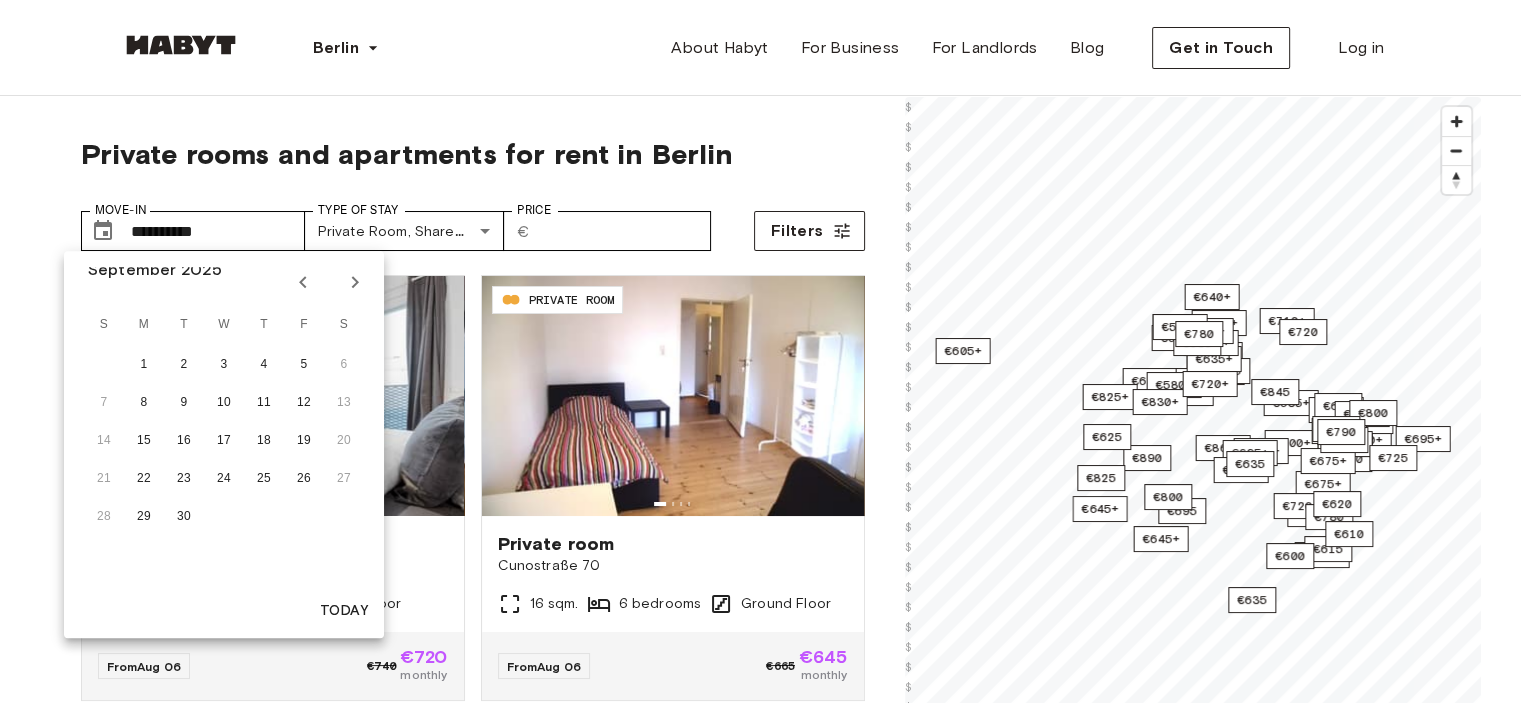 click 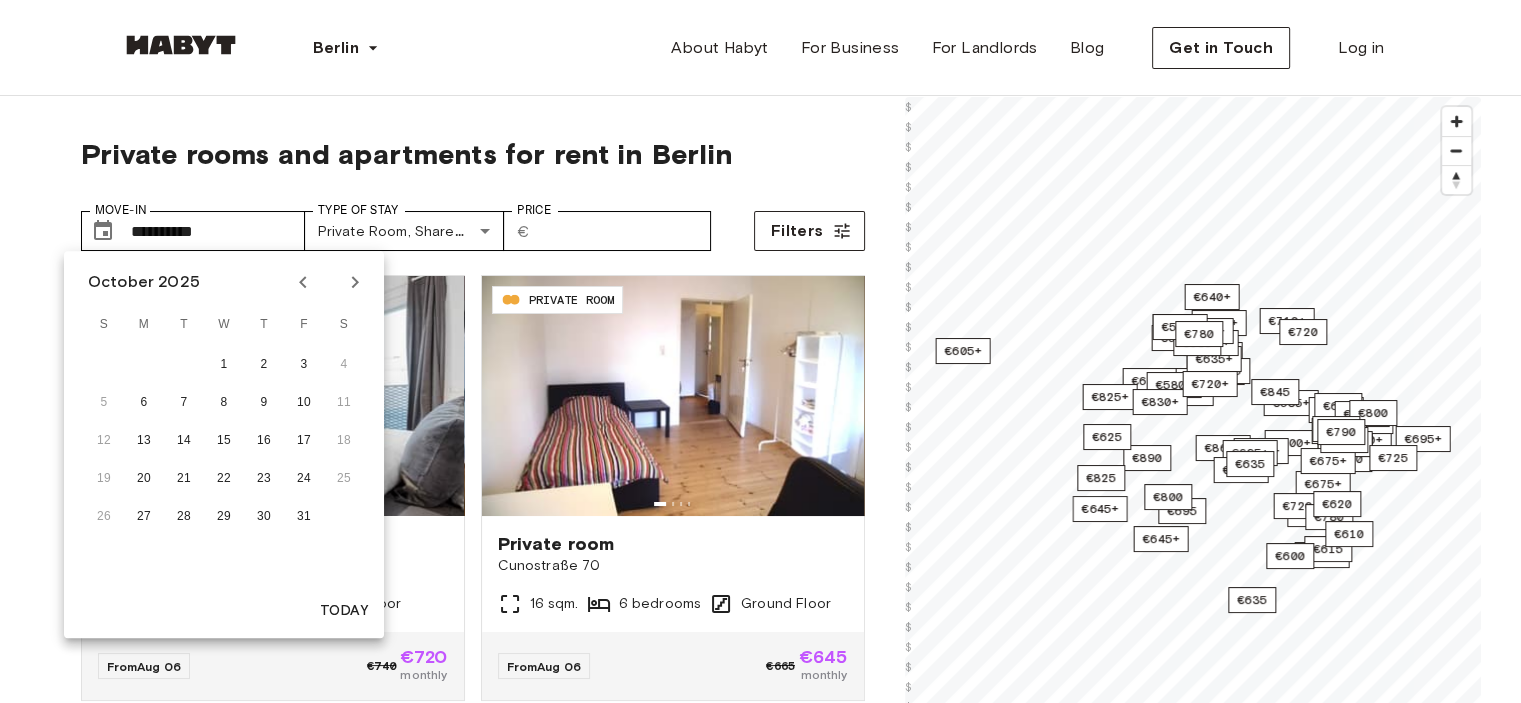 click 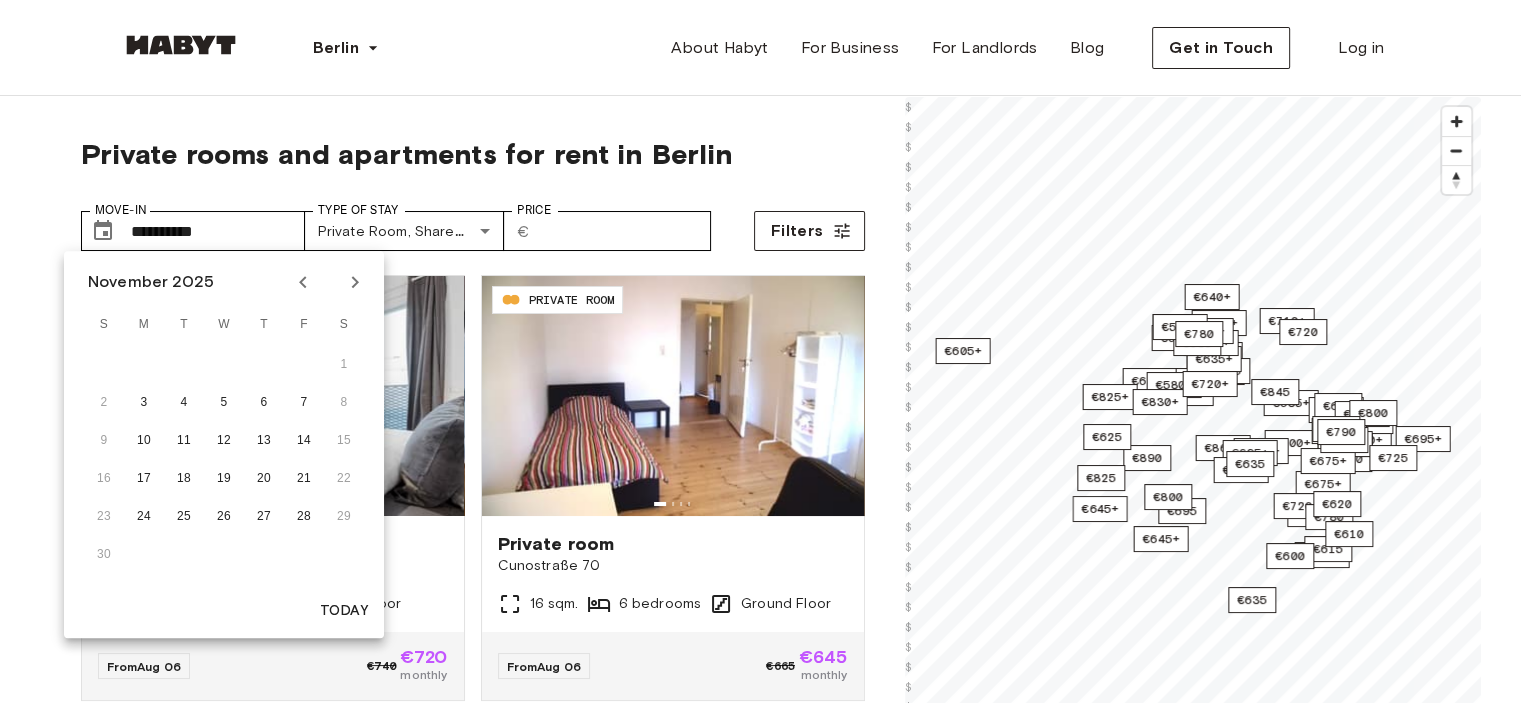 click 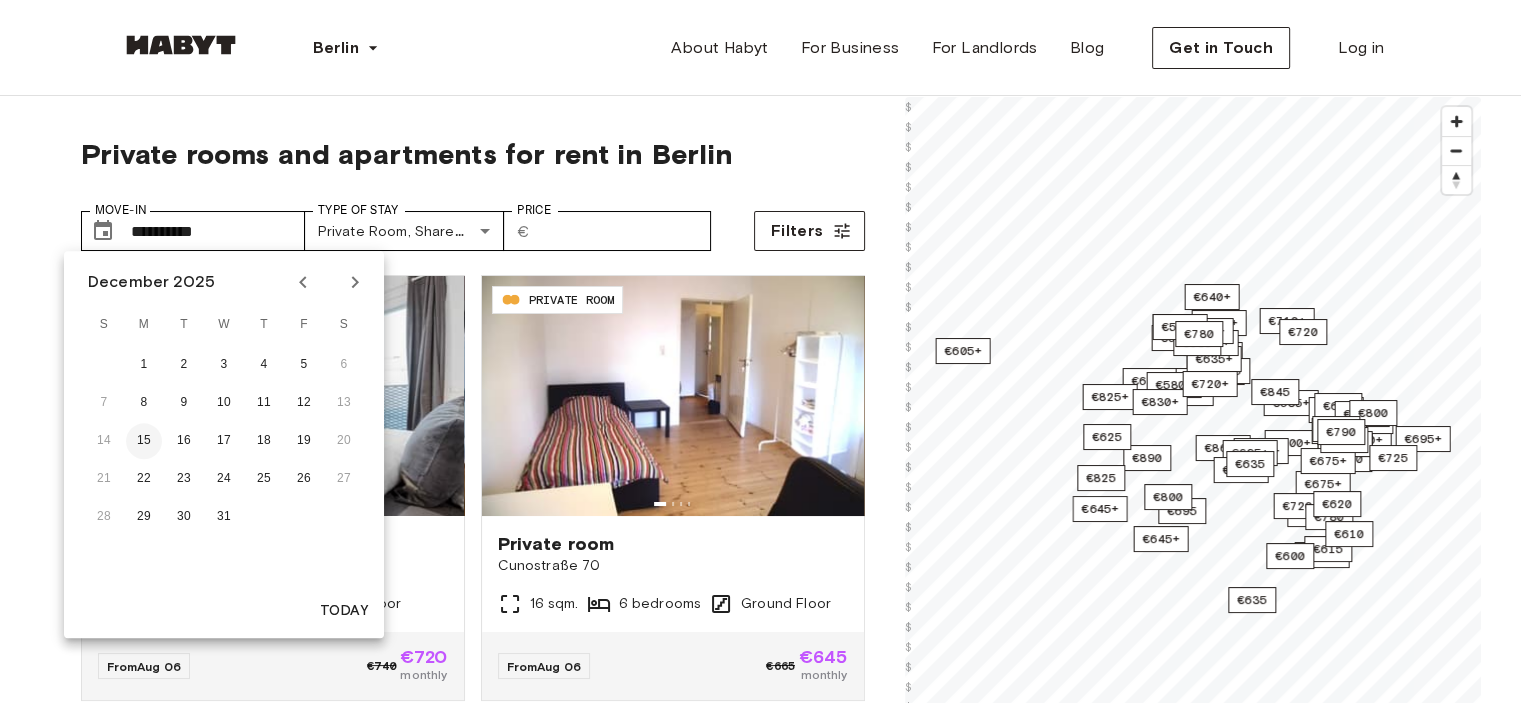 click on "15" at bounding box center [144, 441] 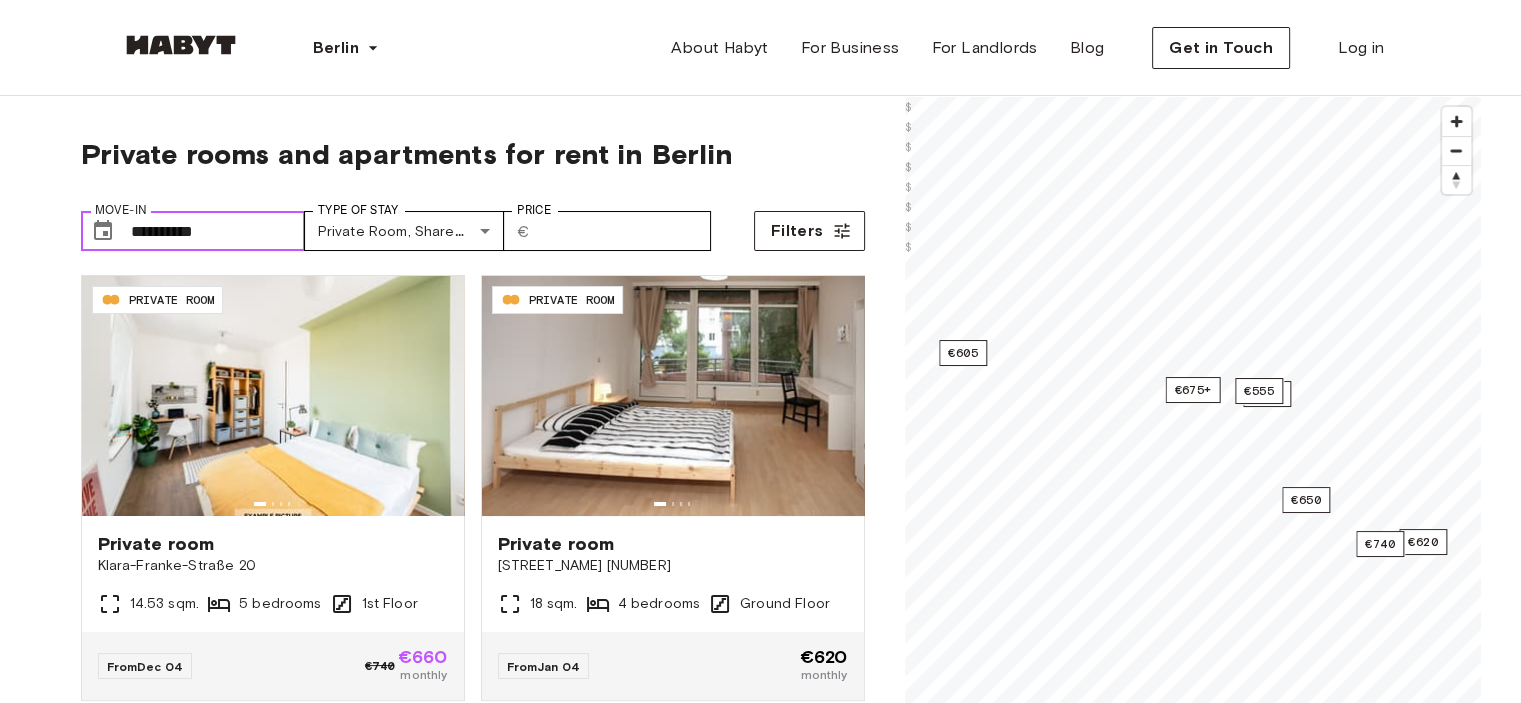 click on "**********" at bounding box center [218, 231] 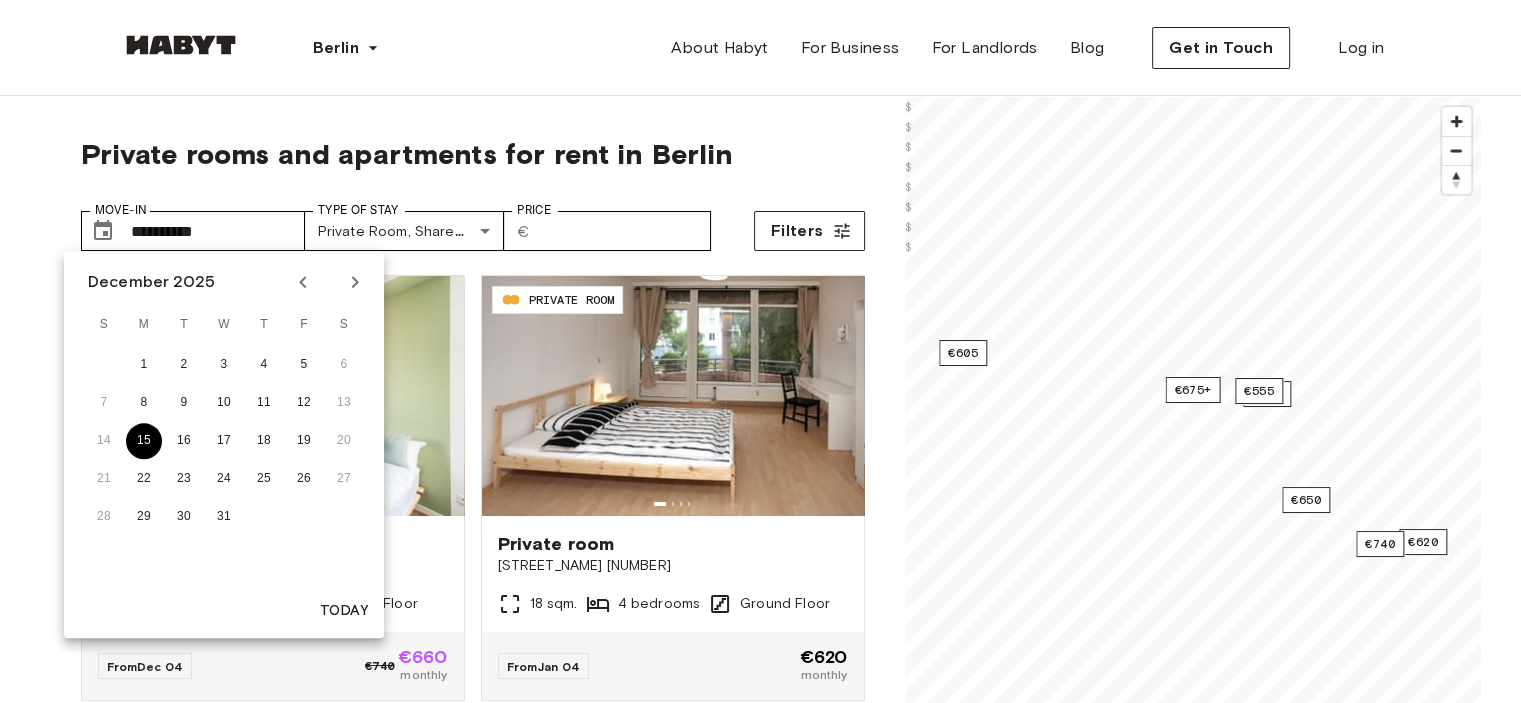 click on "15" at bounding box center (144, 441) 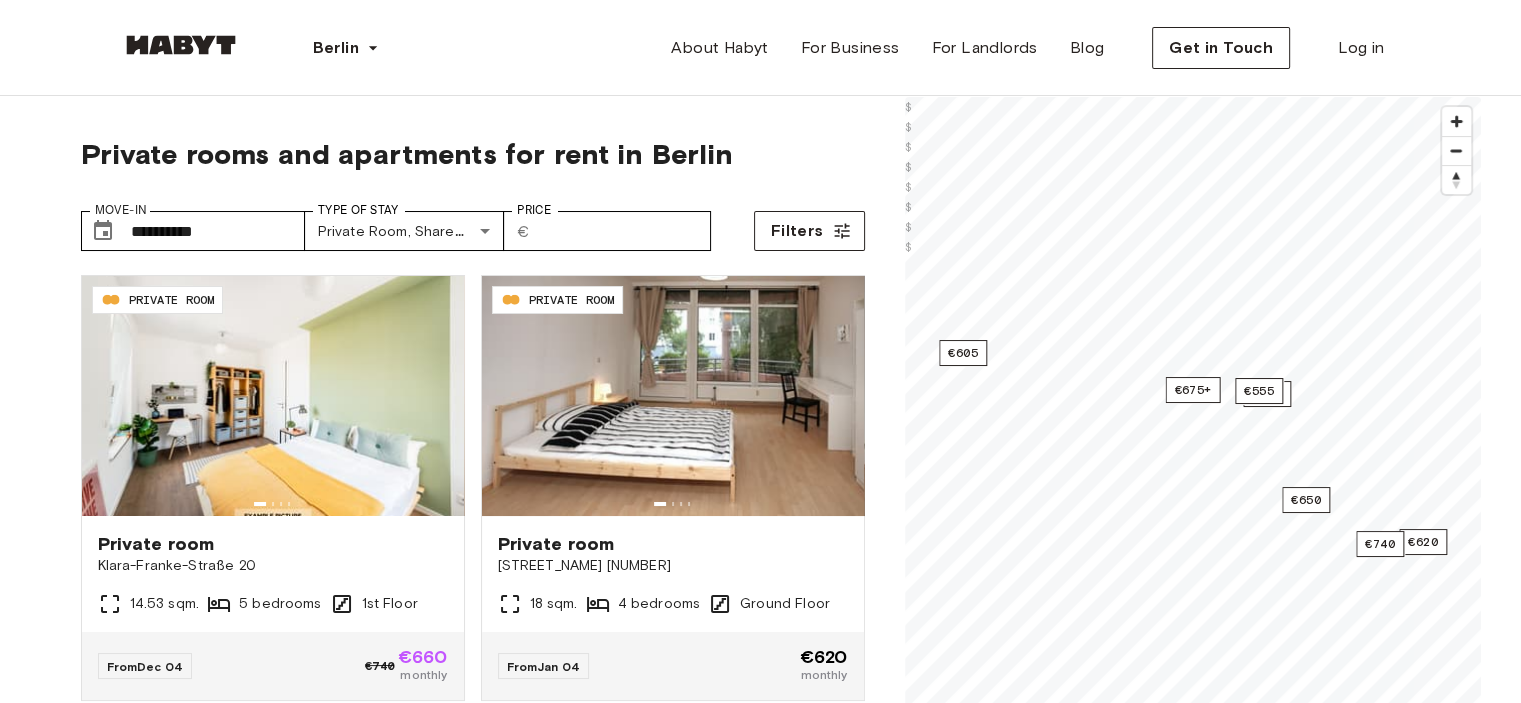 click on "**********" at bounding box center [760, 1939] 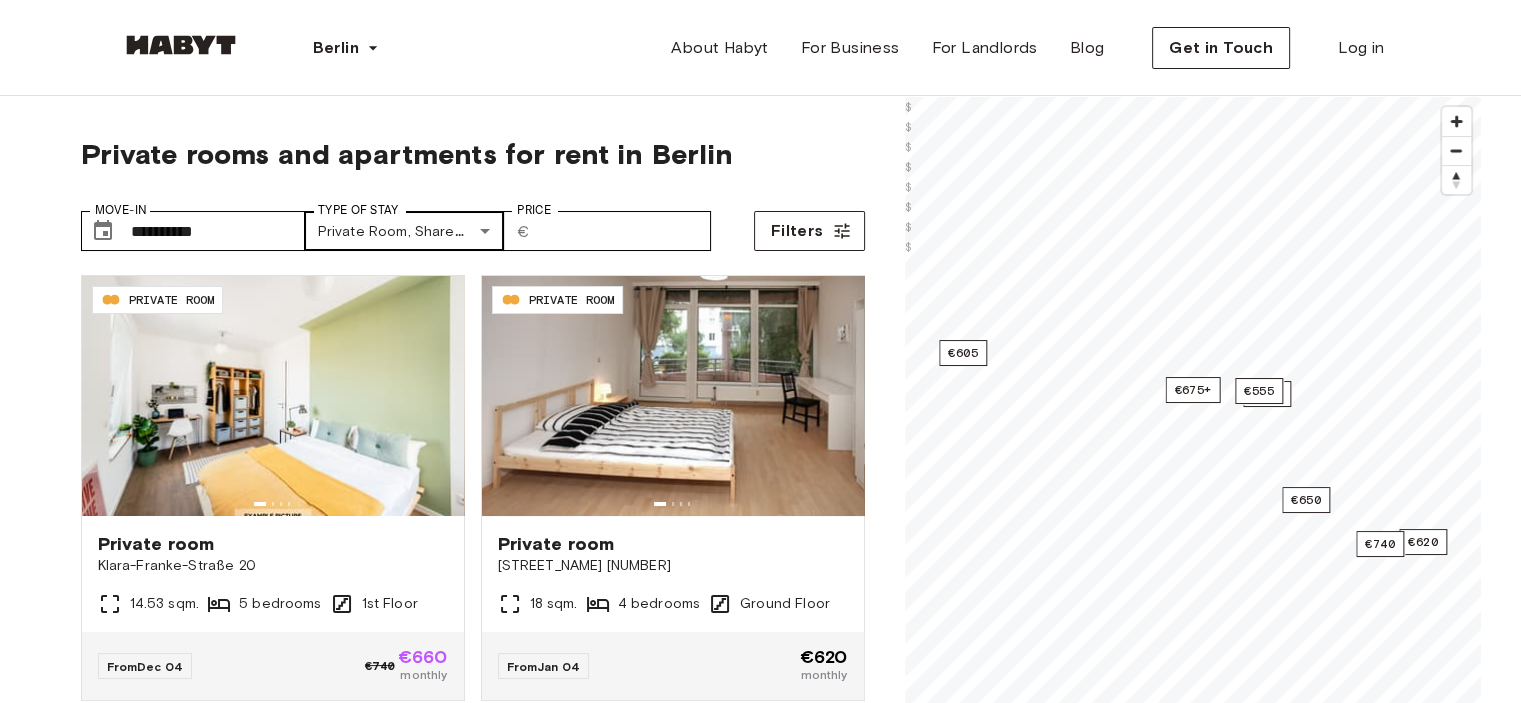 click on "**********" at bounding box center (760, 2359) 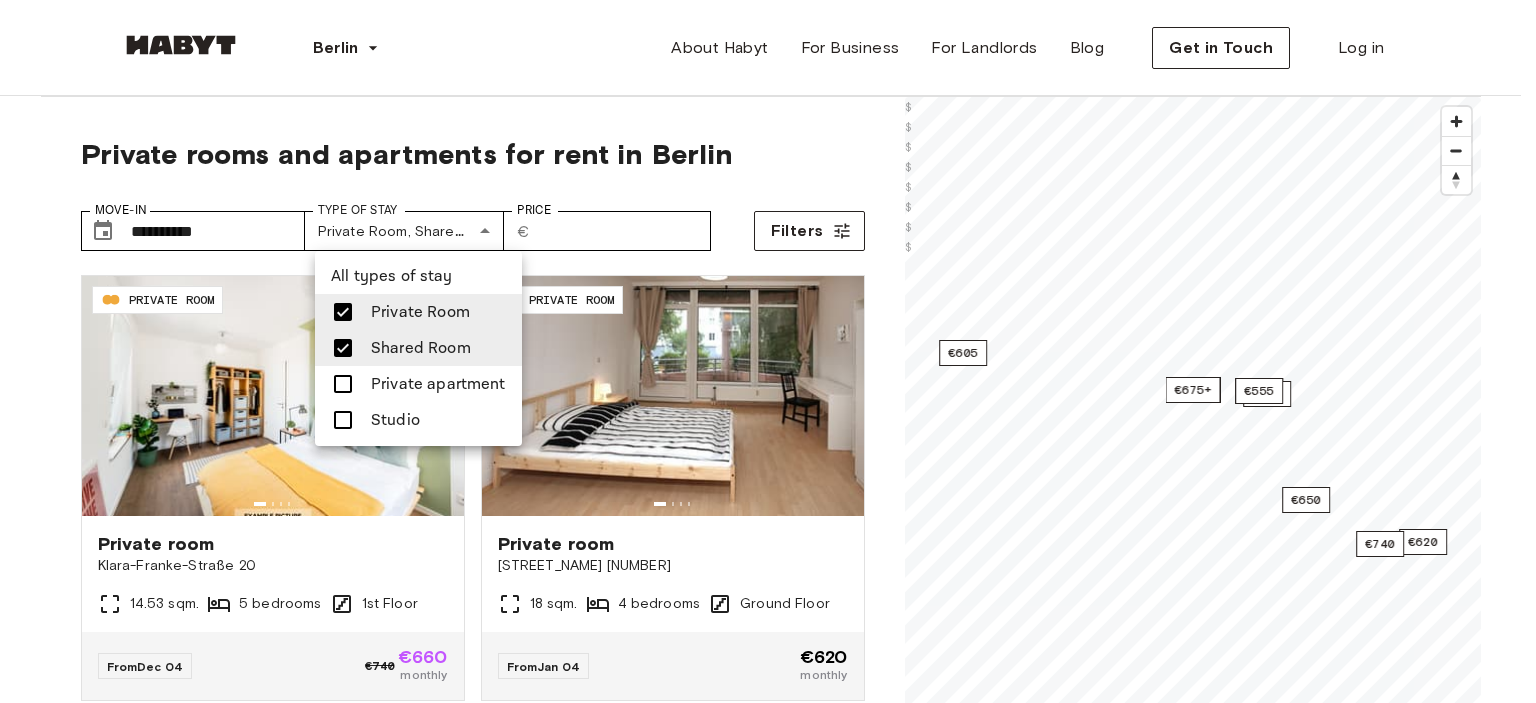 click on "Private apartment" at bounding box center (438, 384) 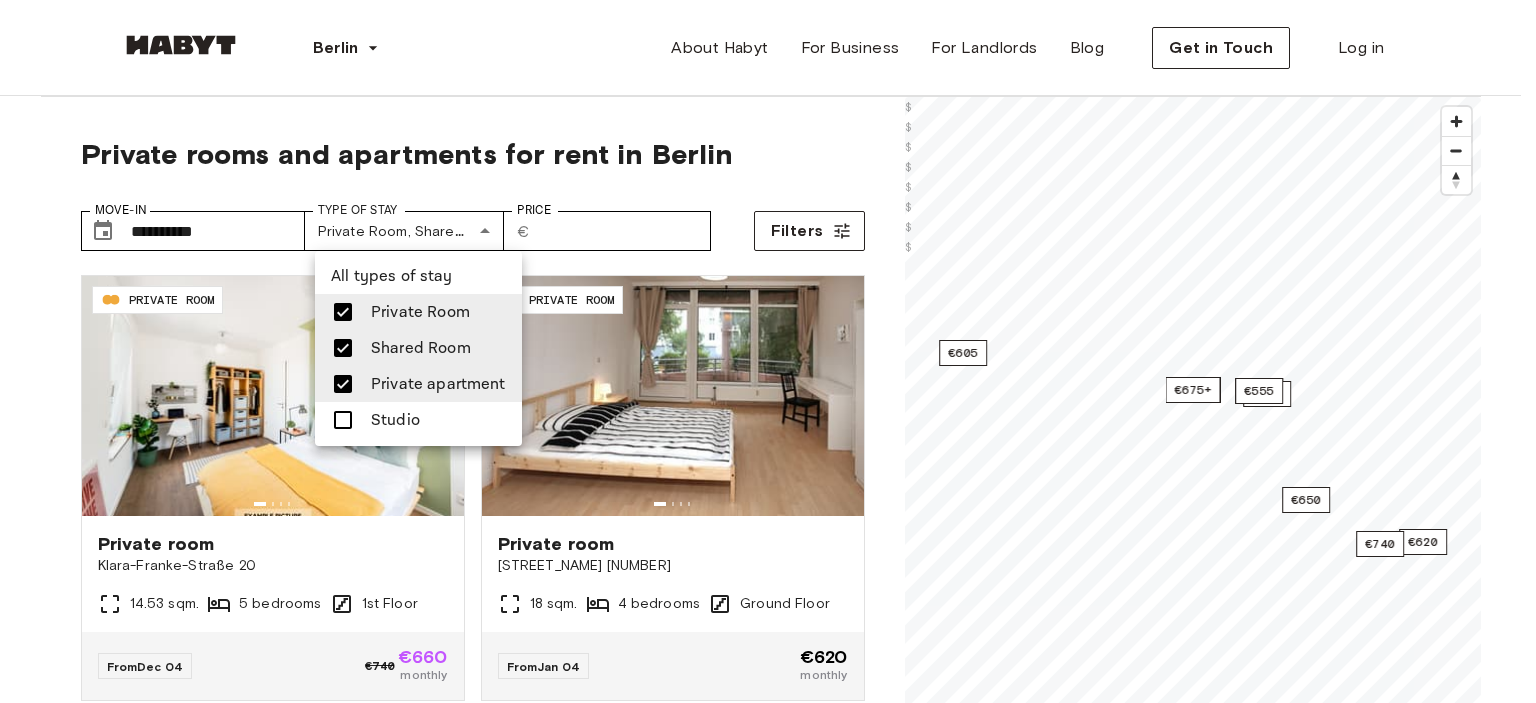 click on "Studio" at bounding box center (395, 420) 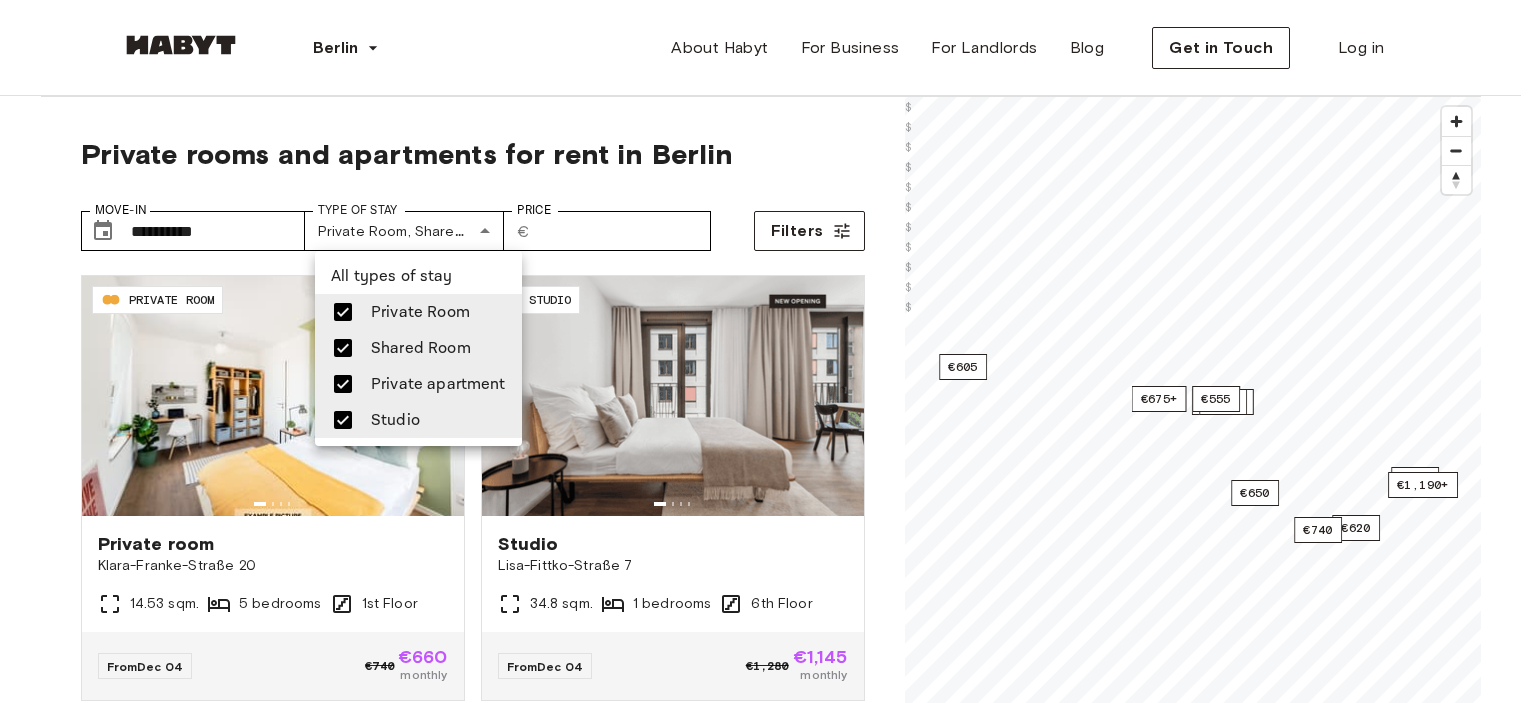 click at bounding box center (768, 351) 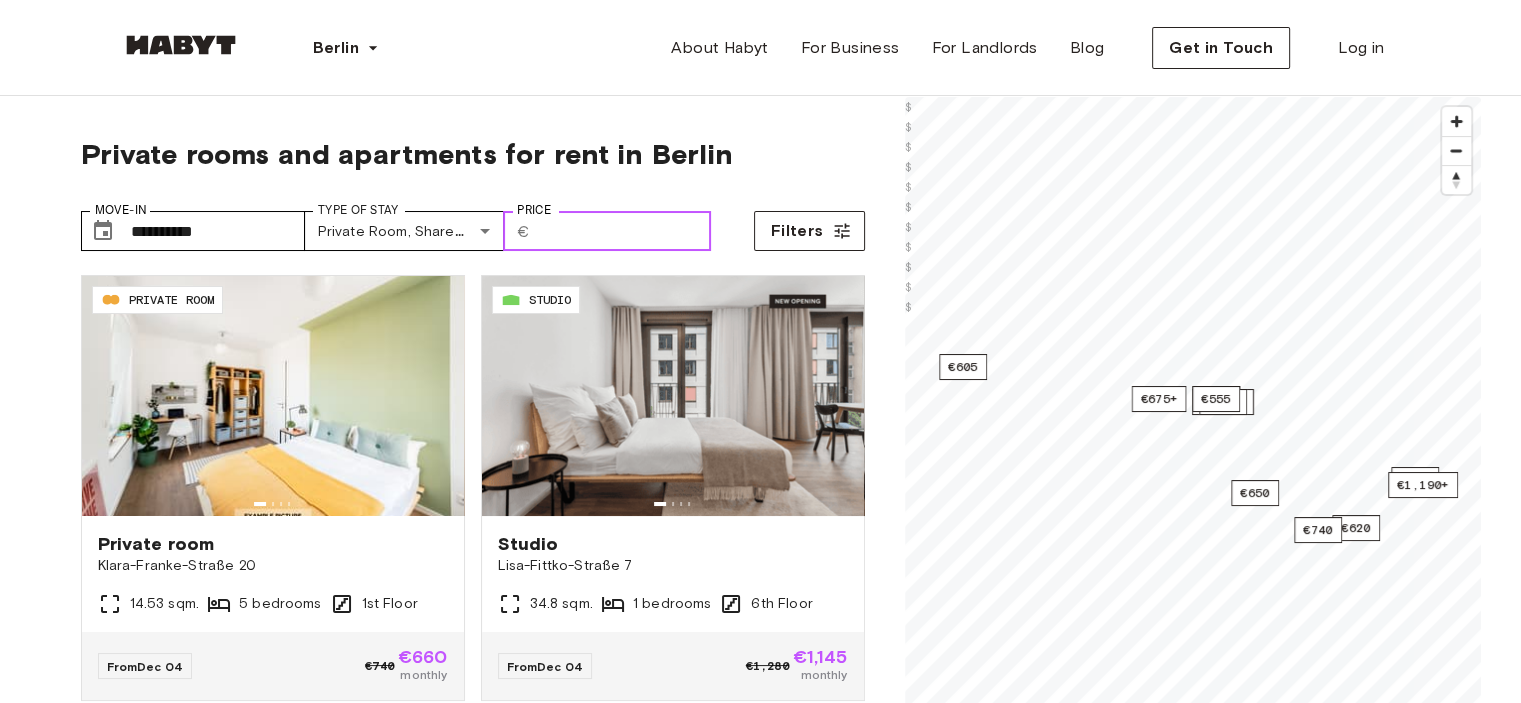 click on "Price" at bounding box center [624, 231] 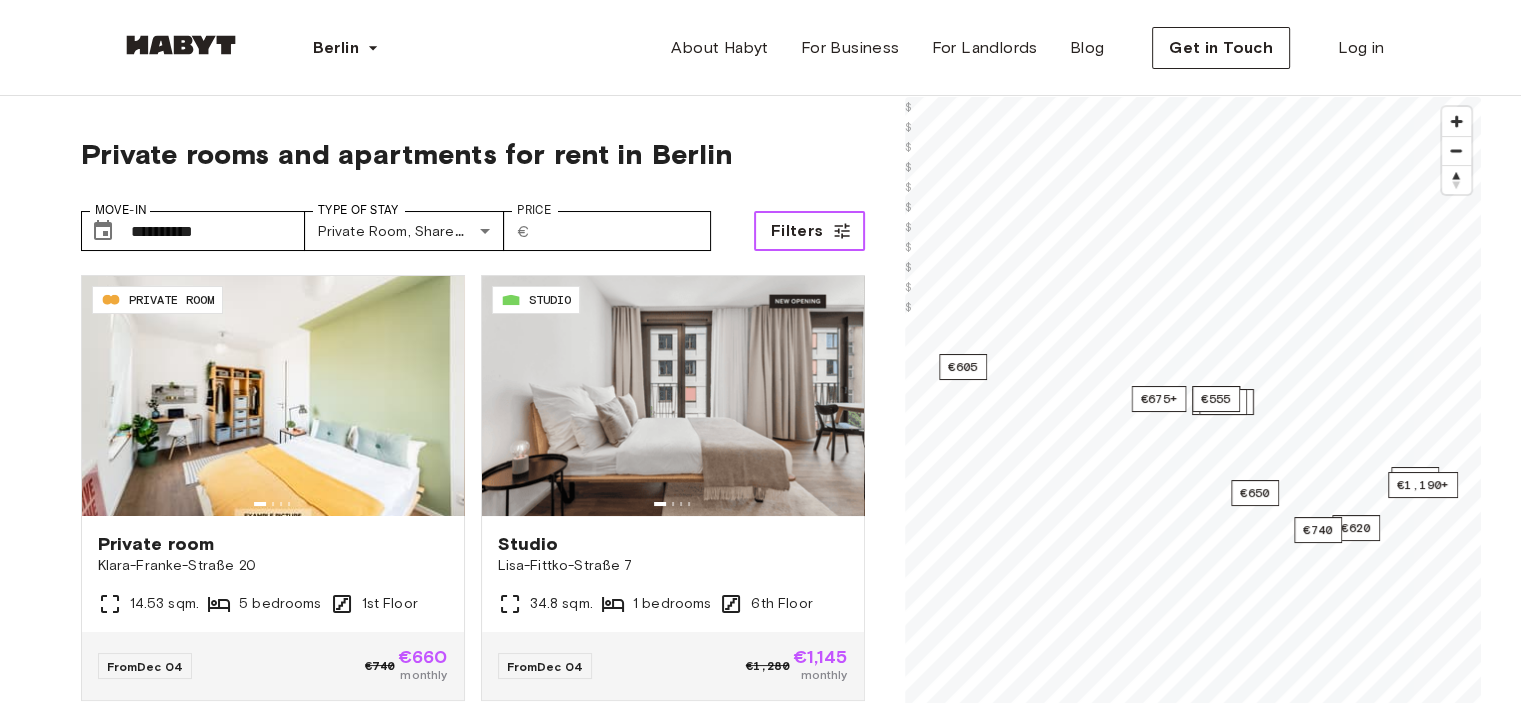 click 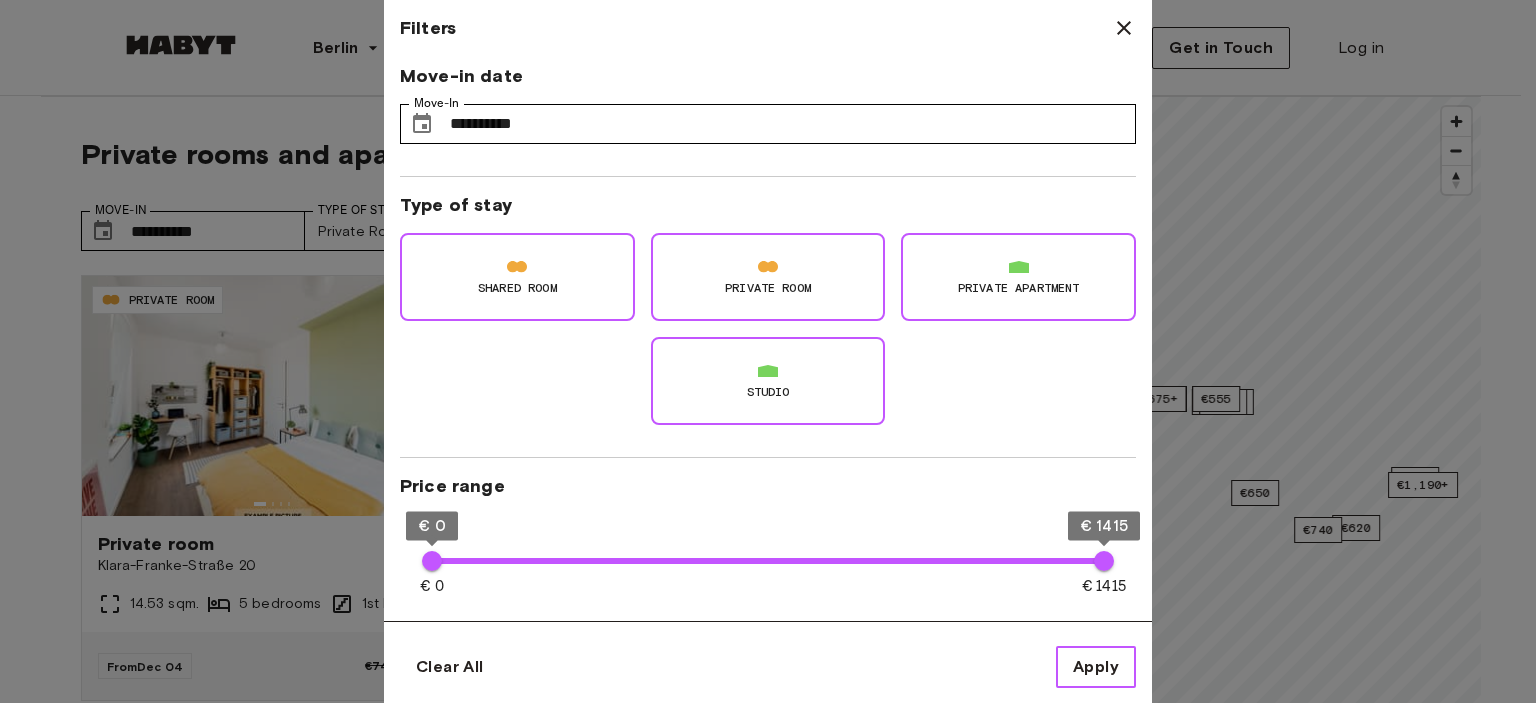 click on "Apply" at bounding box center (1096, 667) 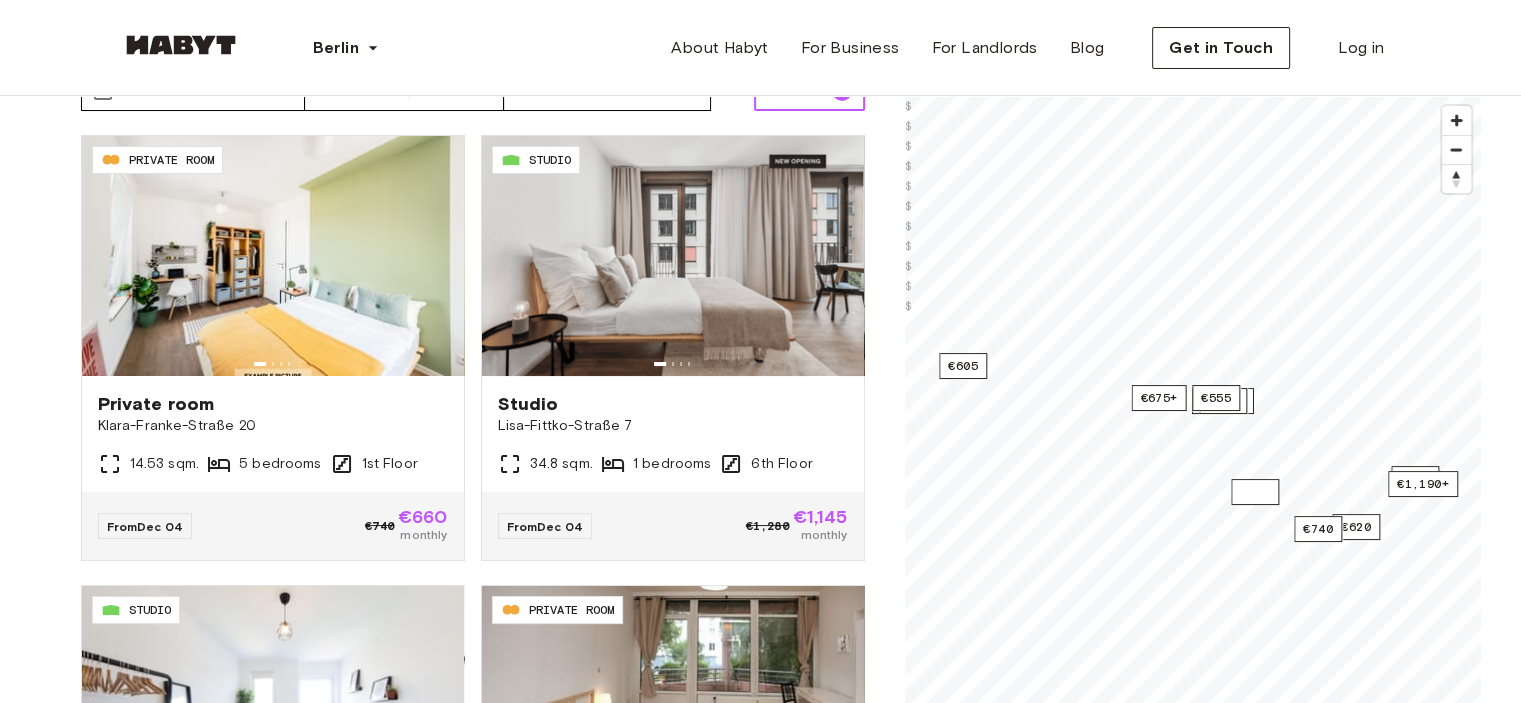 scroll, scrollTop: 166, scrollLeft: 0, axis: vertical 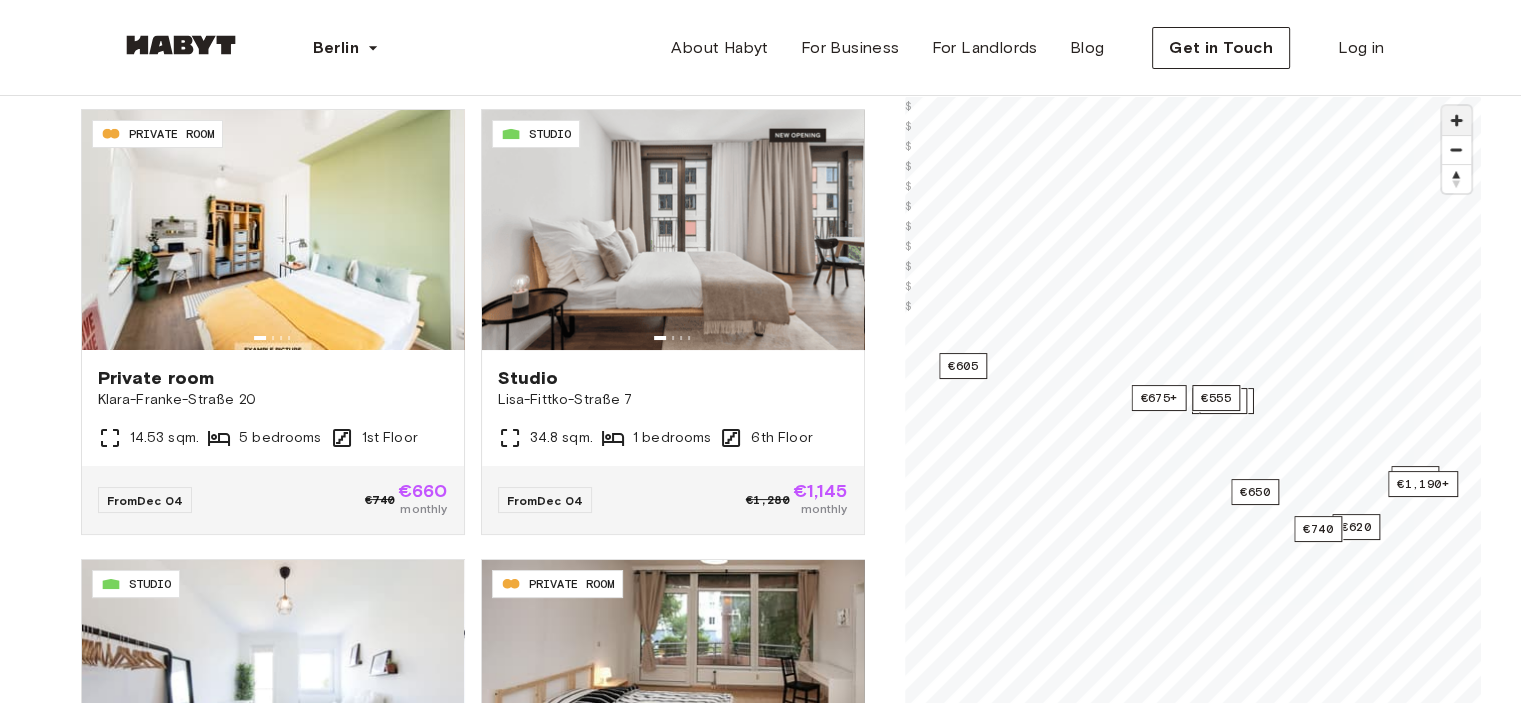 click at bounding box center [1456, 120] 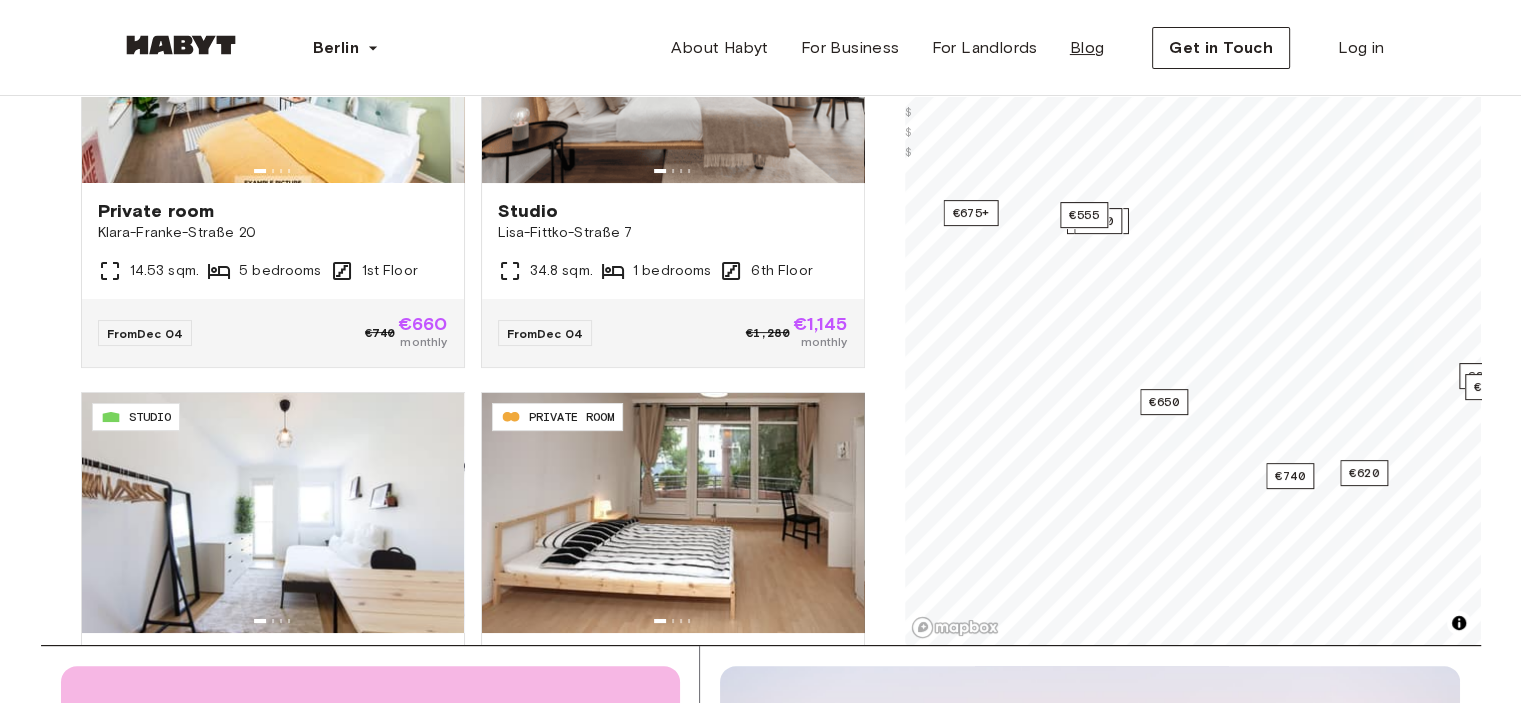scroll, scrollTop: 166, scrollLeft: 0, axis: vertical 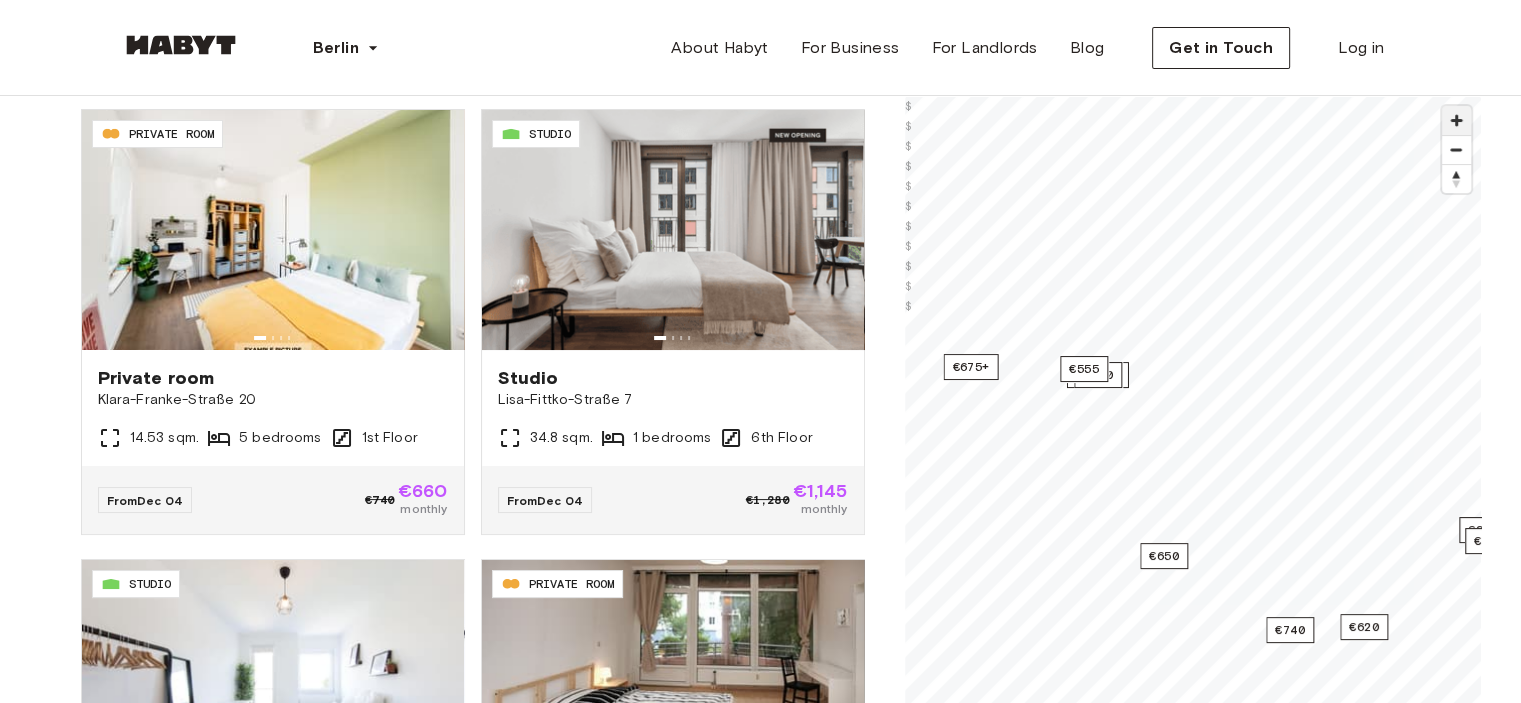 click at bounding box center [1456, 120] 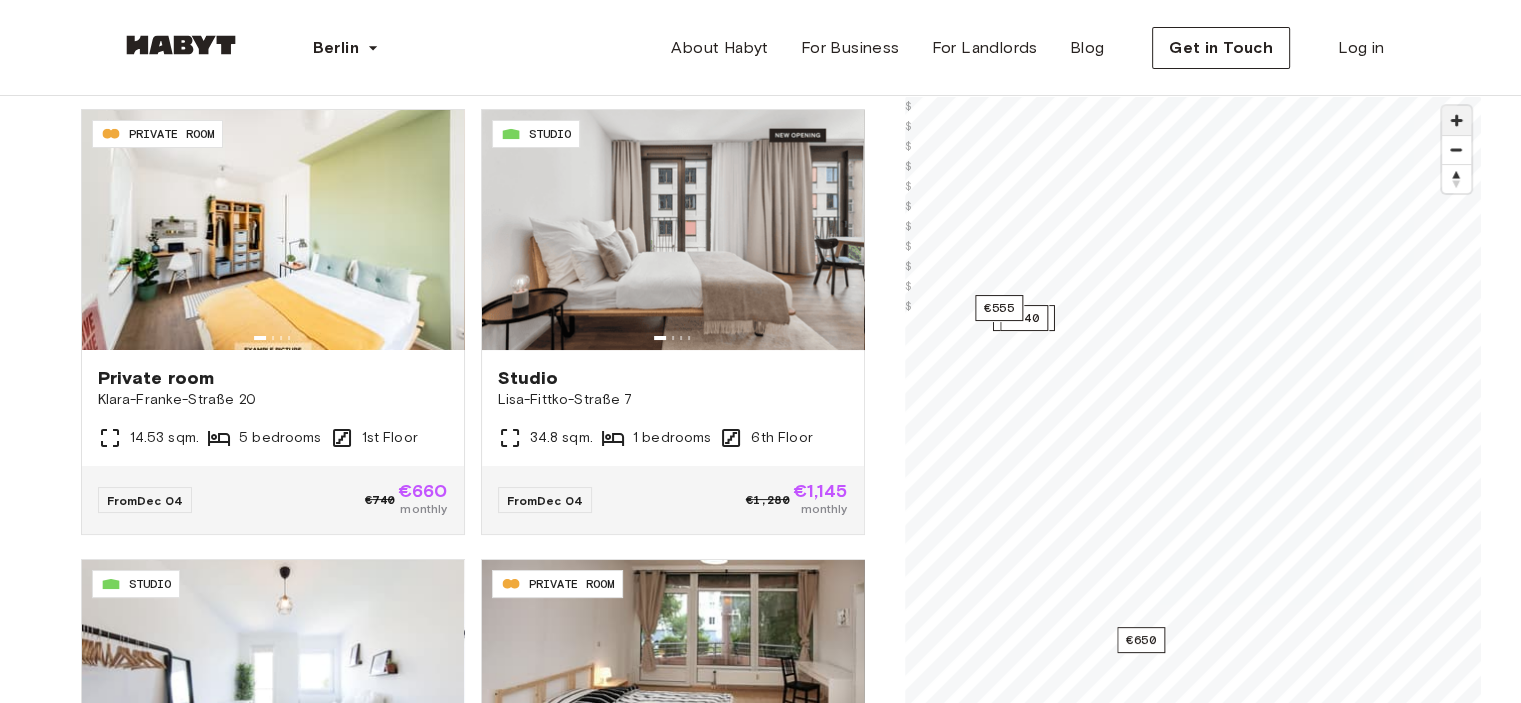click at bounding box center [1456, 120] 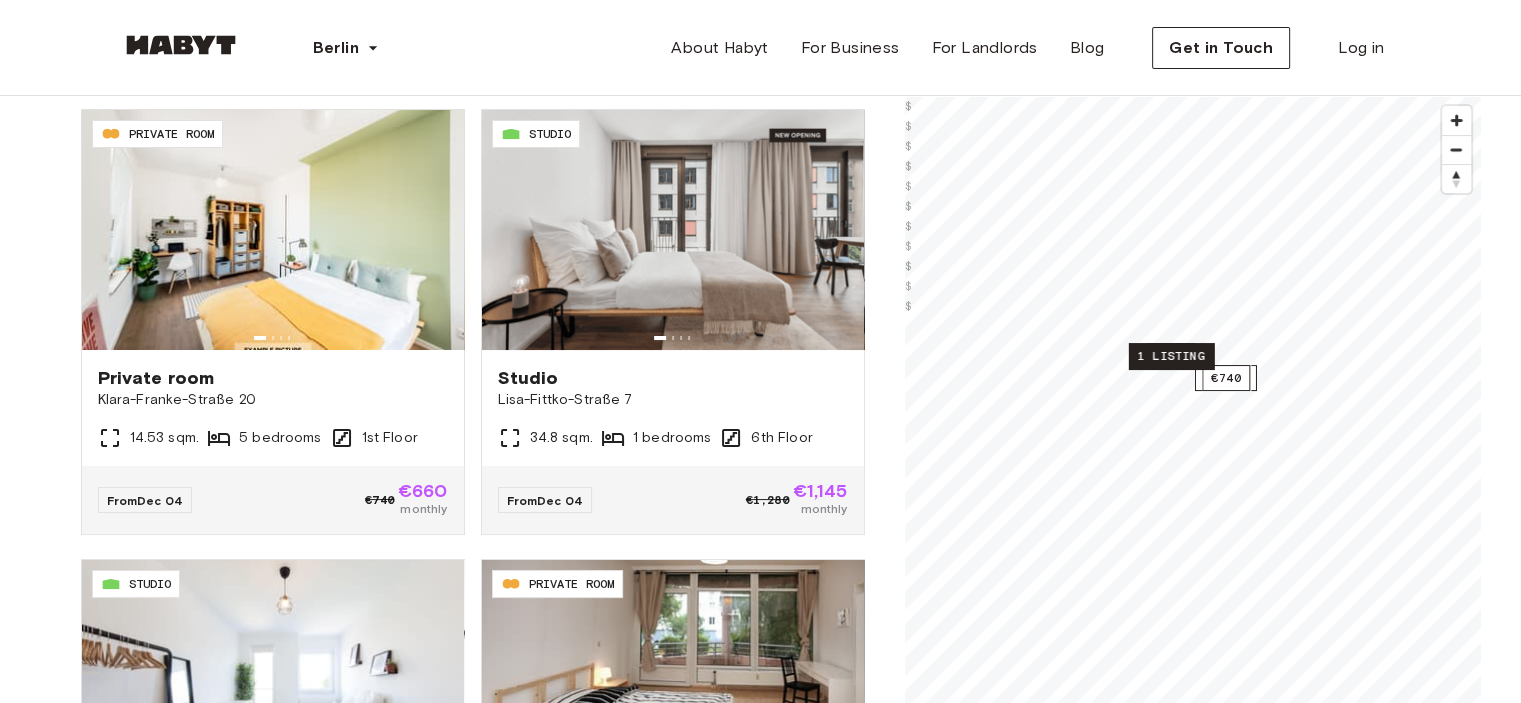click on "1 listing" at bounding box center (1170, 356) 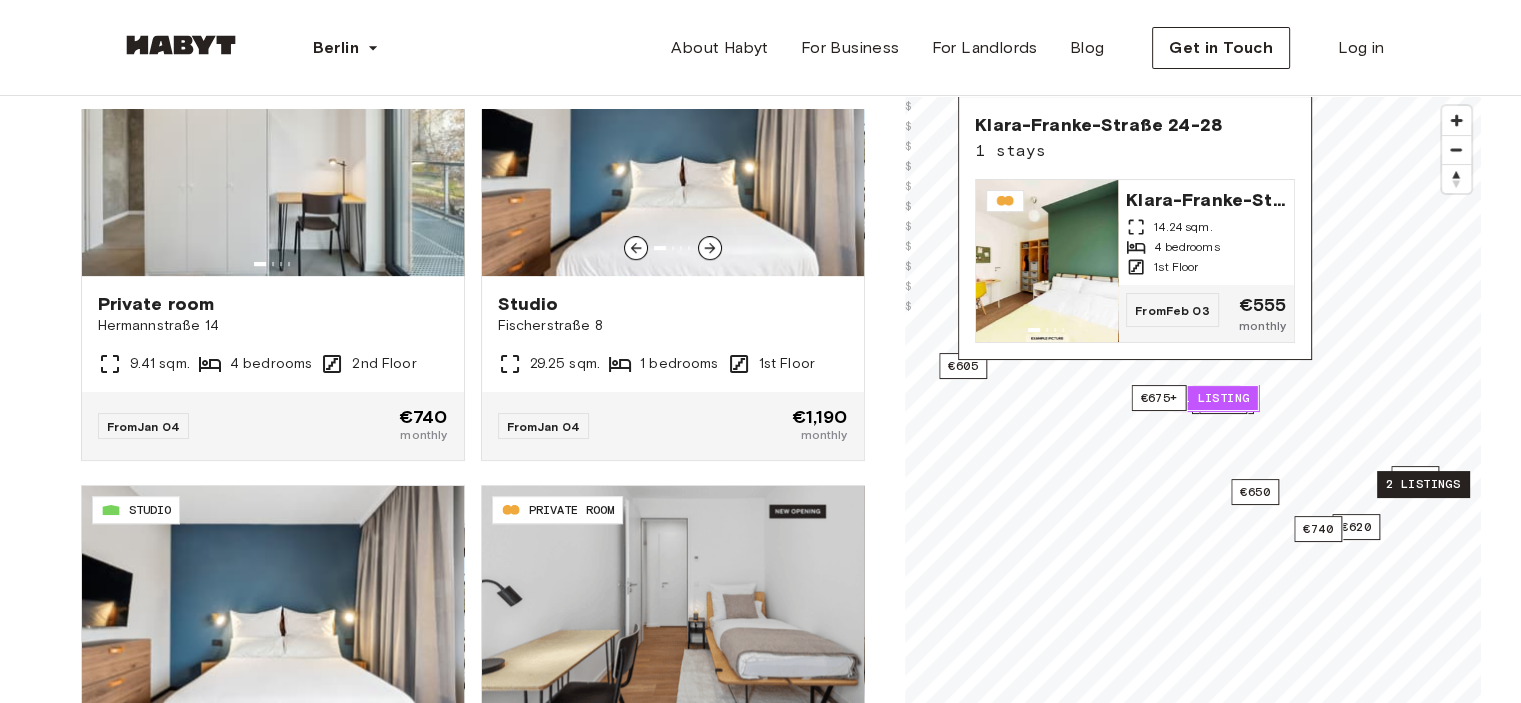 scroll, scrollTop: 1000, scrollLeft: 0, axis: vertical 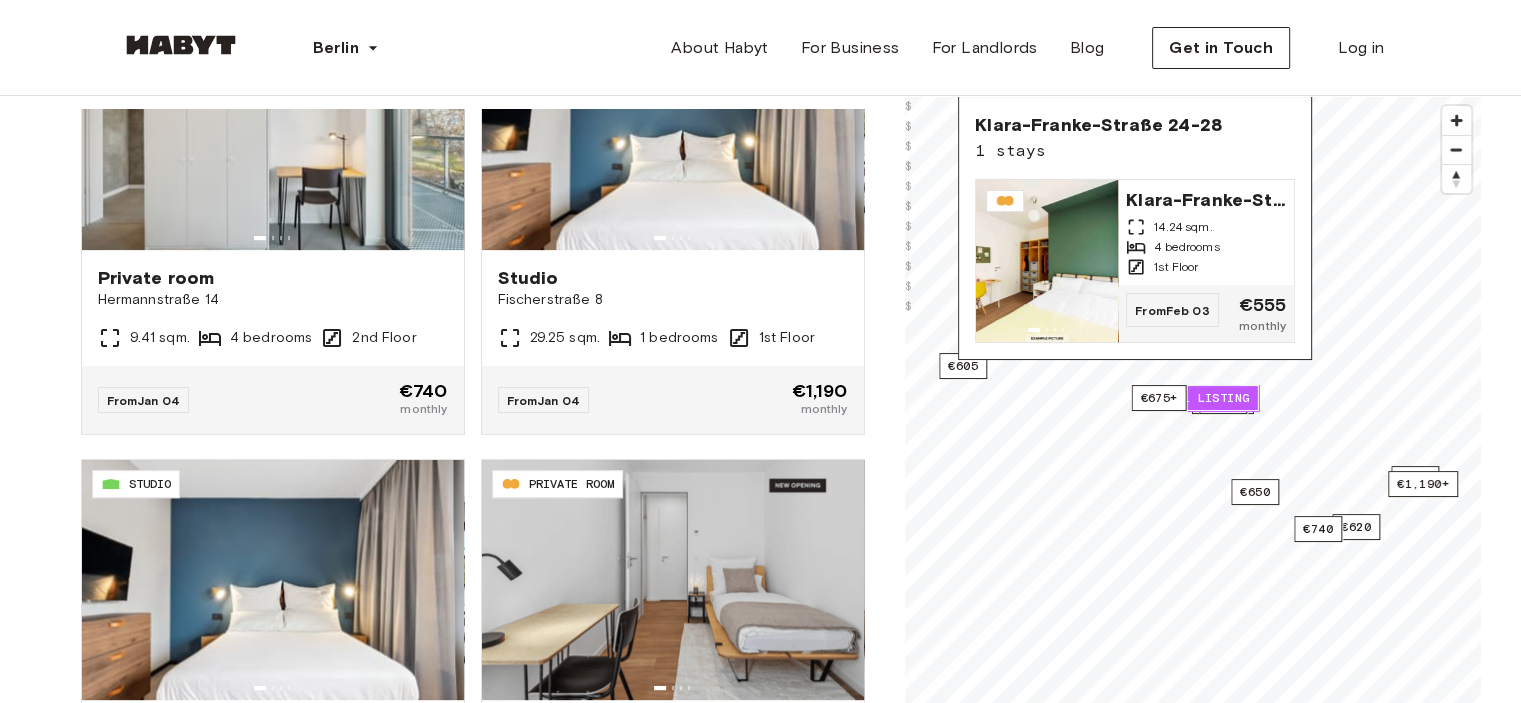 click on "**********" at bounding box center [473, 371] 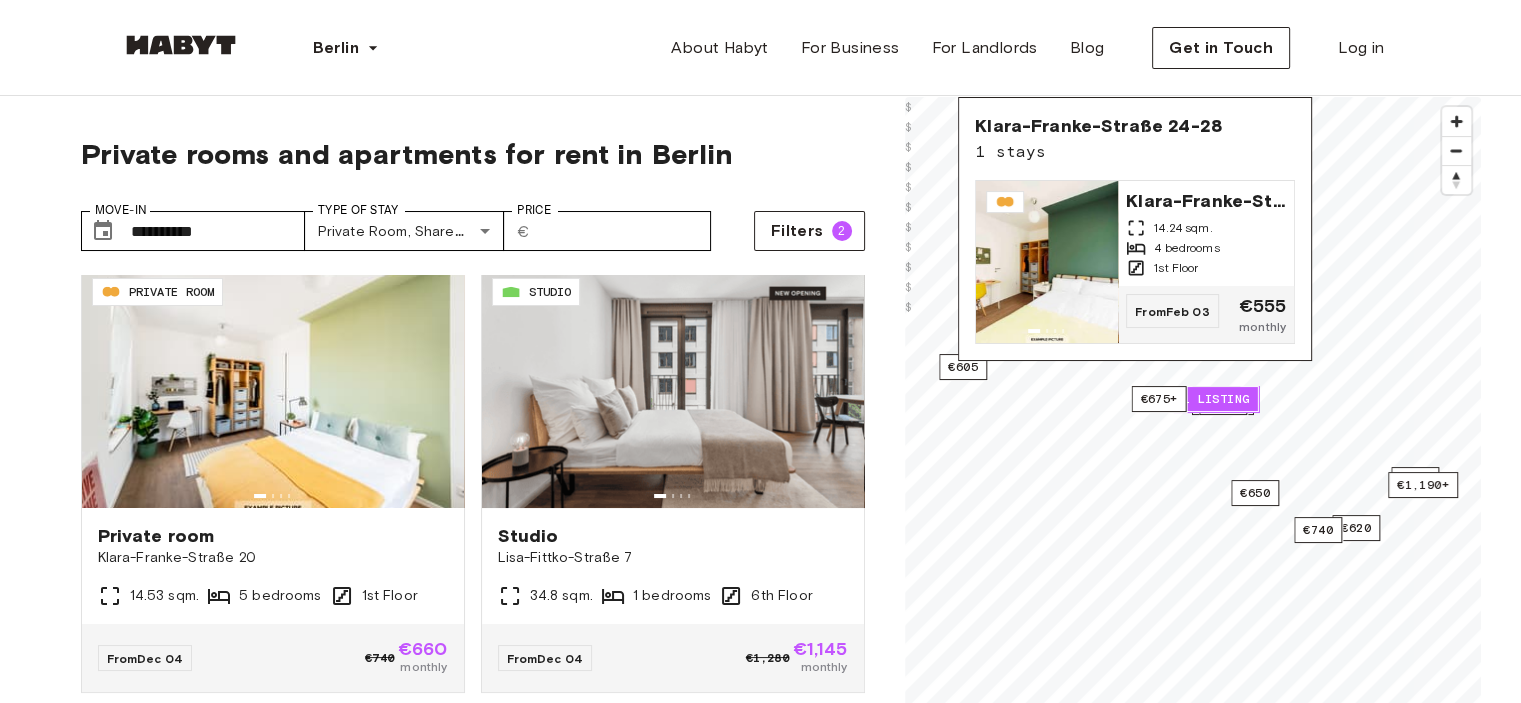 scroll, scrollTop: 0, scrollLeft: 0, axis: both 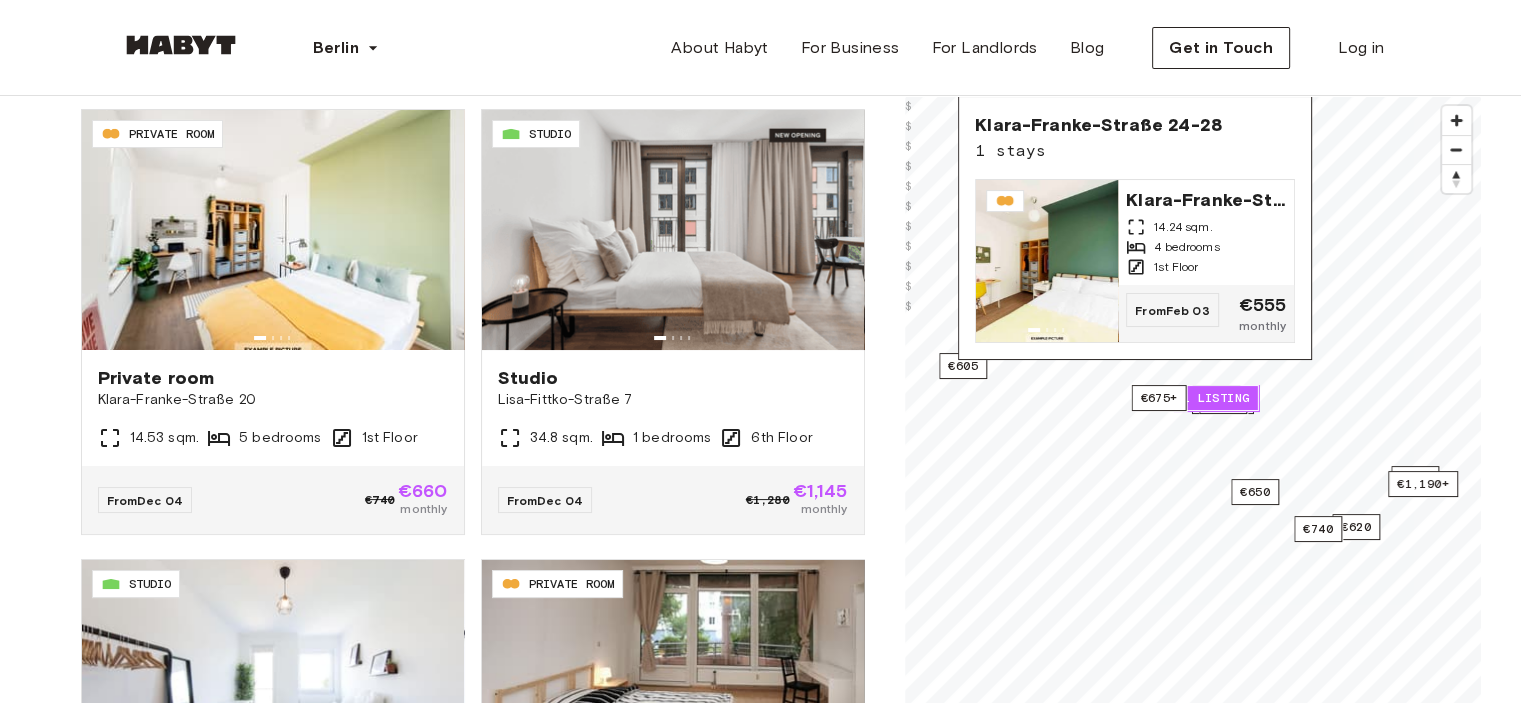 click on "1 listing" at bounding box center (1215, 398) 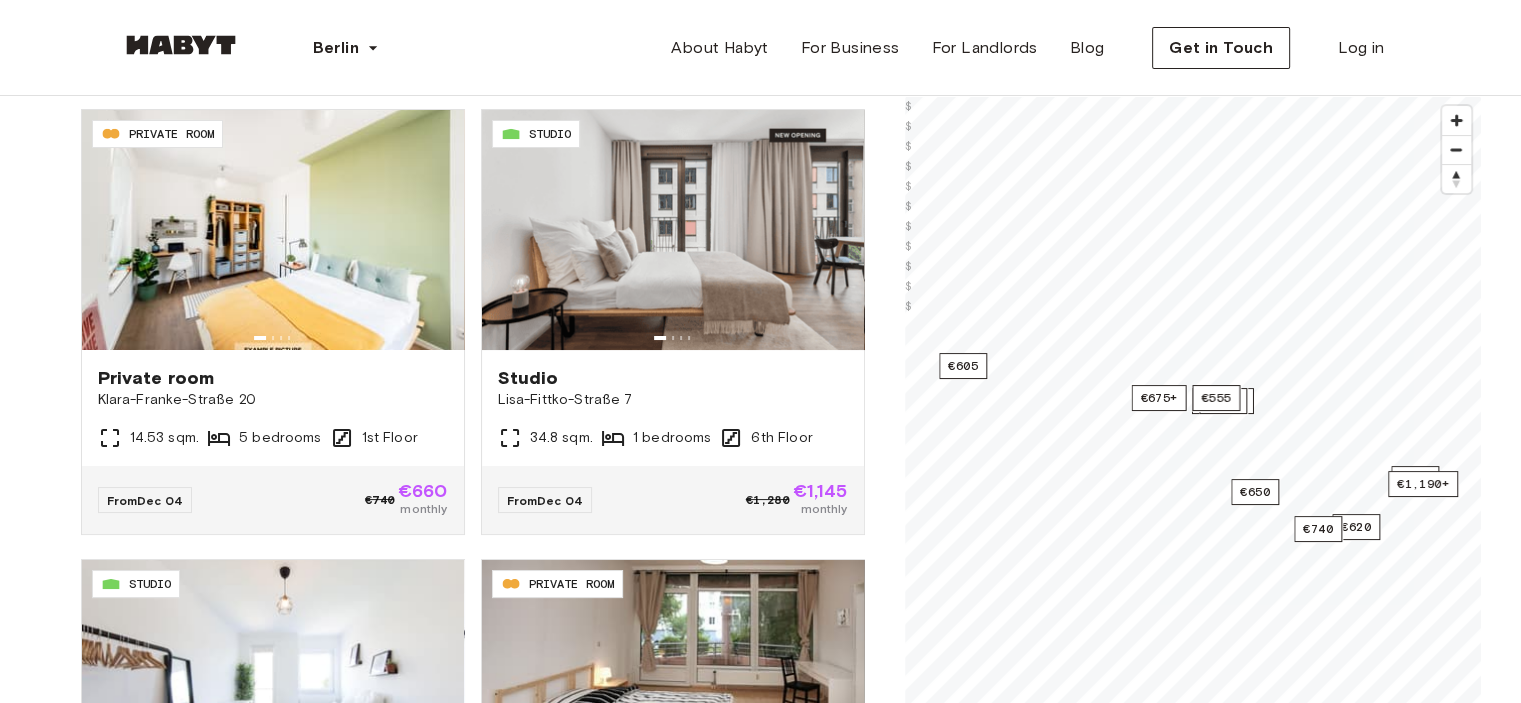 click on "**********" at bounding box center [473, 371] 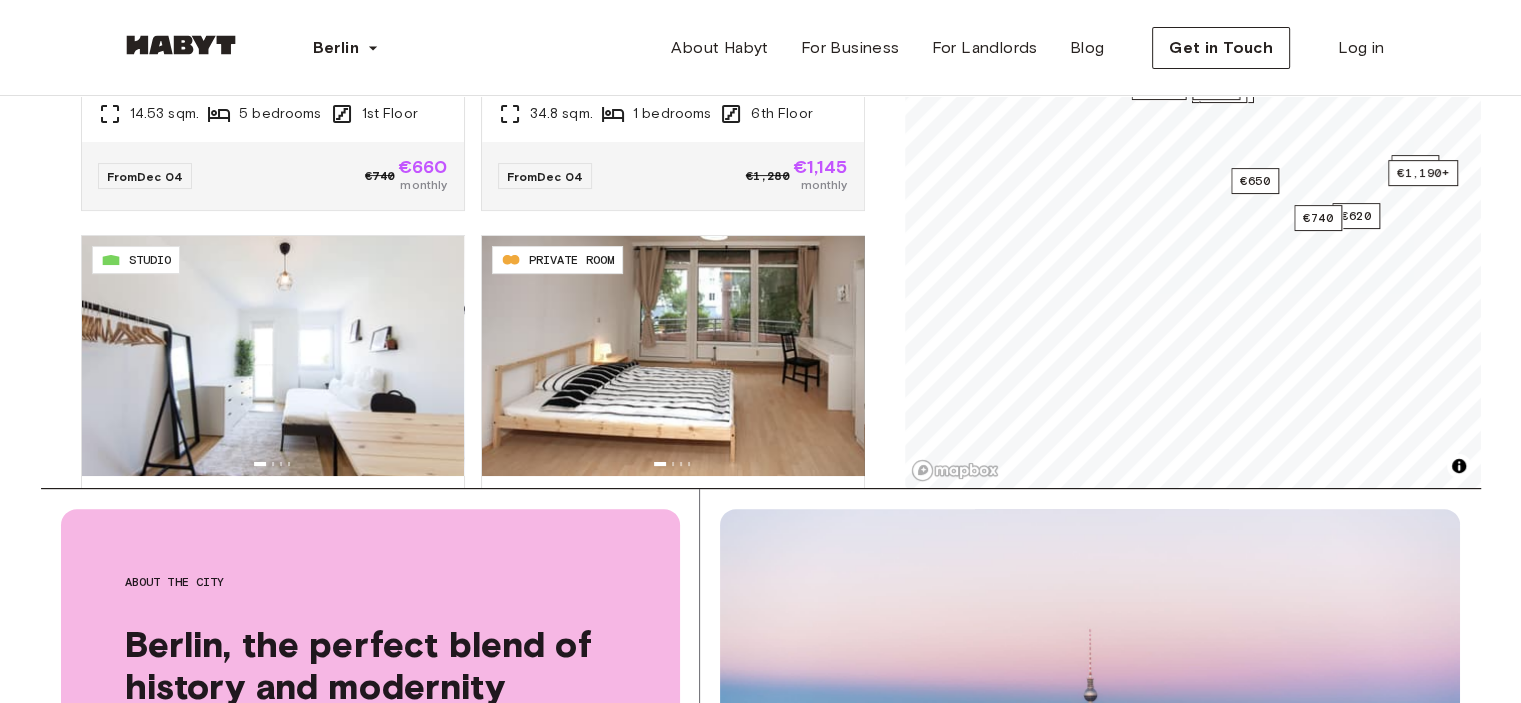 scroll, scrollTop: 500, scrollLeft: 0, axis: vertical 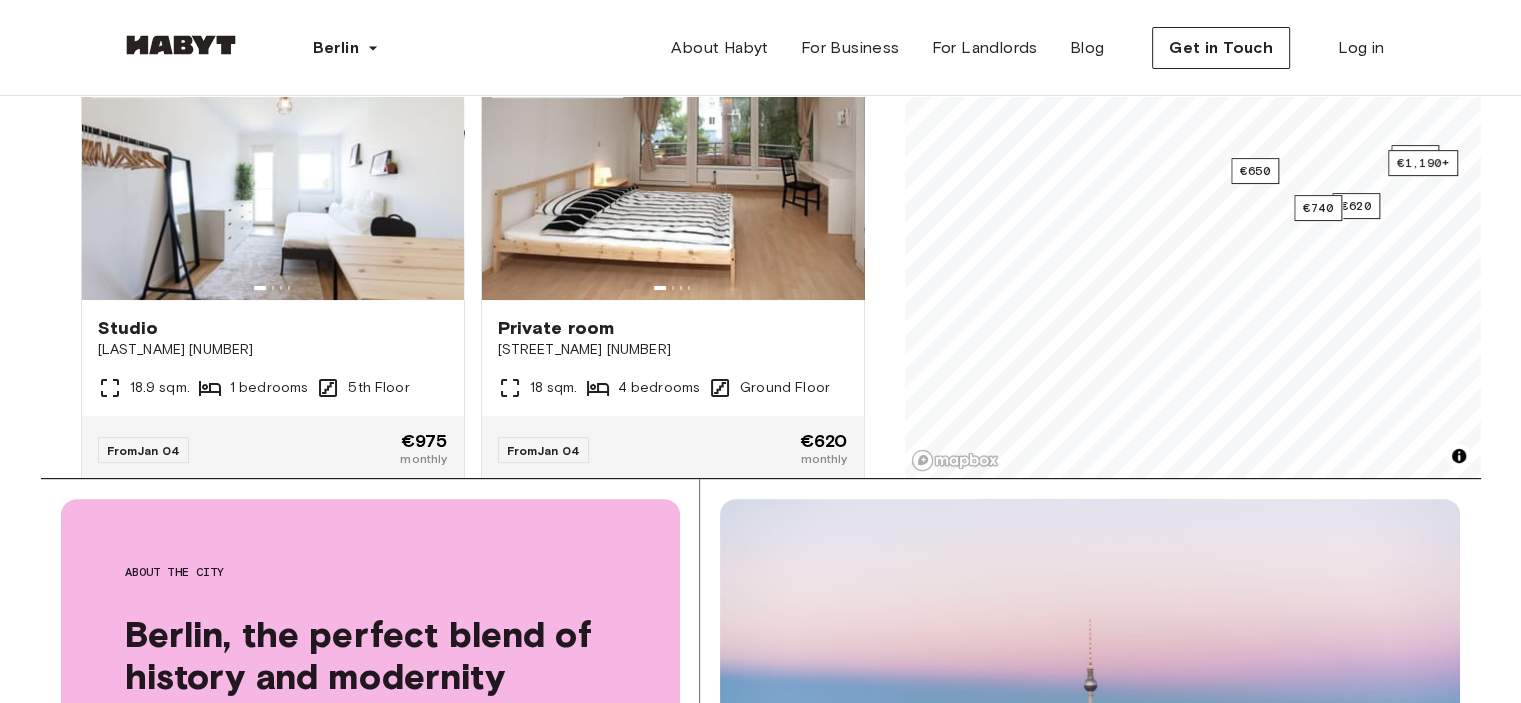 click on "**********" at bounding box center [760, 1439] 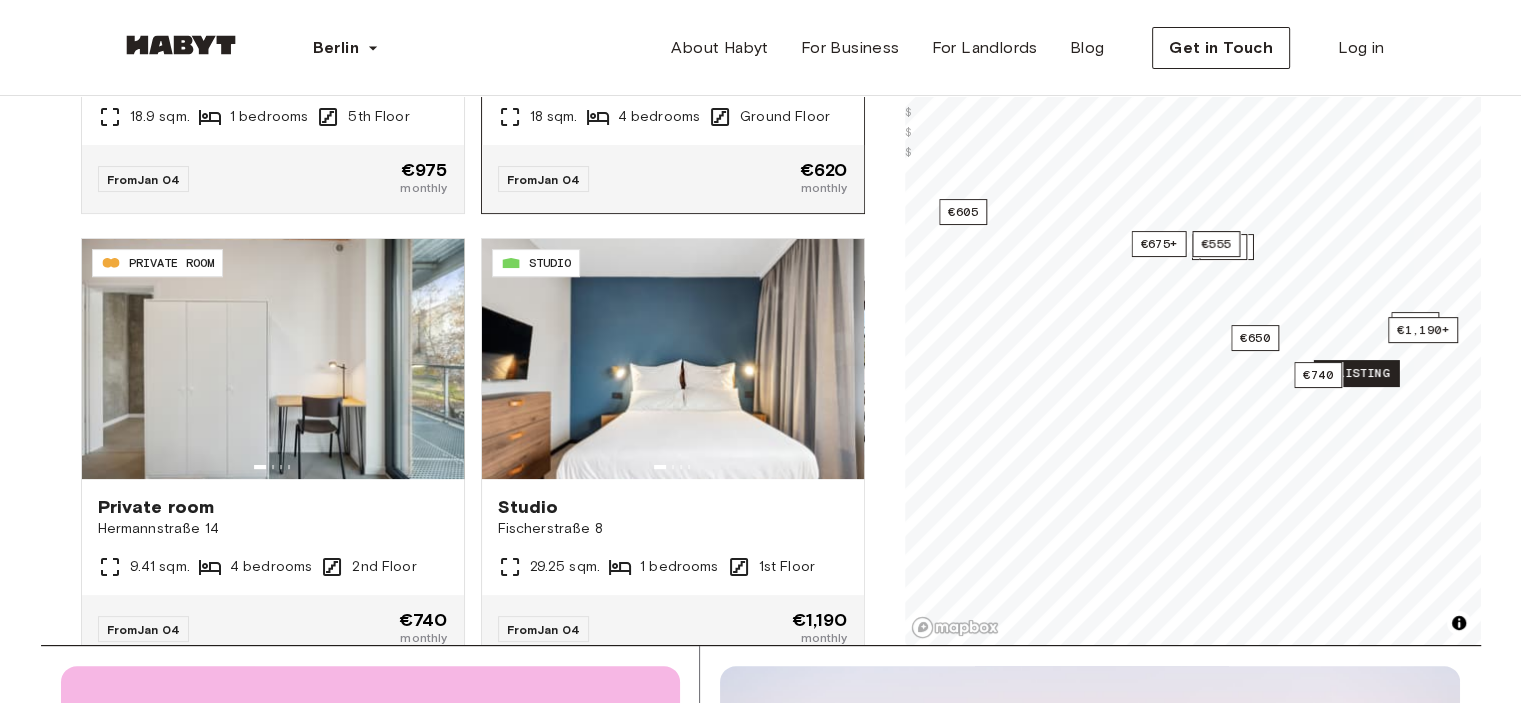 scroll, scrollTop: 666, scrollLeft: 0, axis: vertical 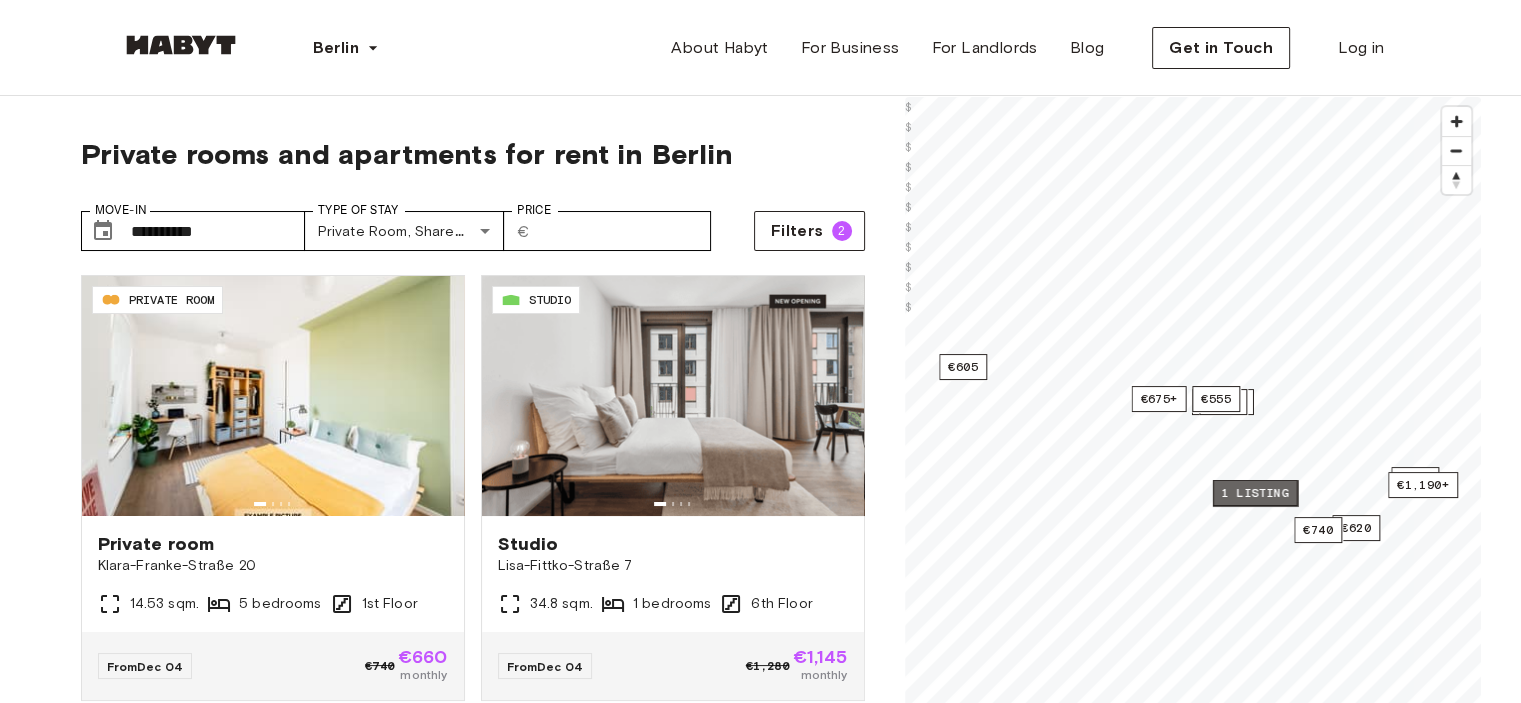 click on "1 listing" at bounding box center (1254, 493) 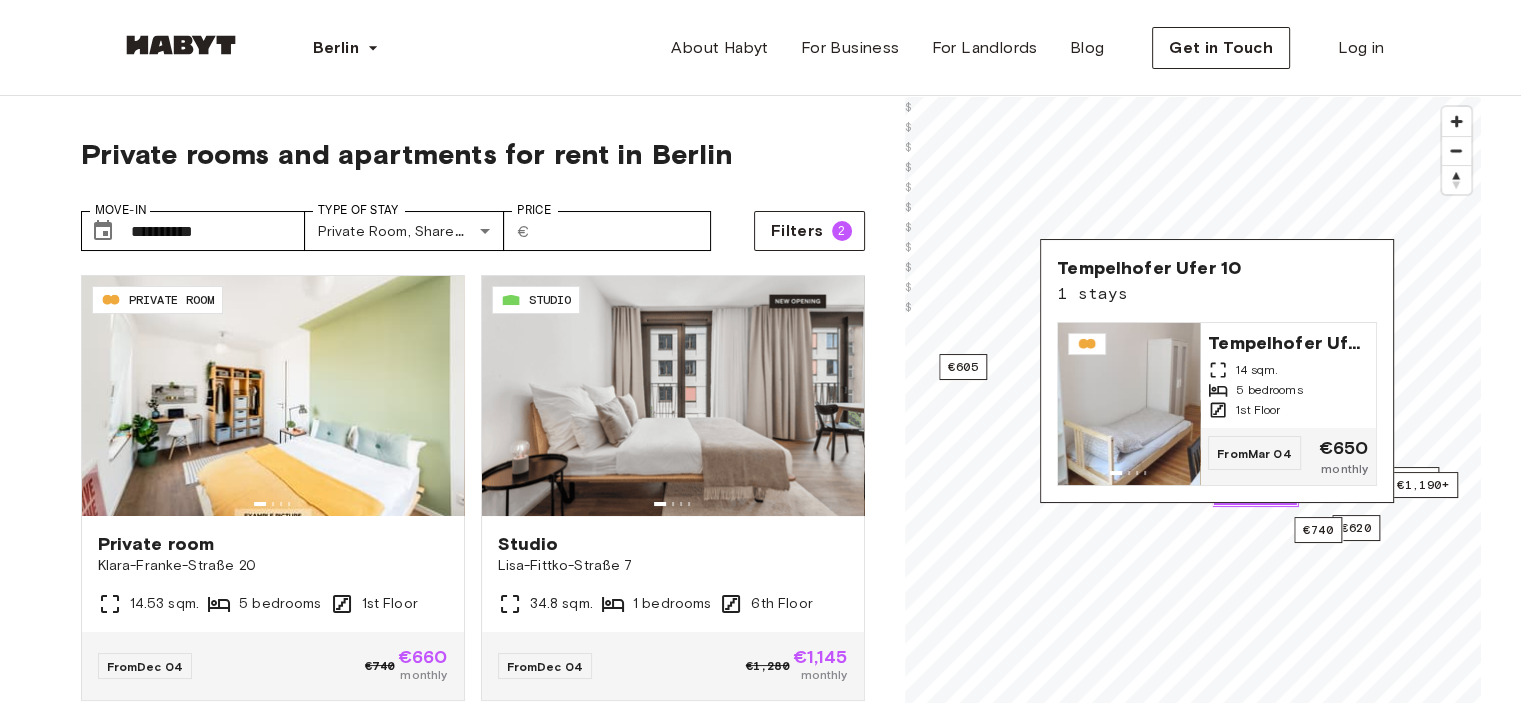 click on "1 listing" at bounding box center (1254, 493) 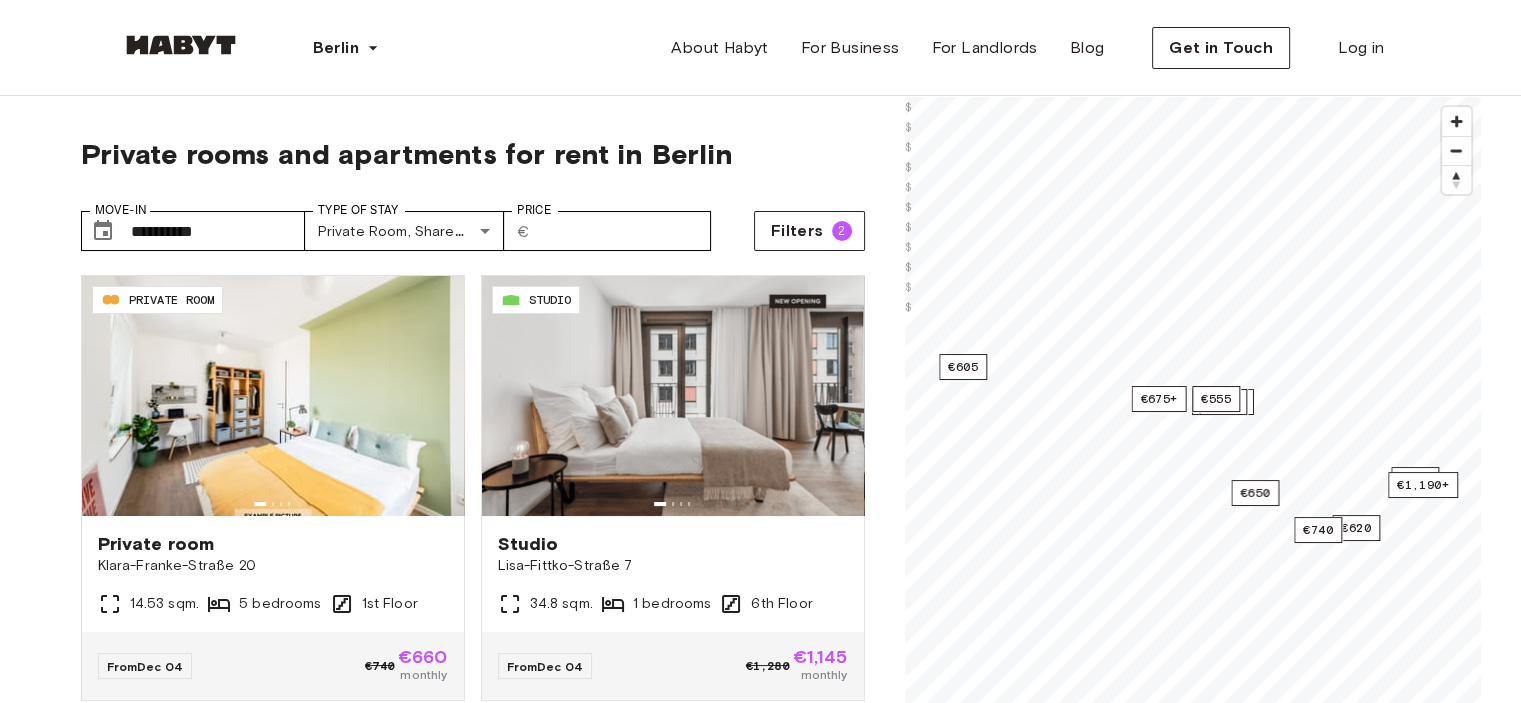 scroll, scrollTop: 166, scrollLeft: 0, axis: vertical 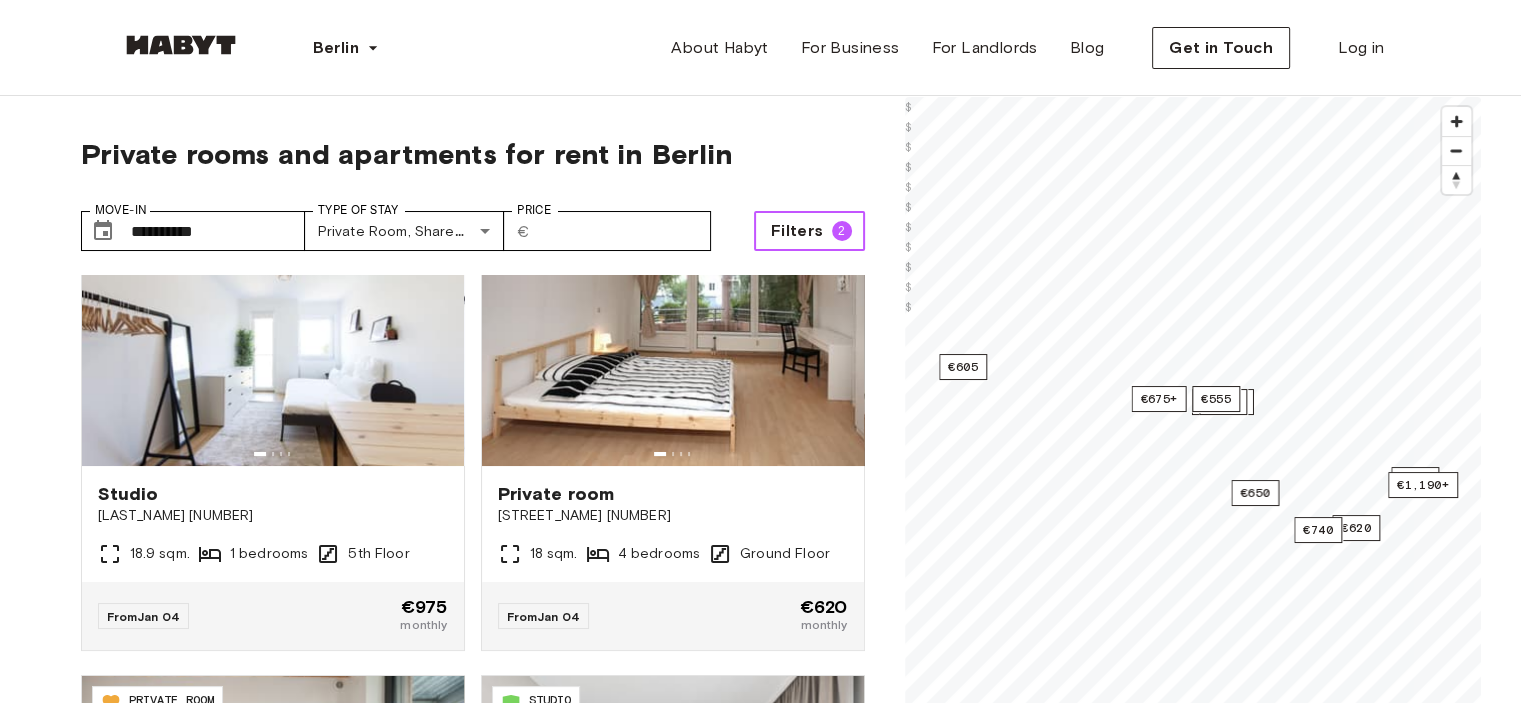 click on "Filters 2" at bounding box center [809, 231] 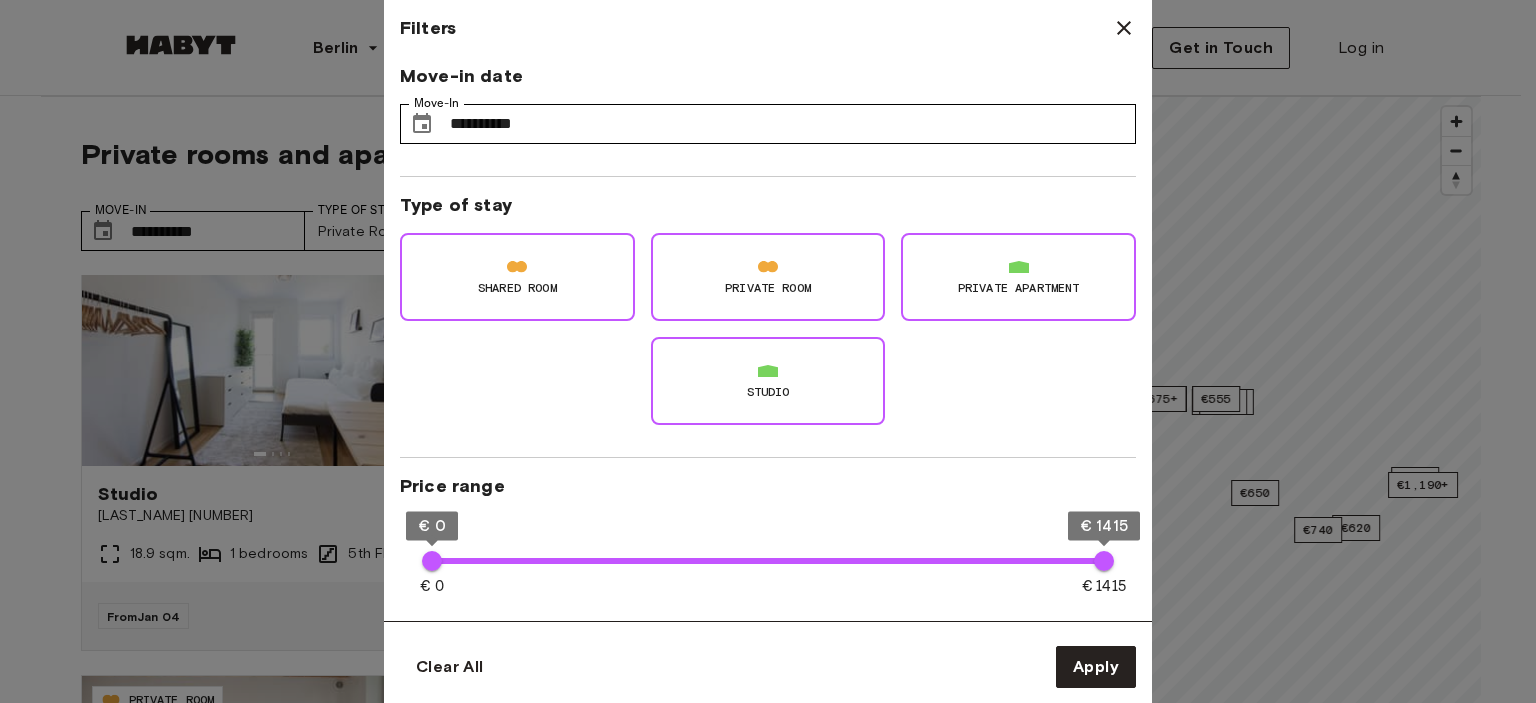 click at bounding box center [768, 351] 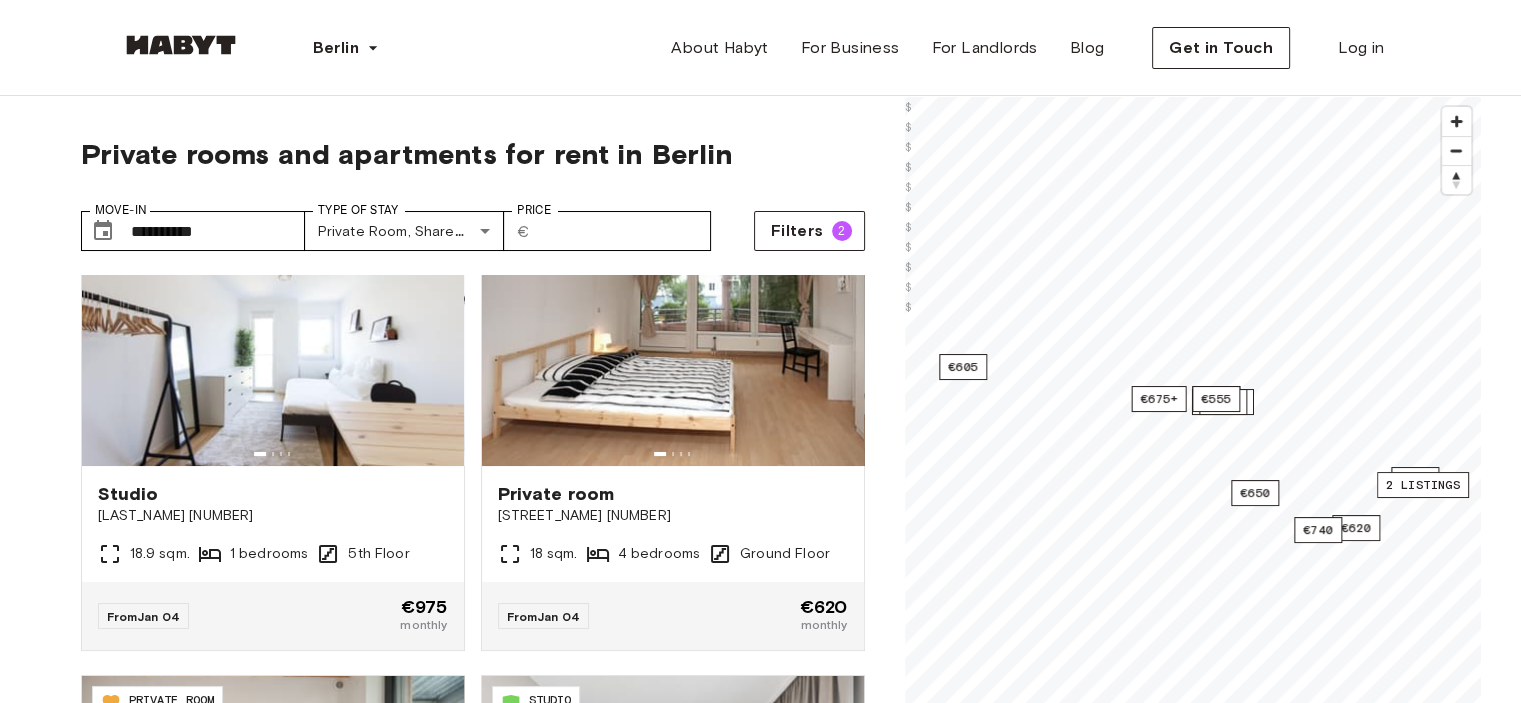 click on "**********" at bounding box center [760, 1939] 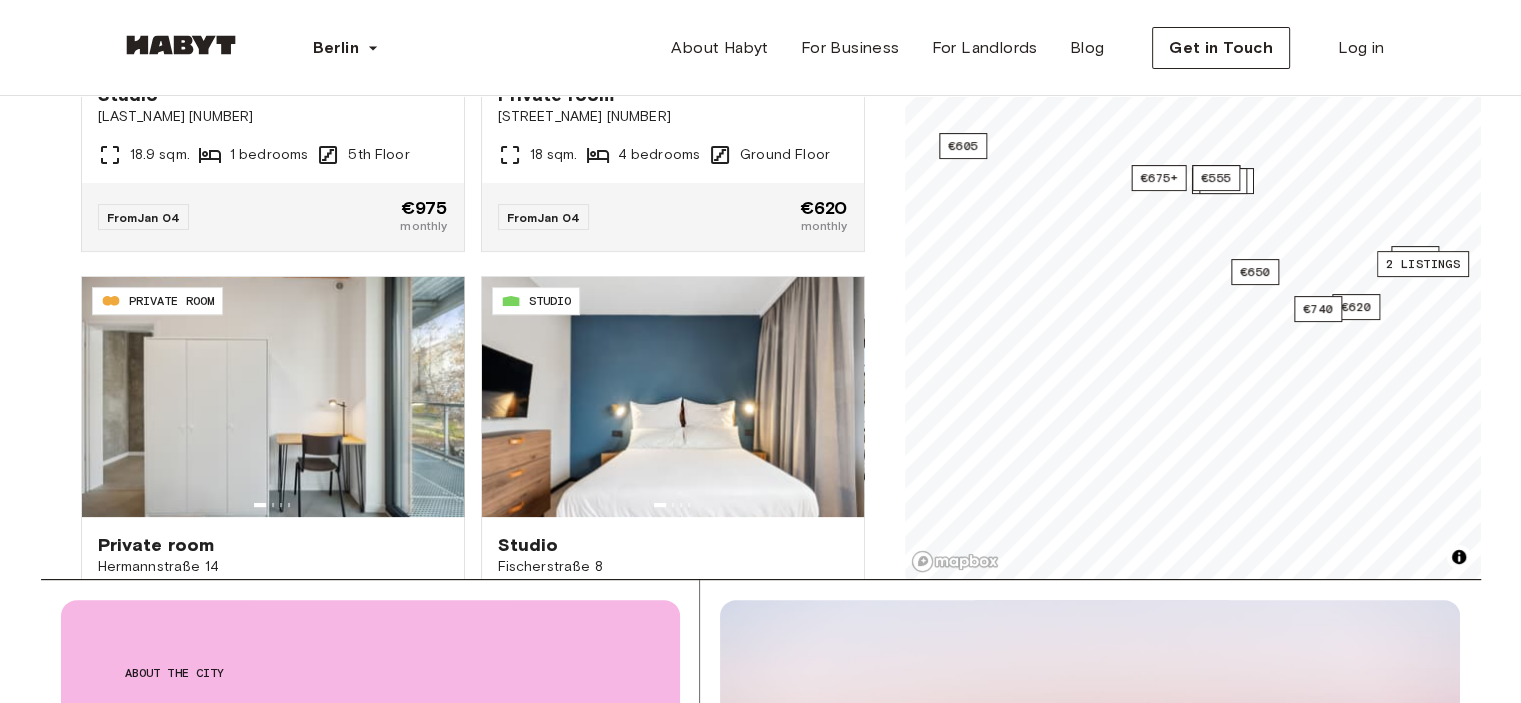 scroll, scrollTop: 500, scrollLeft: 0, axis: vertical 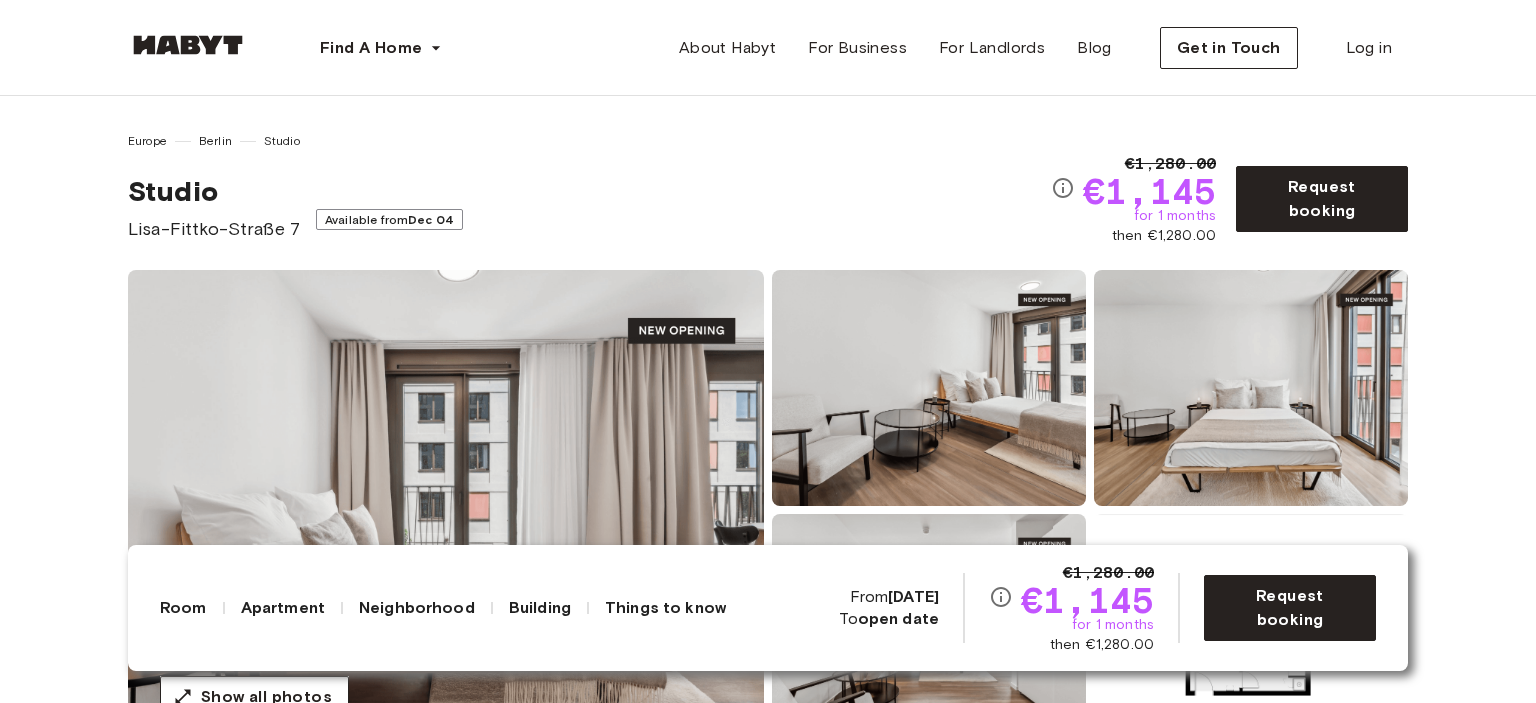 click on "Show all photos" at bounding box center (768, 510) 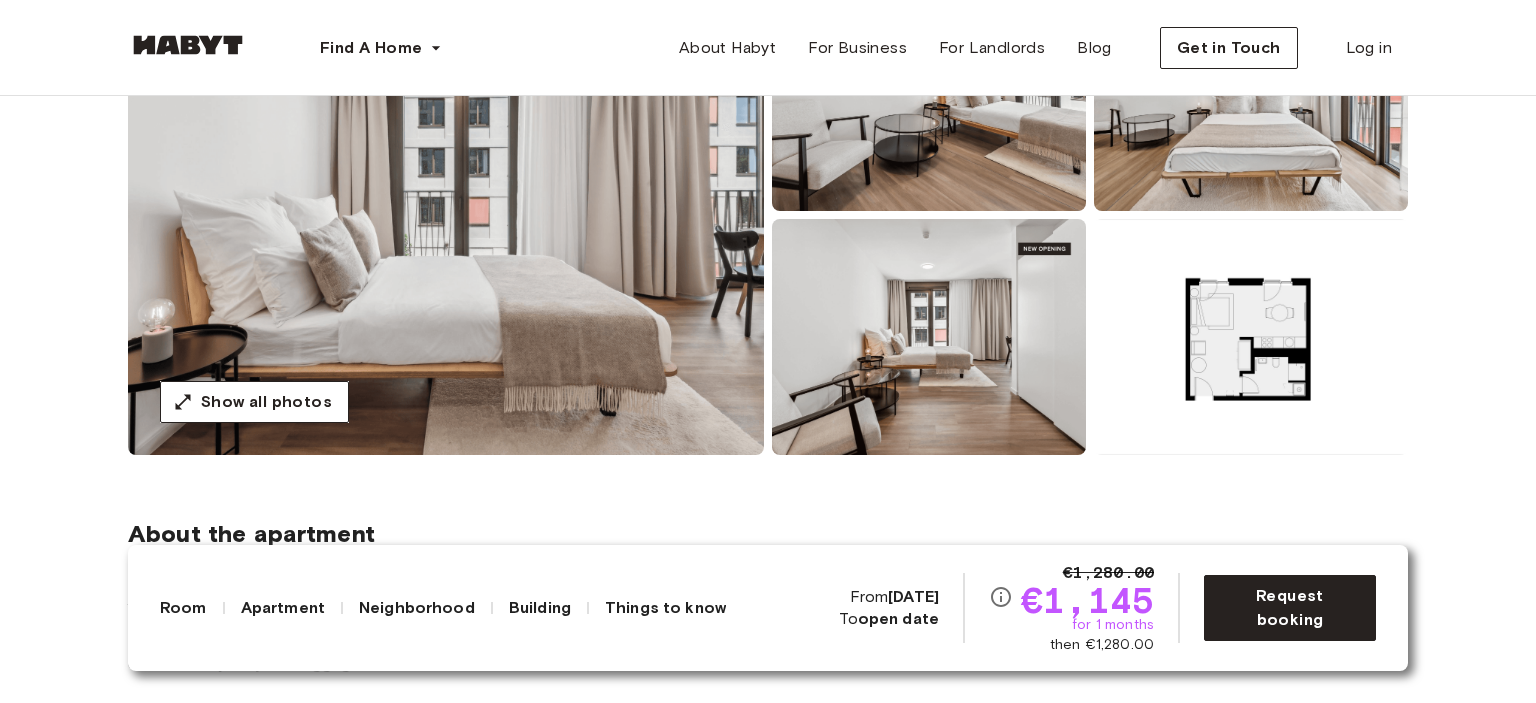 scroll, scrollTop: 333, scrollLeft: 0, axis: vertical 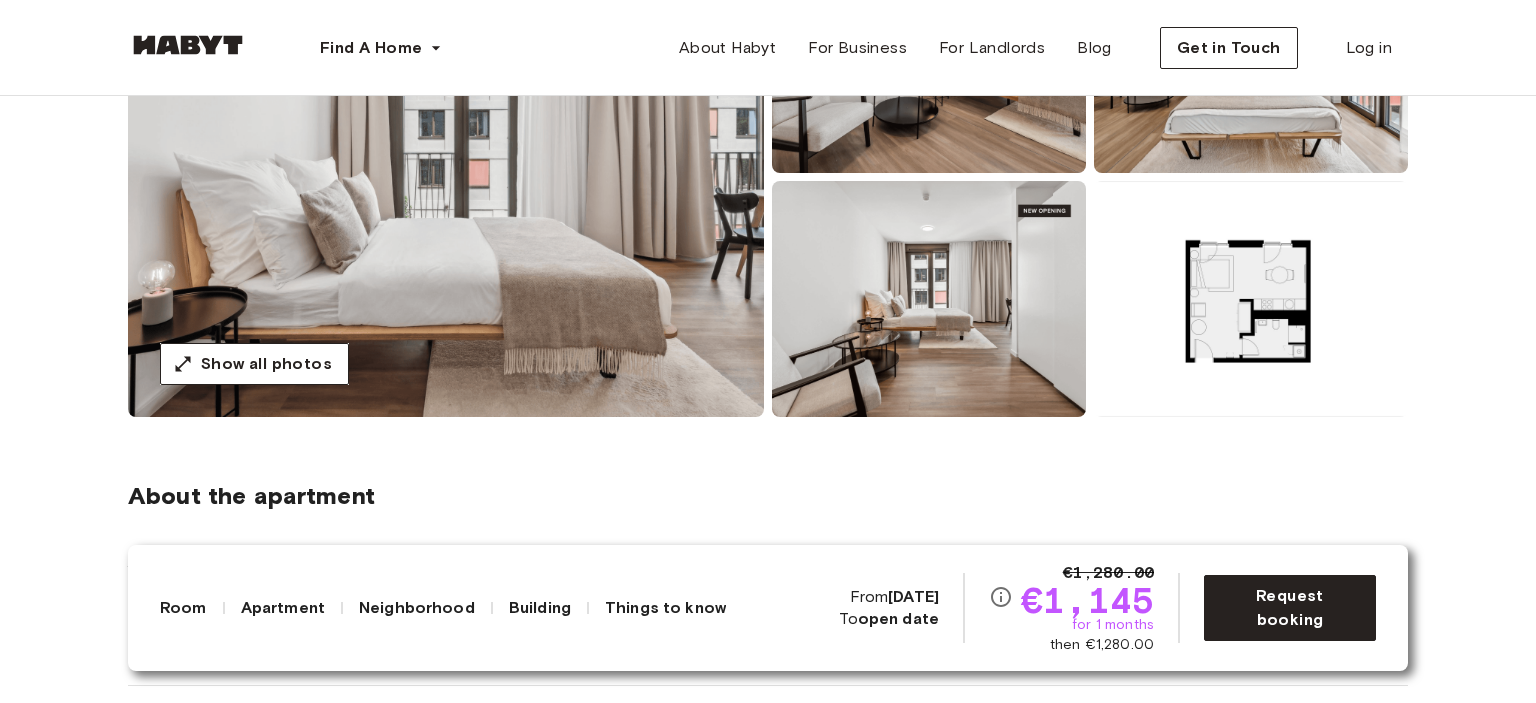 click at bounding box center [1251, 299] 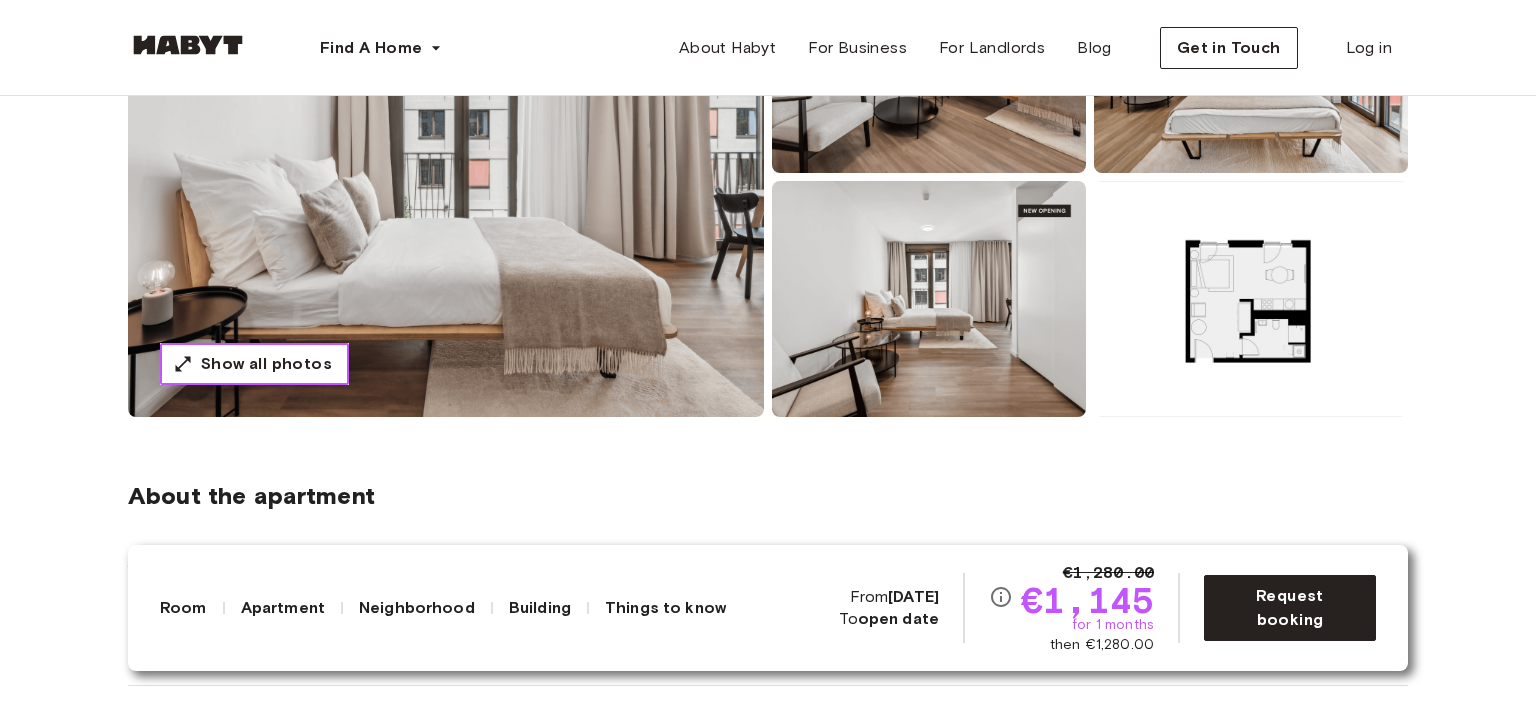 click on "Show all photos" at bounding box center (266, 364) 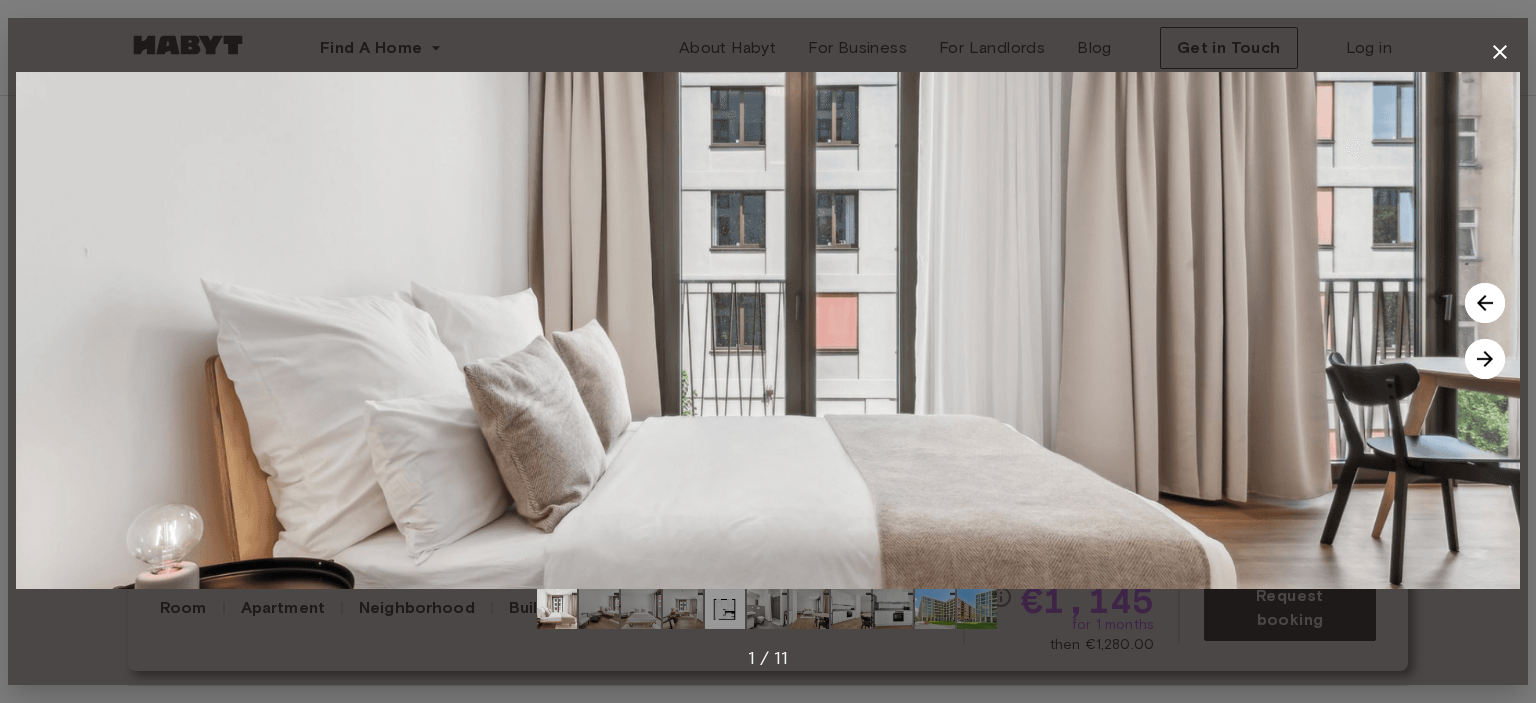 click at bounding box center (1485, 359) 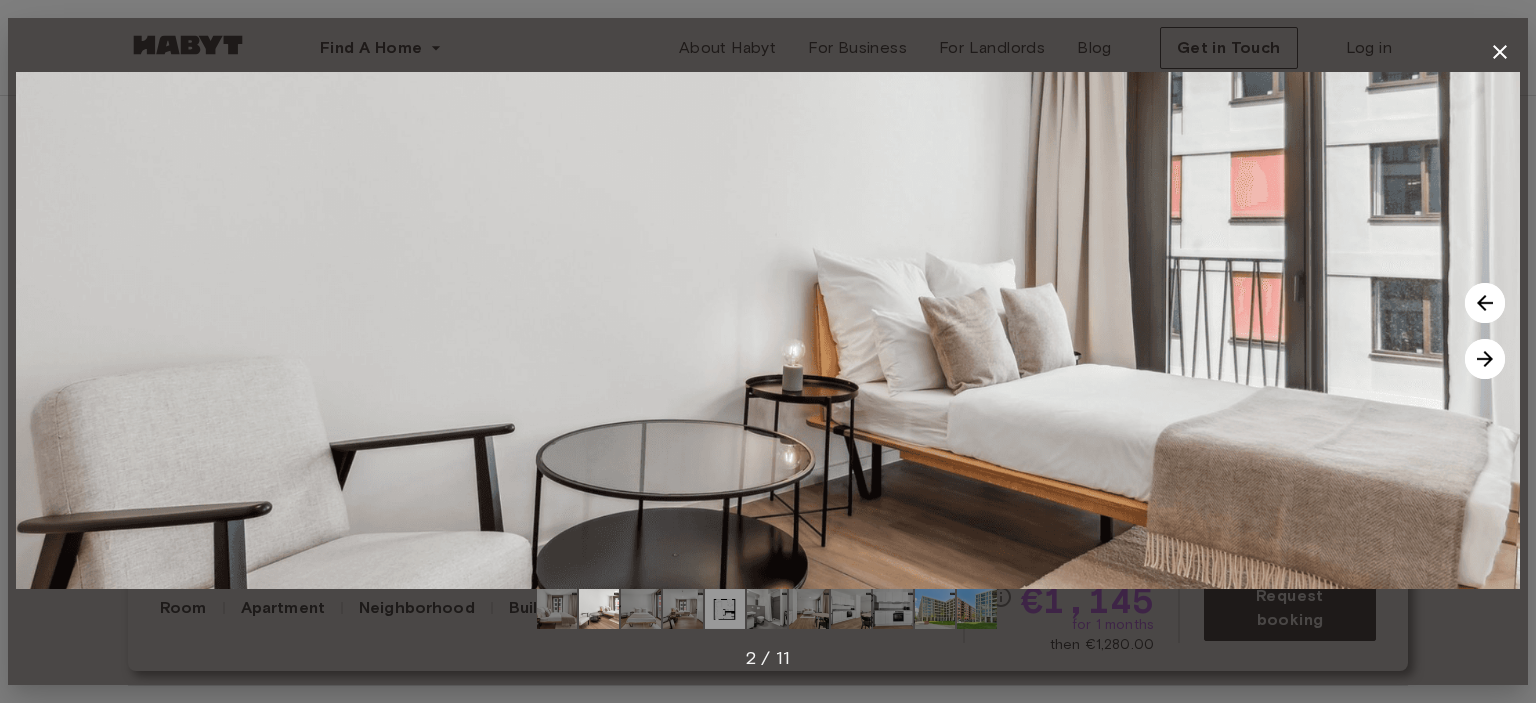click at bounding box center (1485, 359) 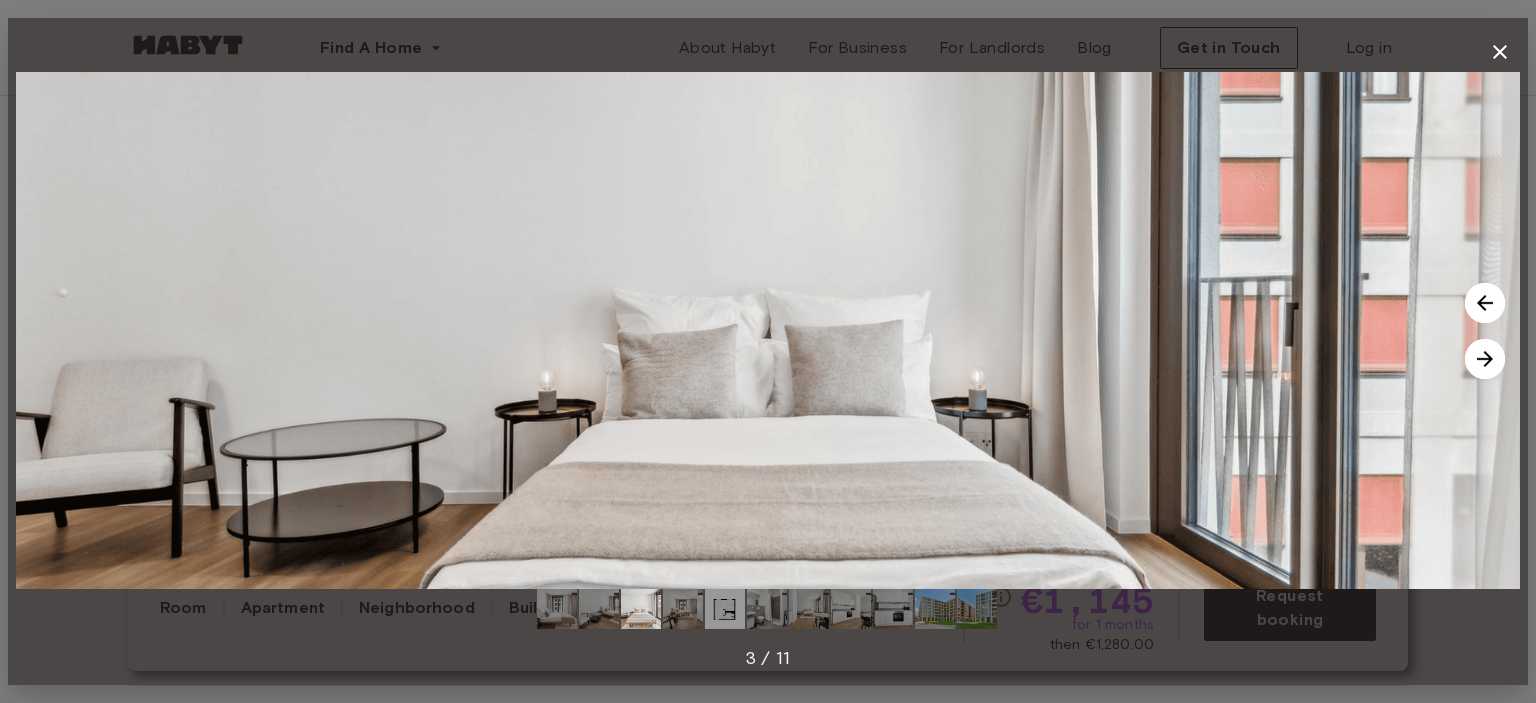 click at bounding box center [1485, 303] 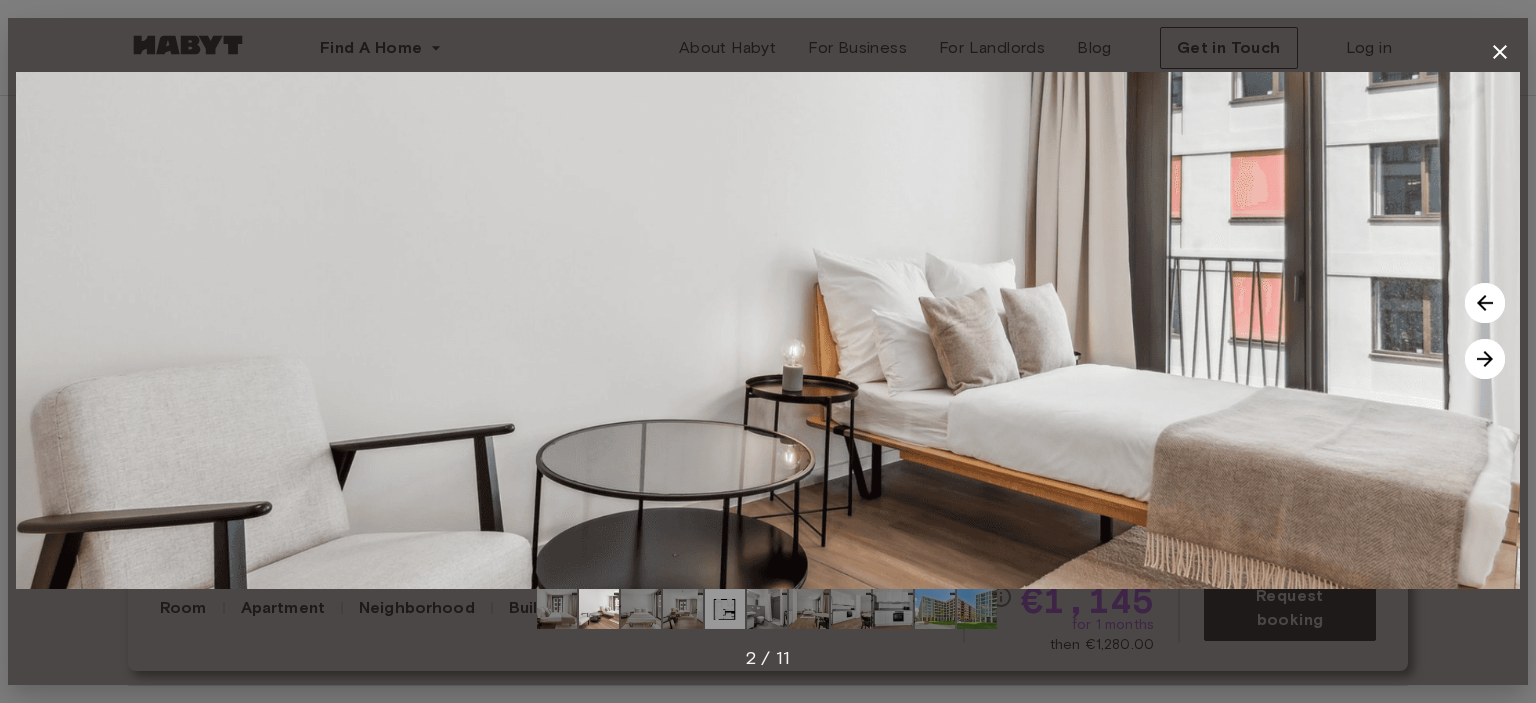 click at bounding box center [1485, 303] 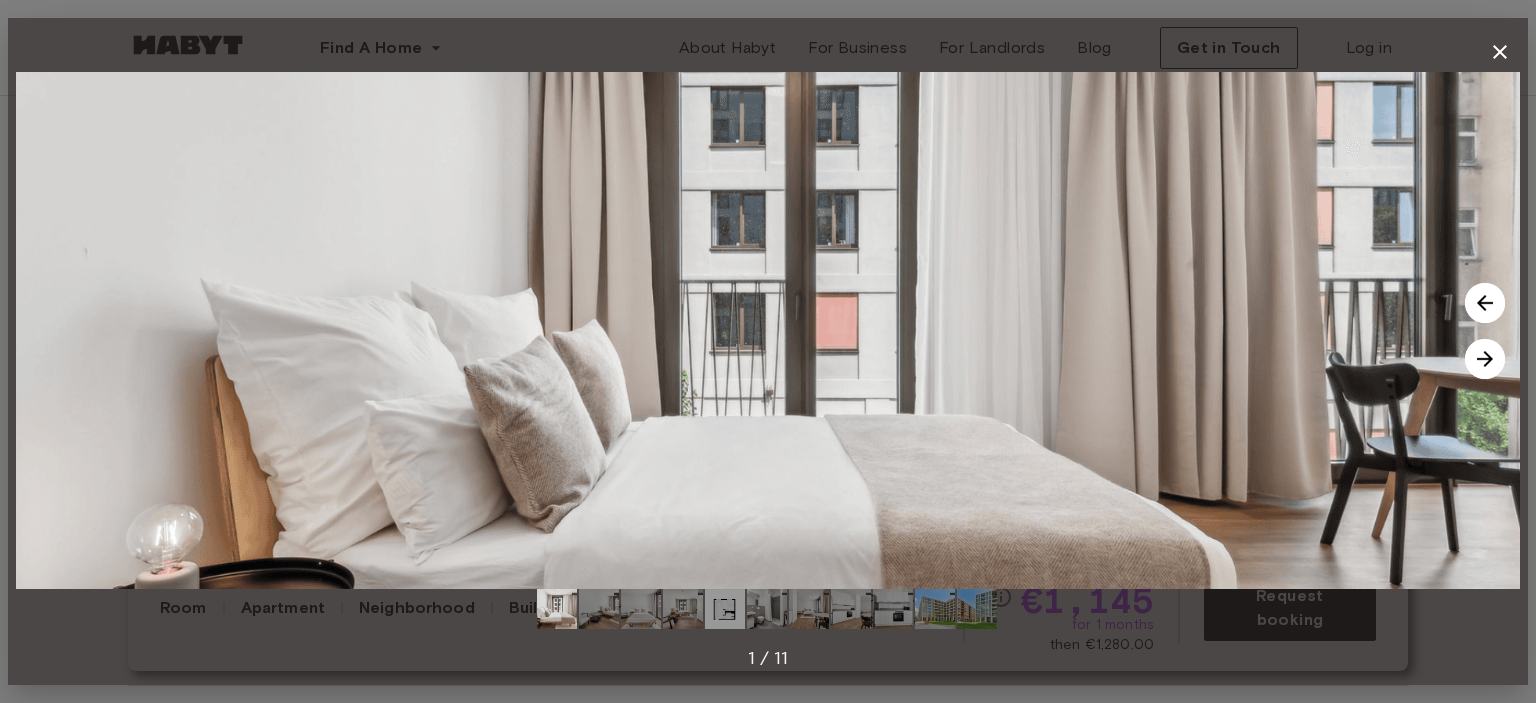click at bounding box center (1485, 359) 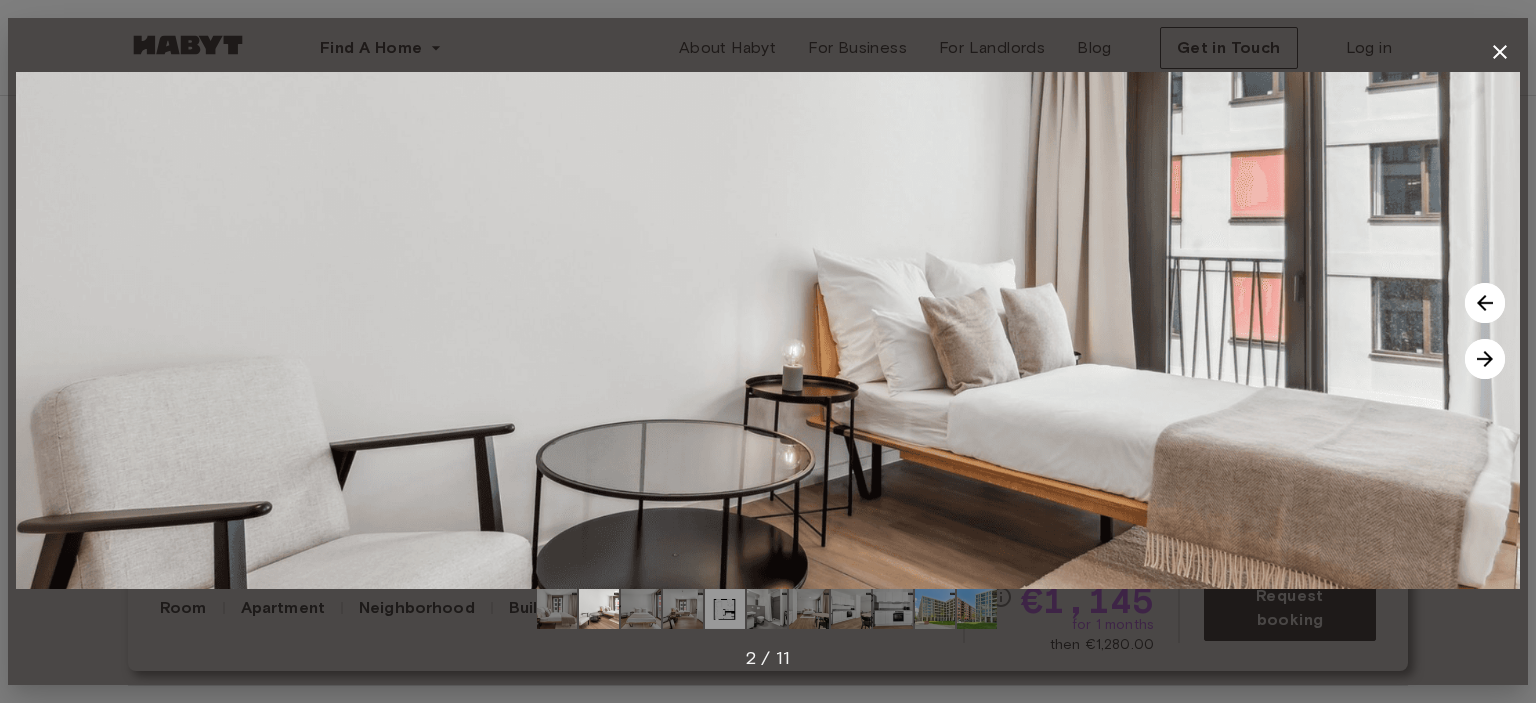 click at bounding box center [1485, 359] 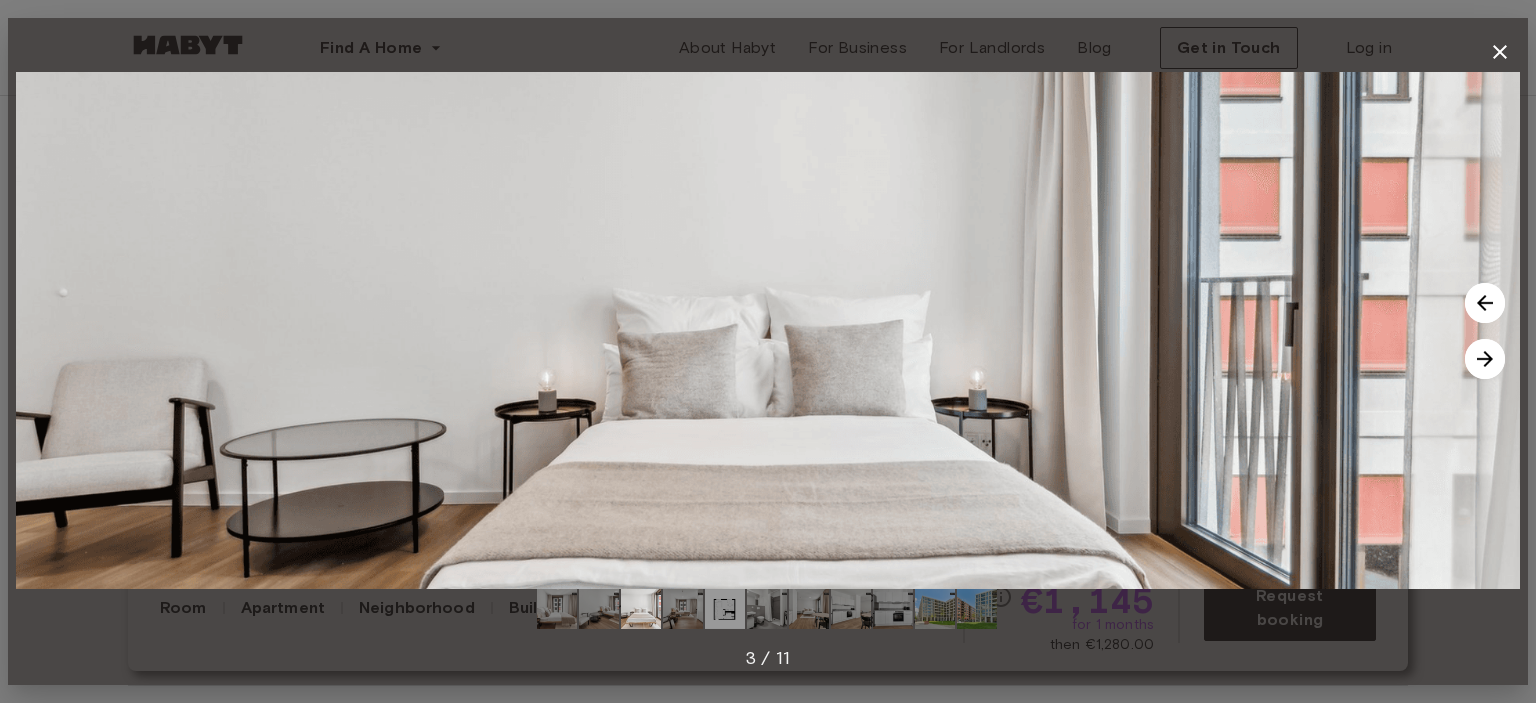 click at bounding box center (1485, 359) 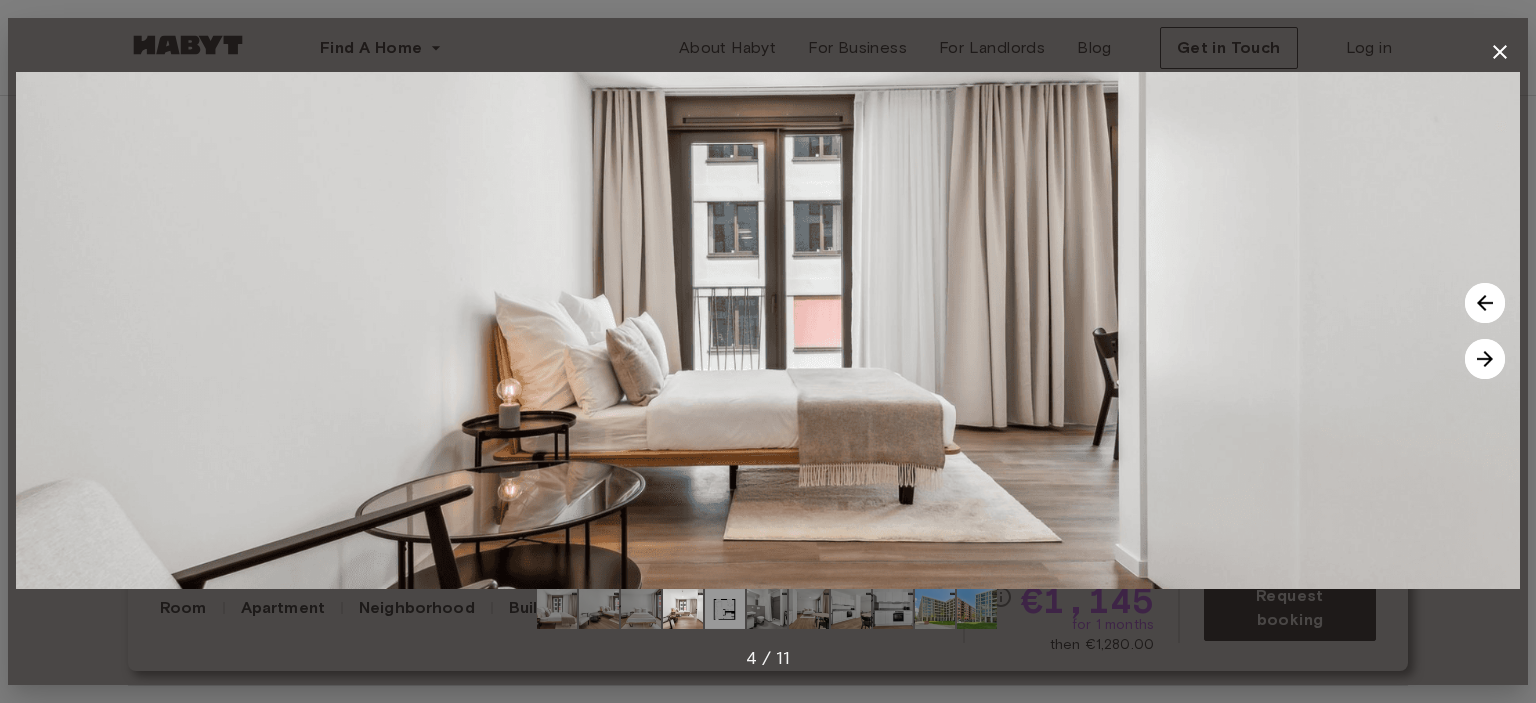 click at bounding box center [1485, 359] 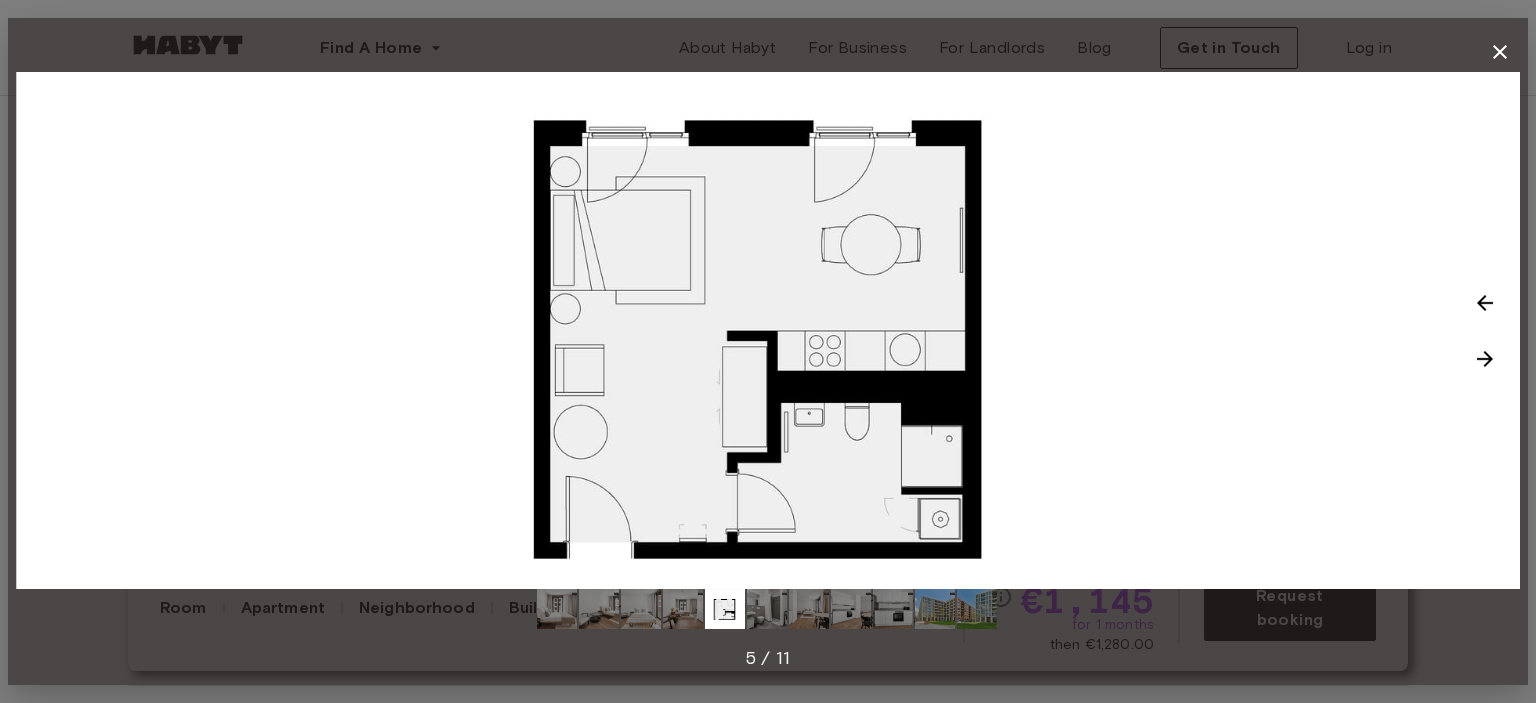 click at bounding box center [1485, 359] 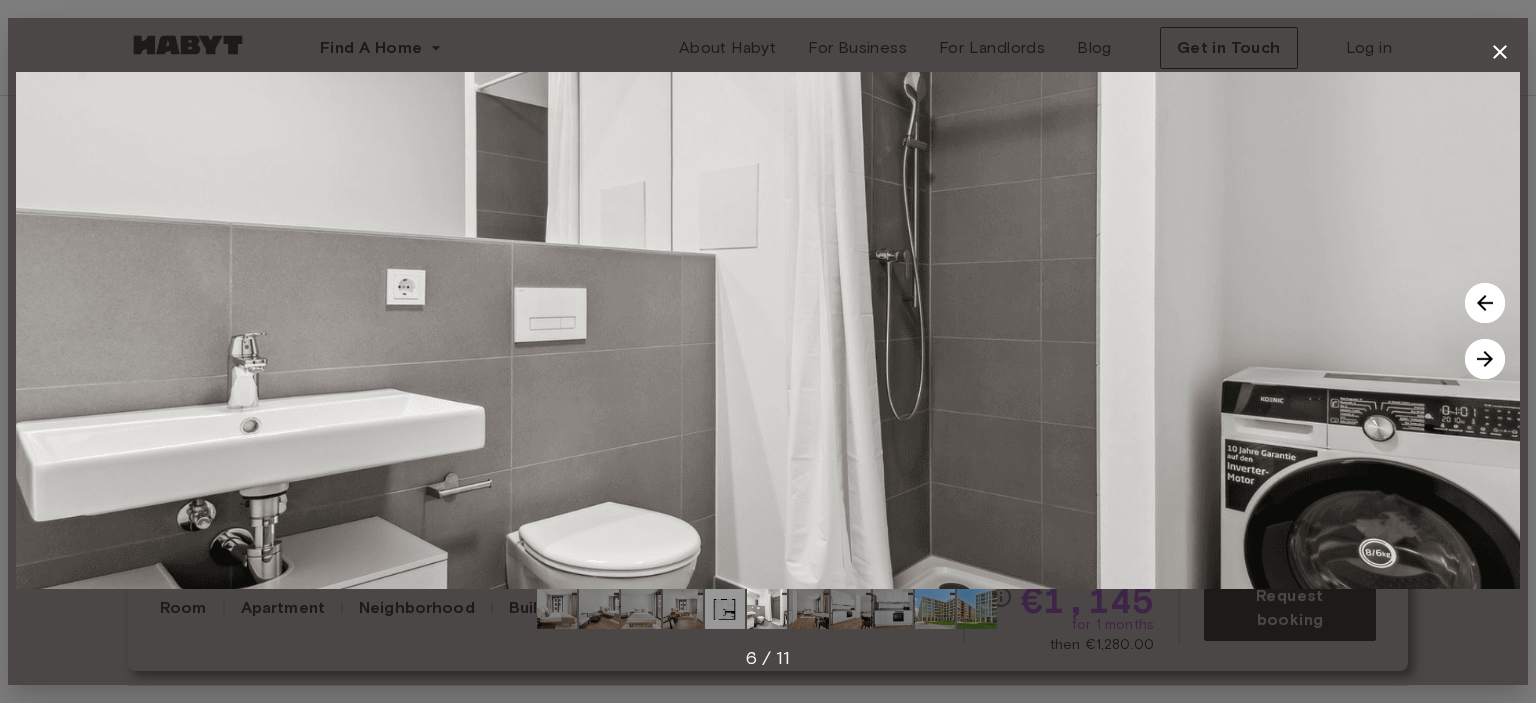 click at bounding box center (1485, 359) 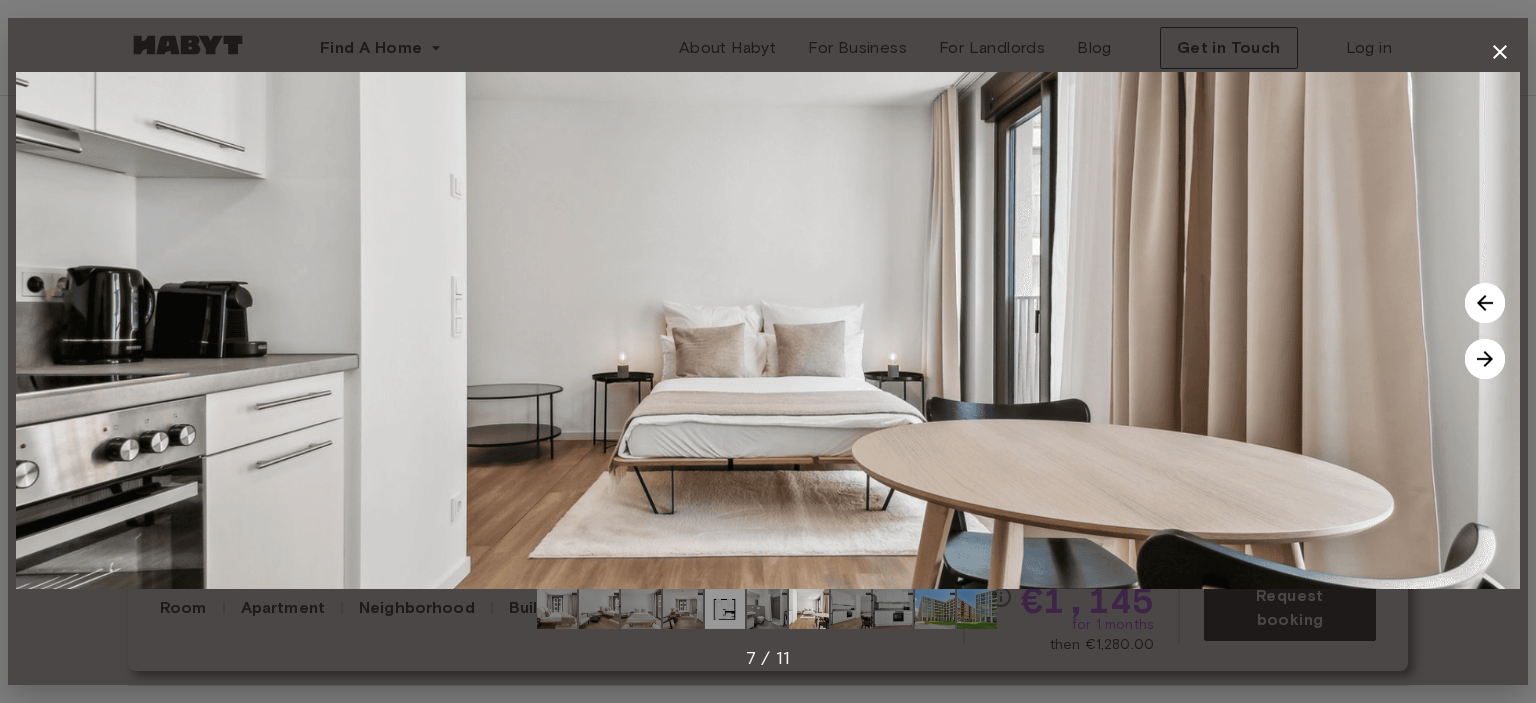 click at bounding box center (1485, 359) 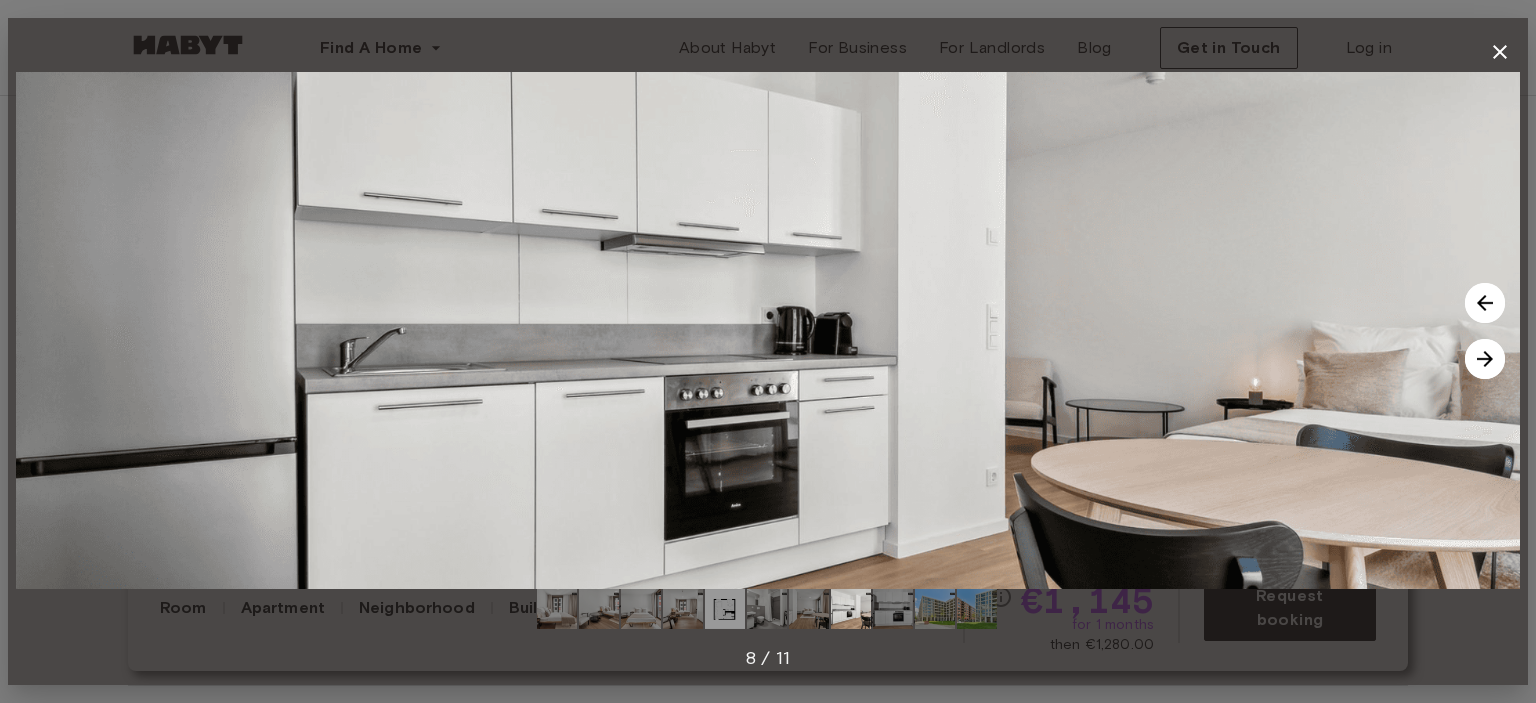 click at bounding box center [1485, 359] 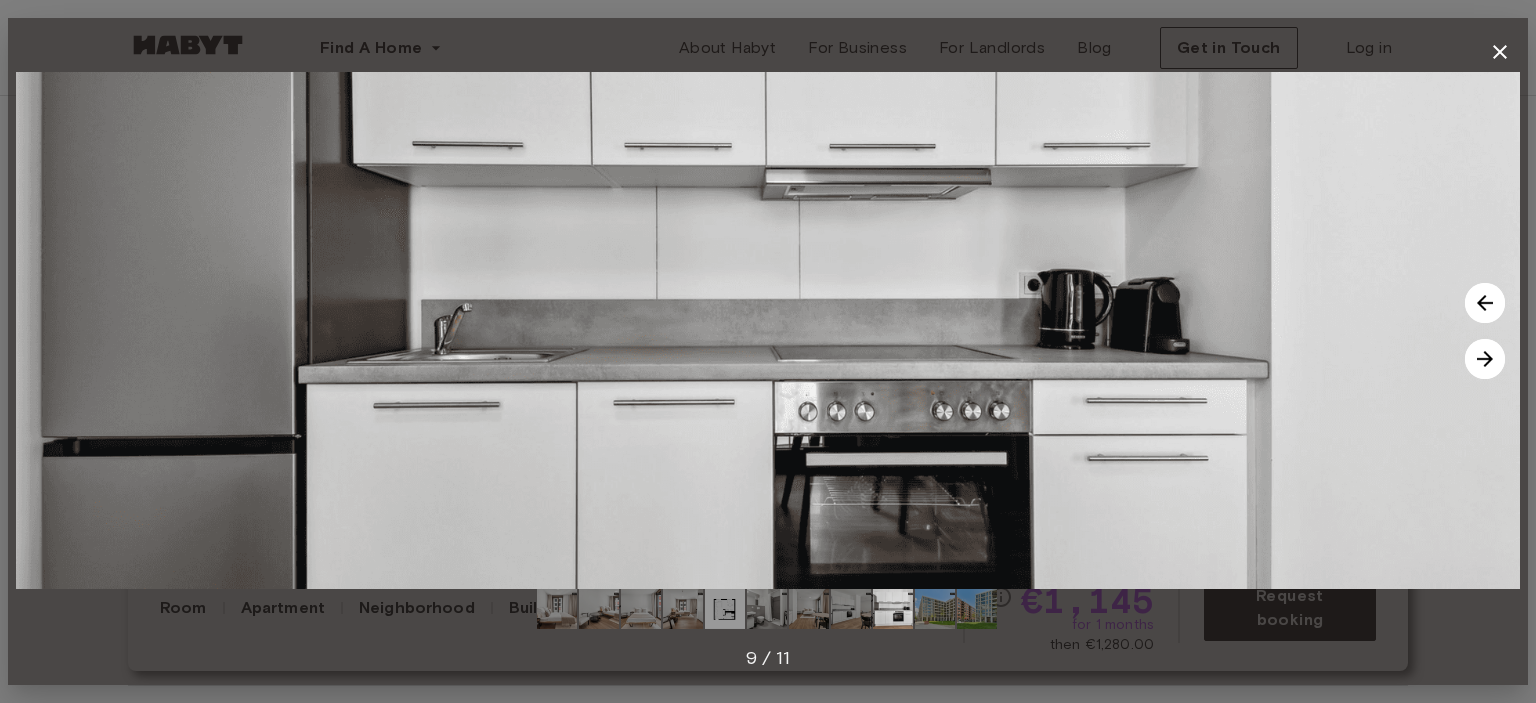 click at bounding box center [1485, 359] 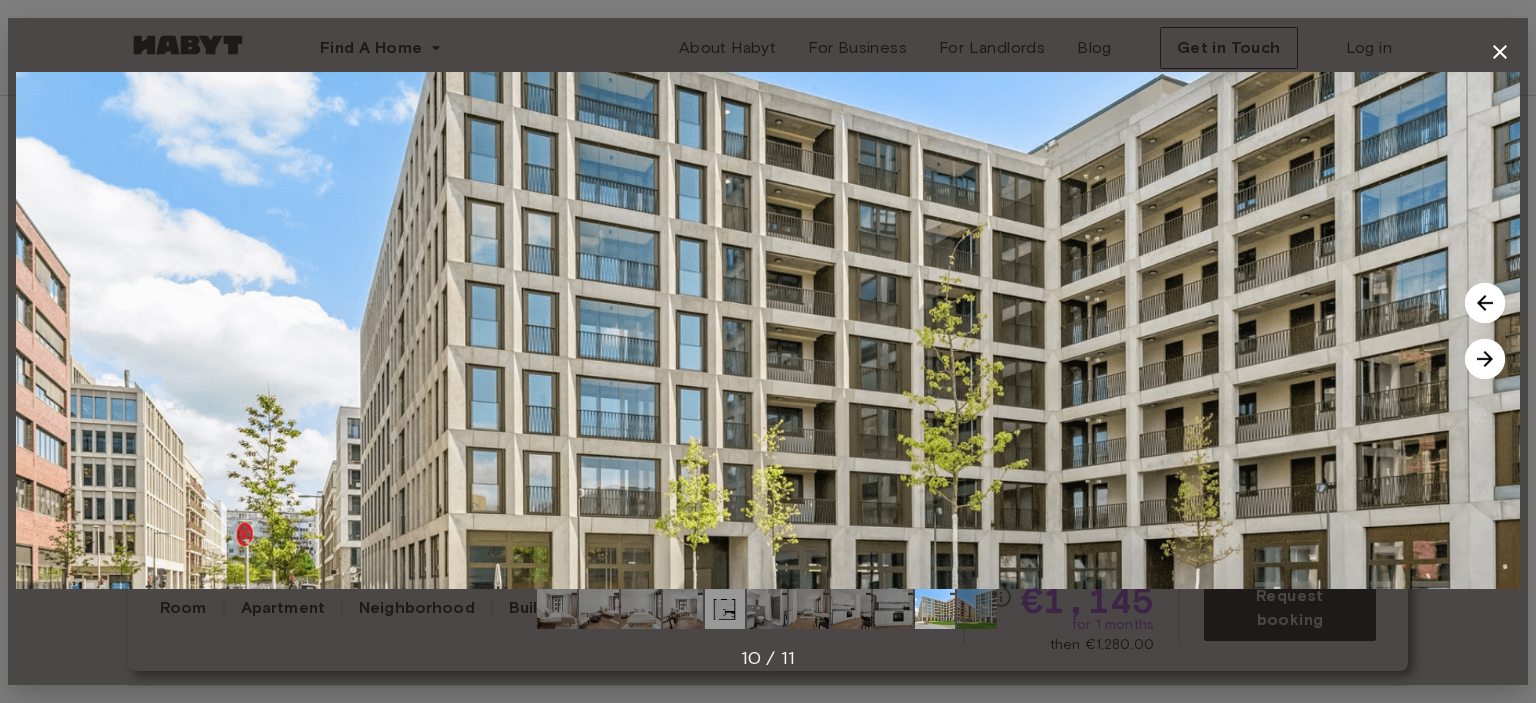click at bounding box center (1485, 359) 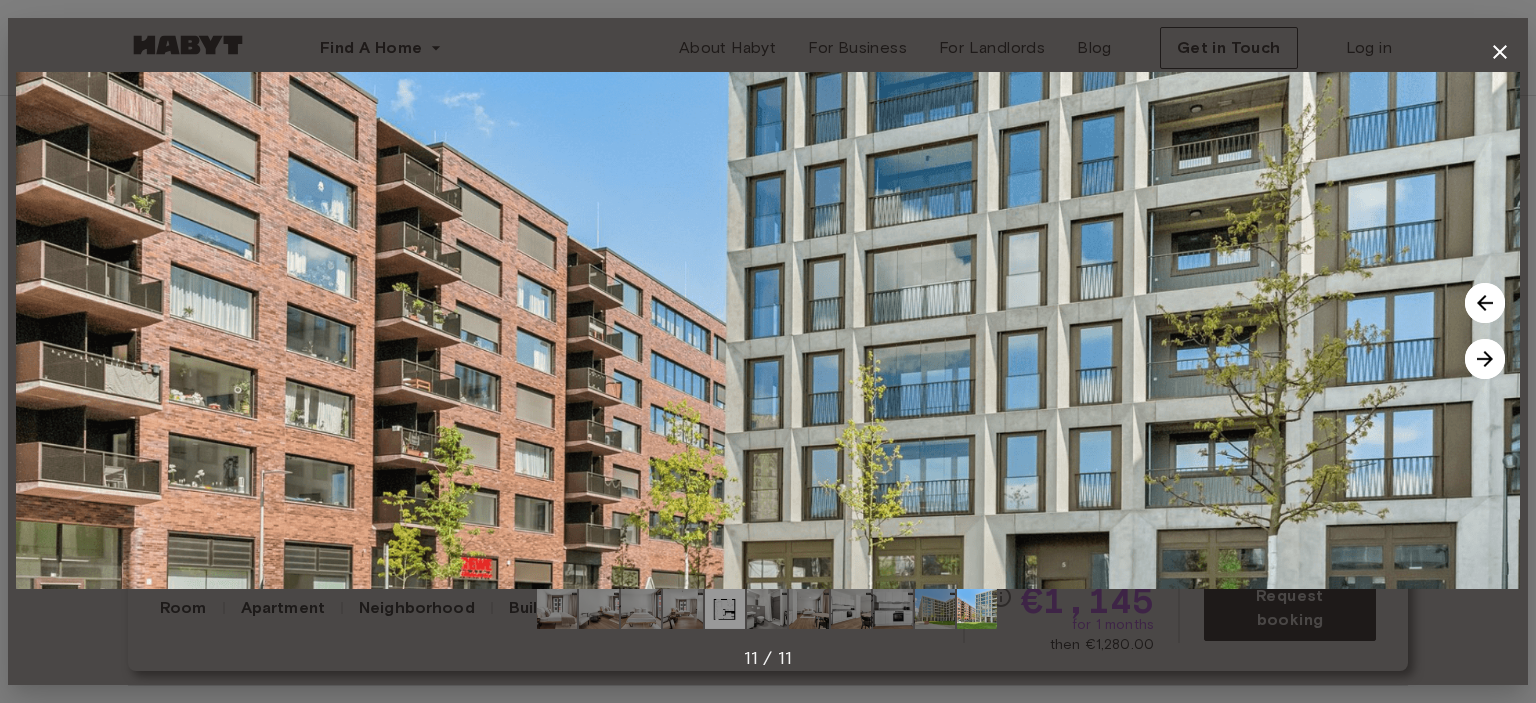click at bounding box center (1485, 359) 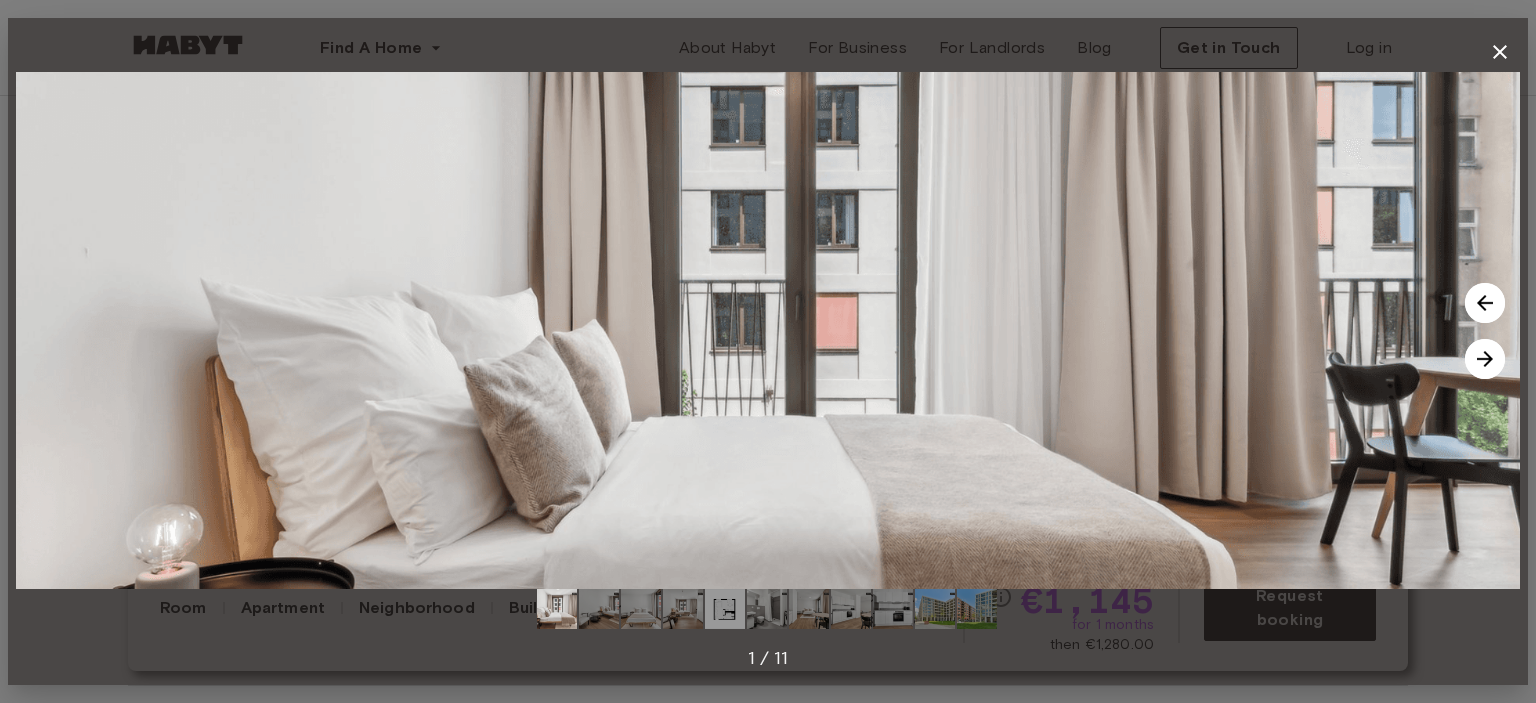 click 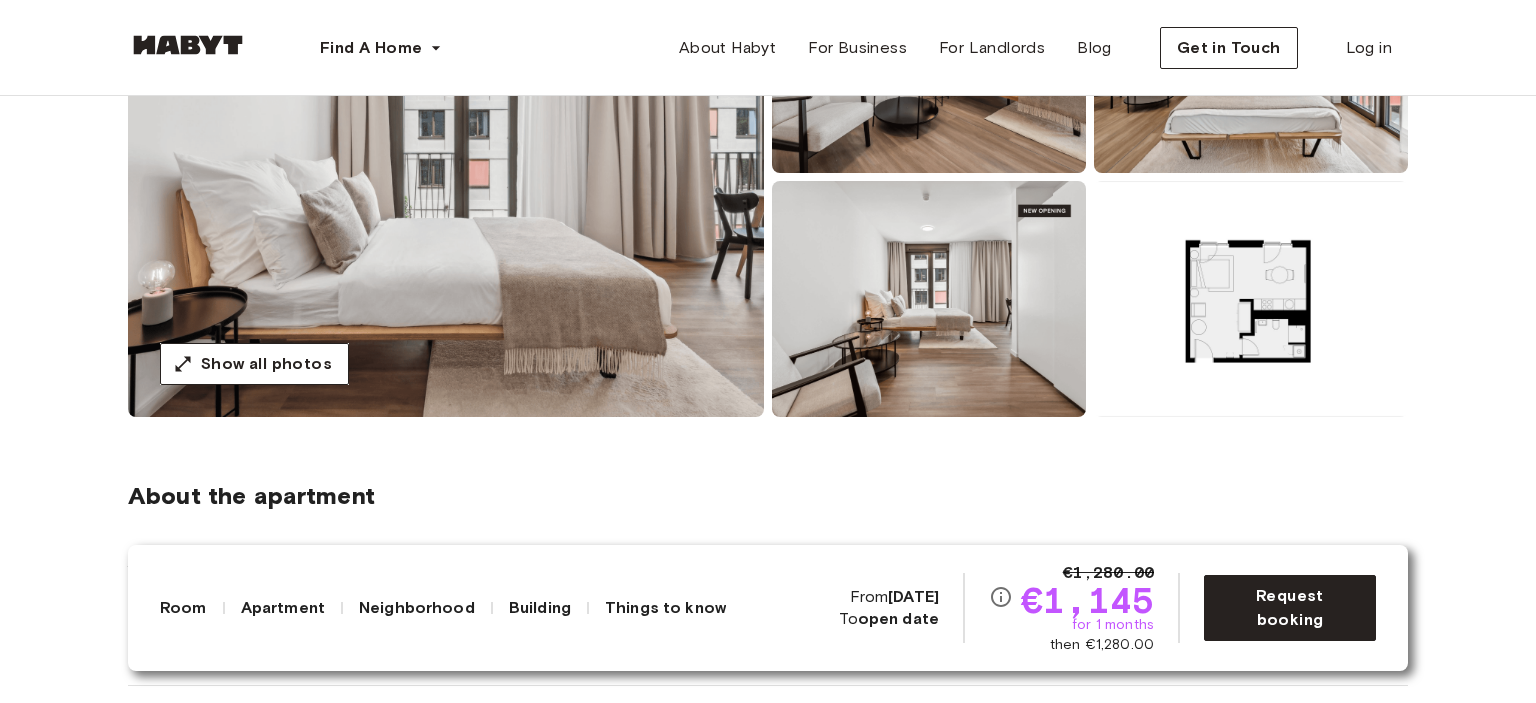 click on "Show all photos" at bounding box center (768, 177) 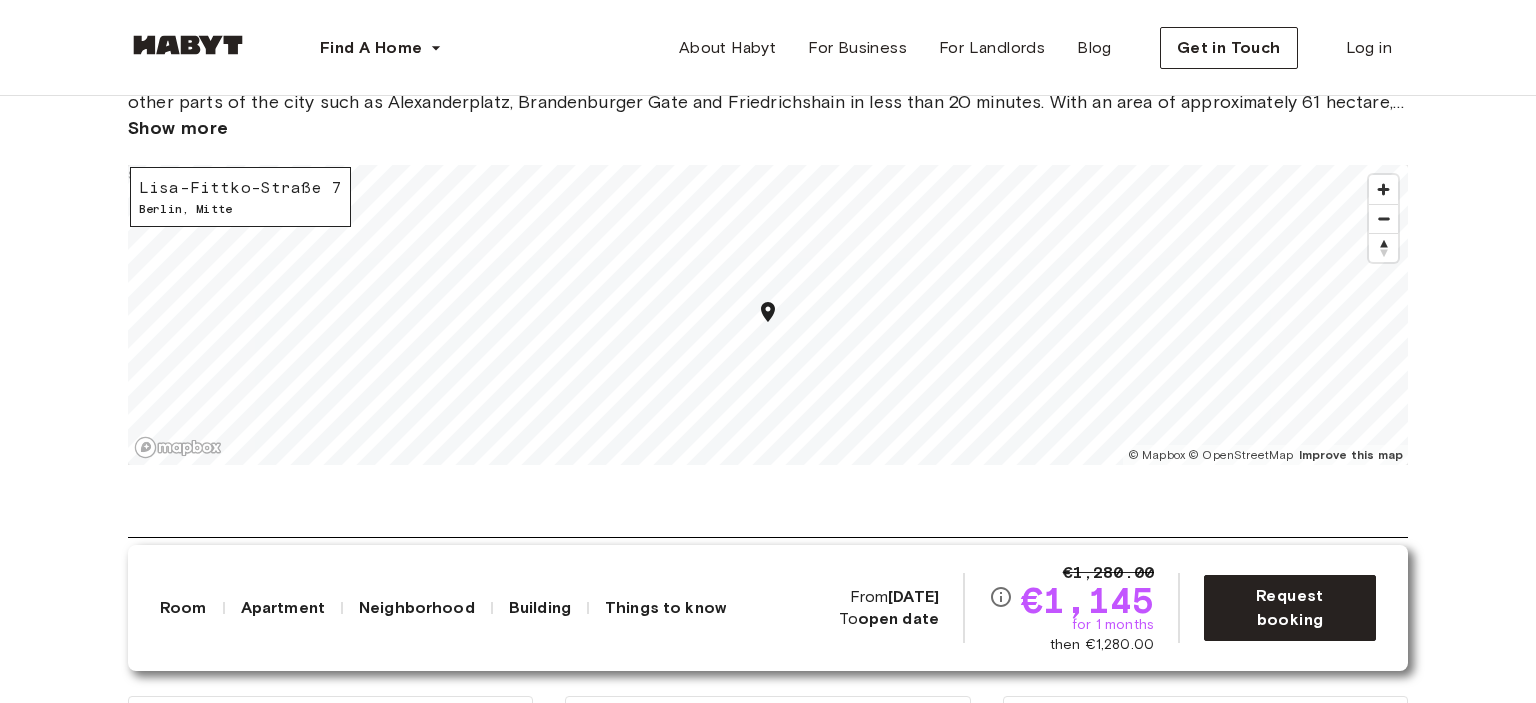 scroll, scrollTop: 2000, scrollLeft: 0, axis: vertical 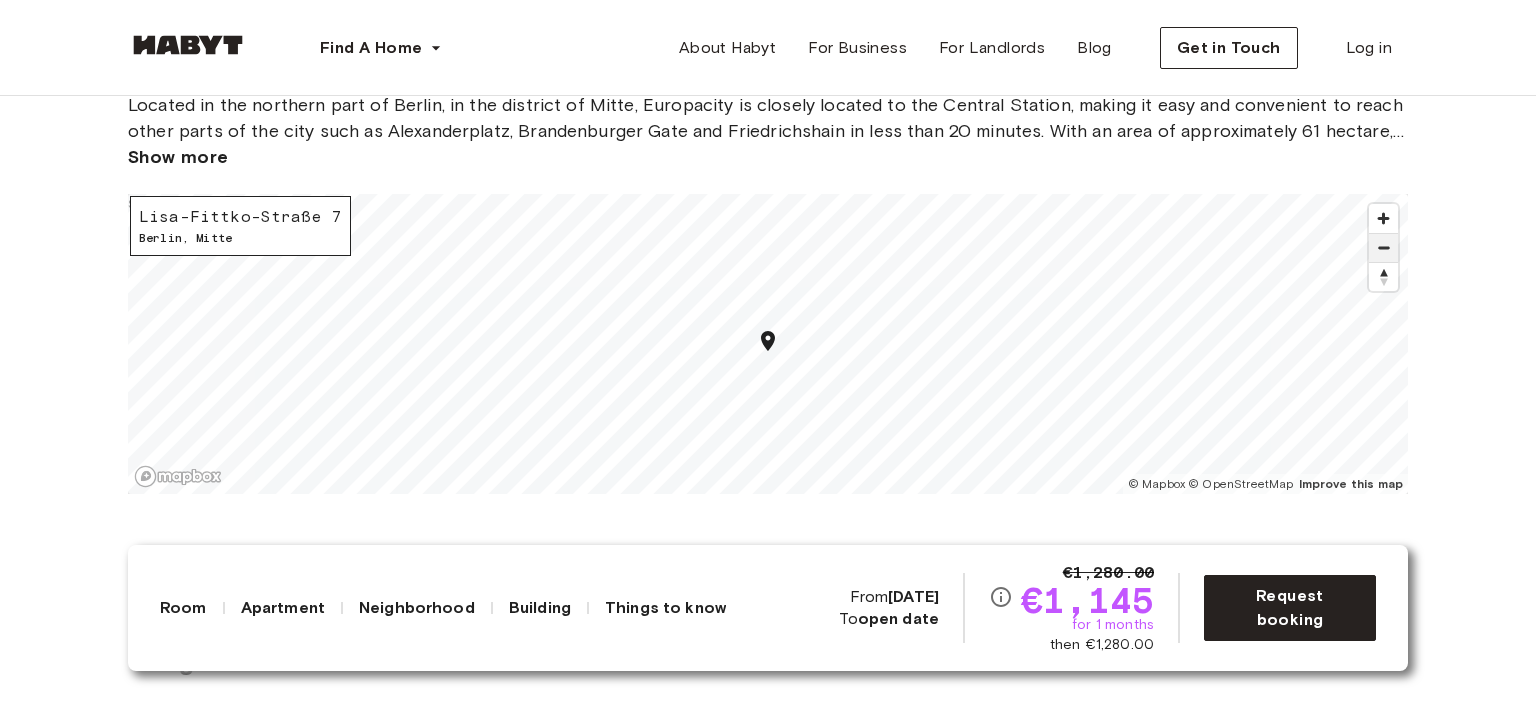 click at bounding box center (1383, 248) 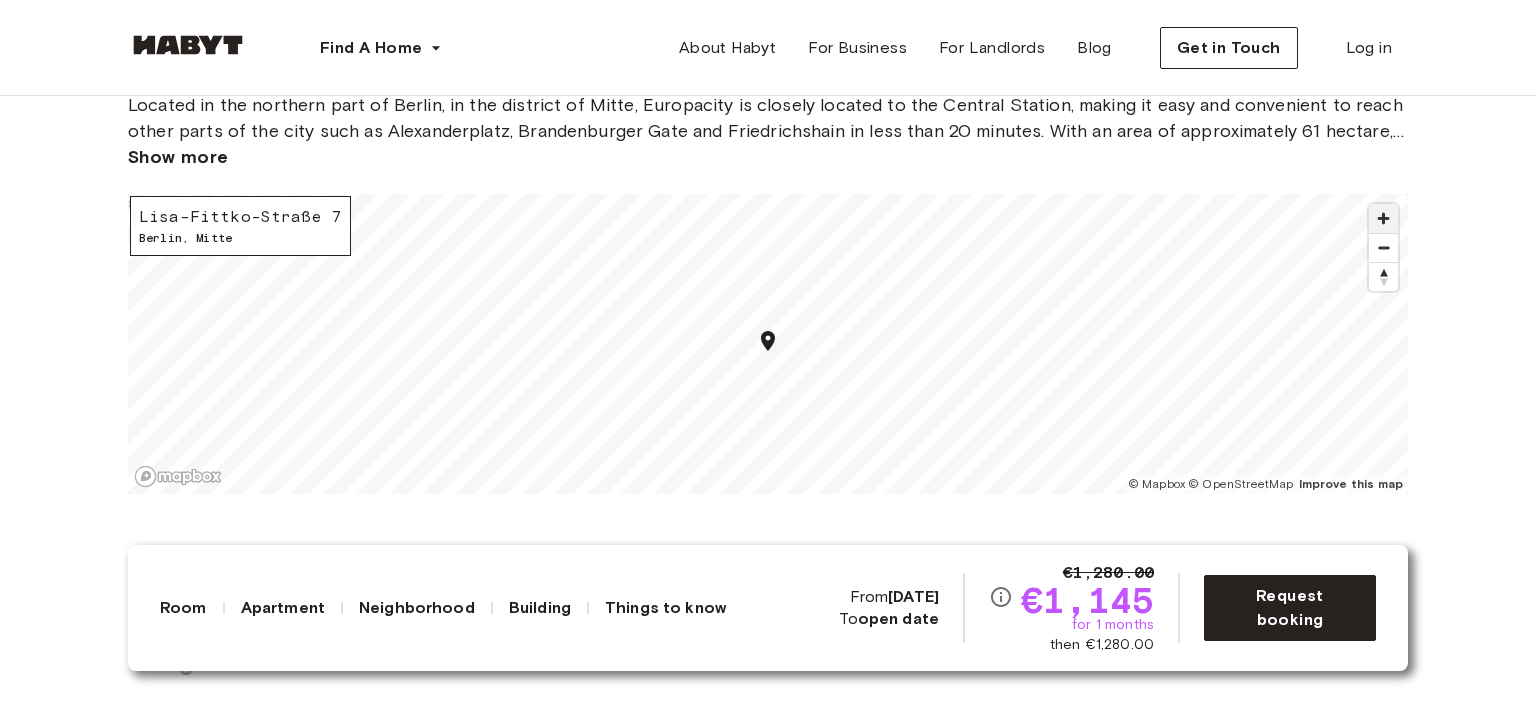 click at bounding box center (1383, 218) 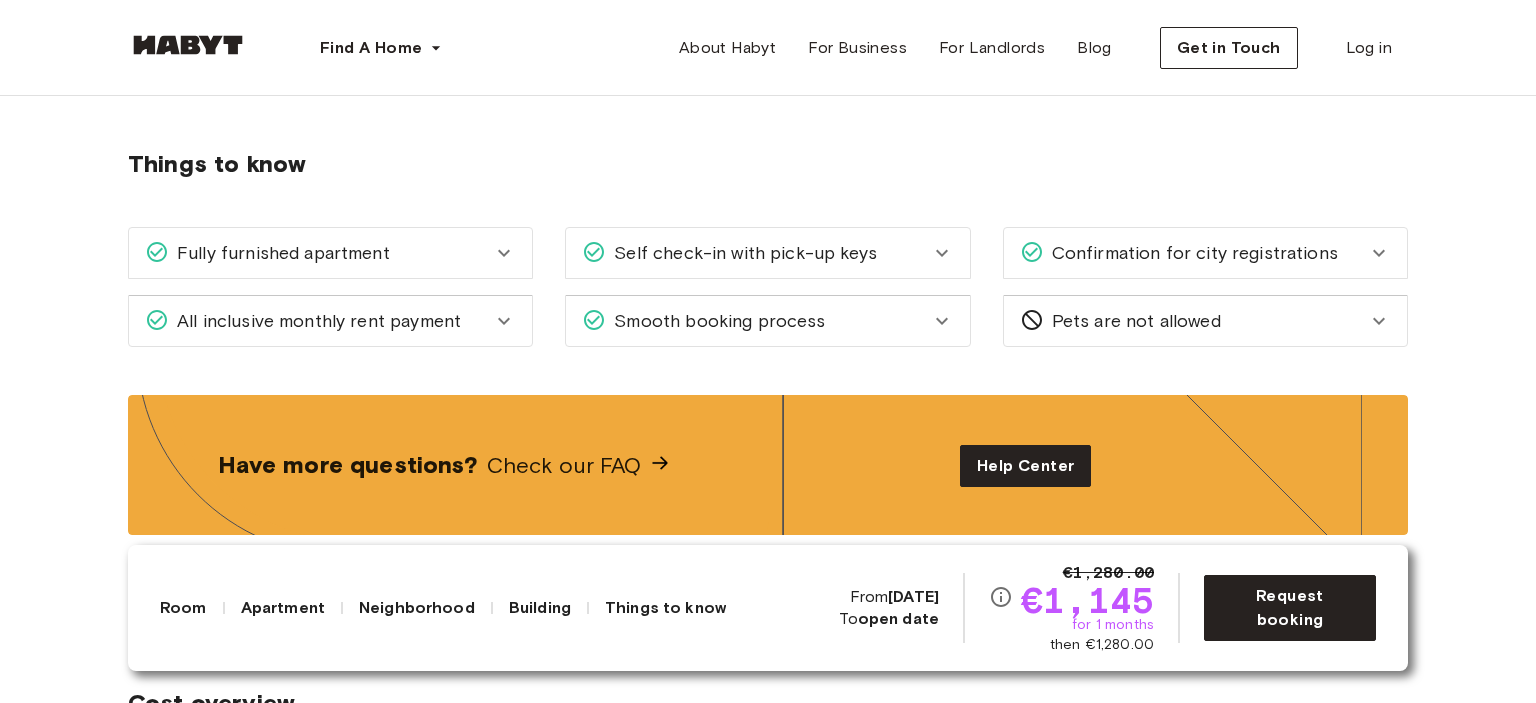 scroll, scrollTop: 2500, scrollLeft: 0, axis: vertical 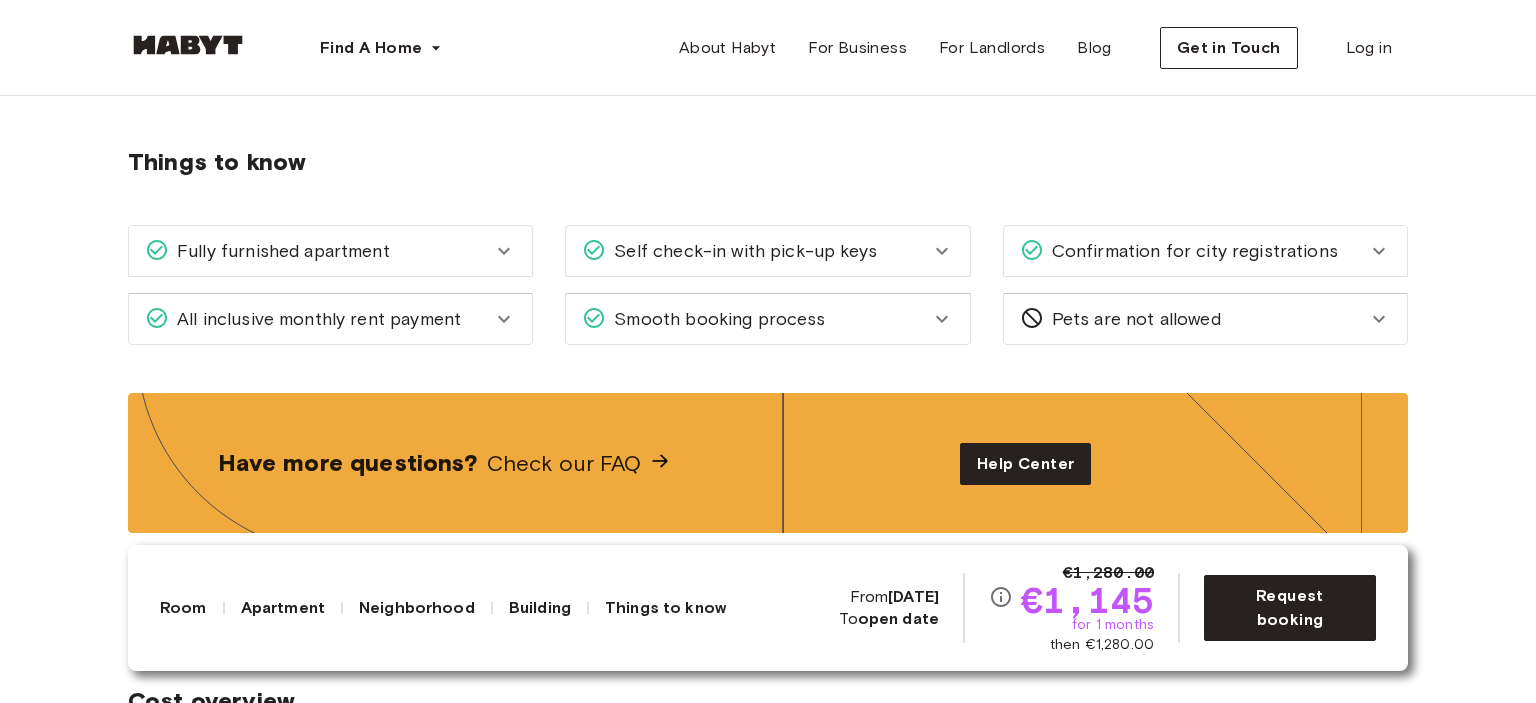 click on "All inclusive monthly rent payment" at bounding box center [318, 319] 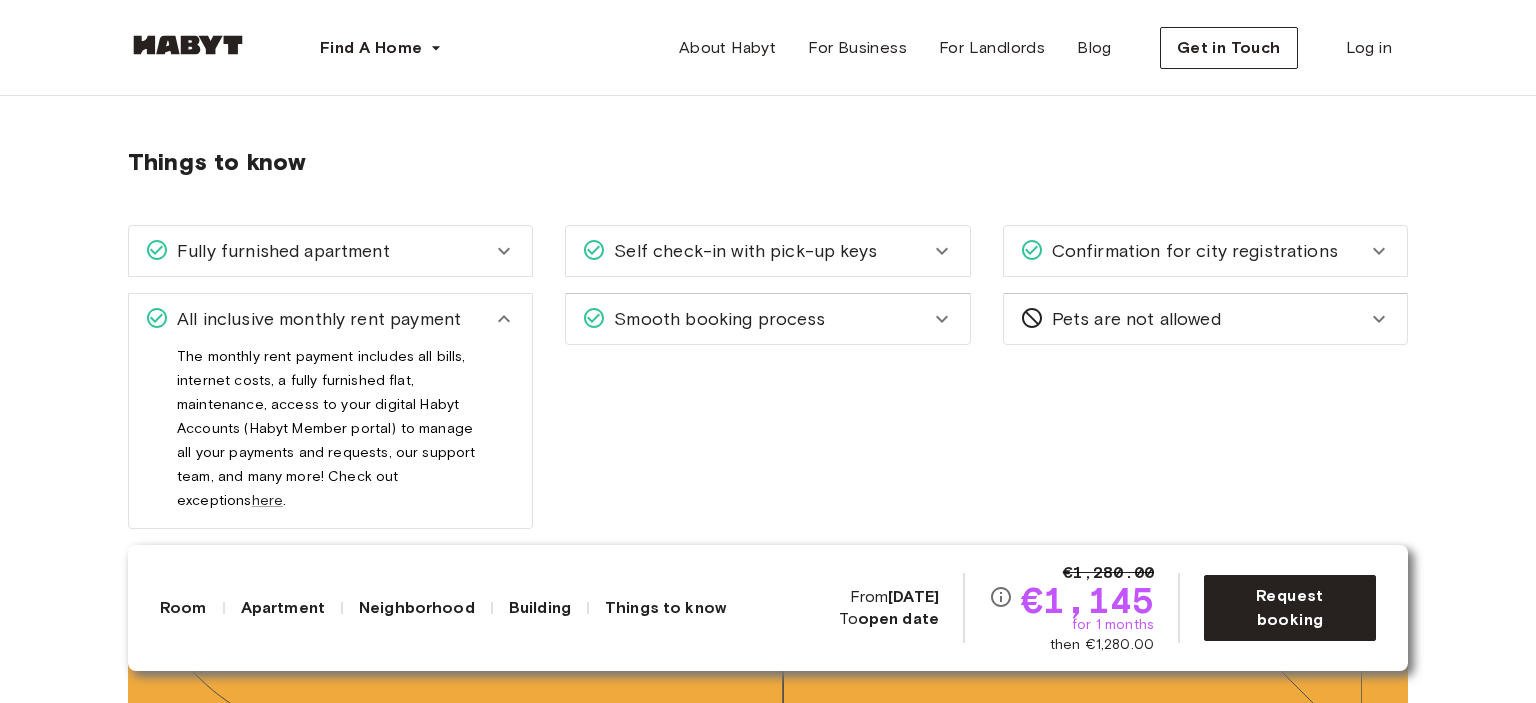 click on "All inclusive monthly rent payment" at bounding box center (318, 319) 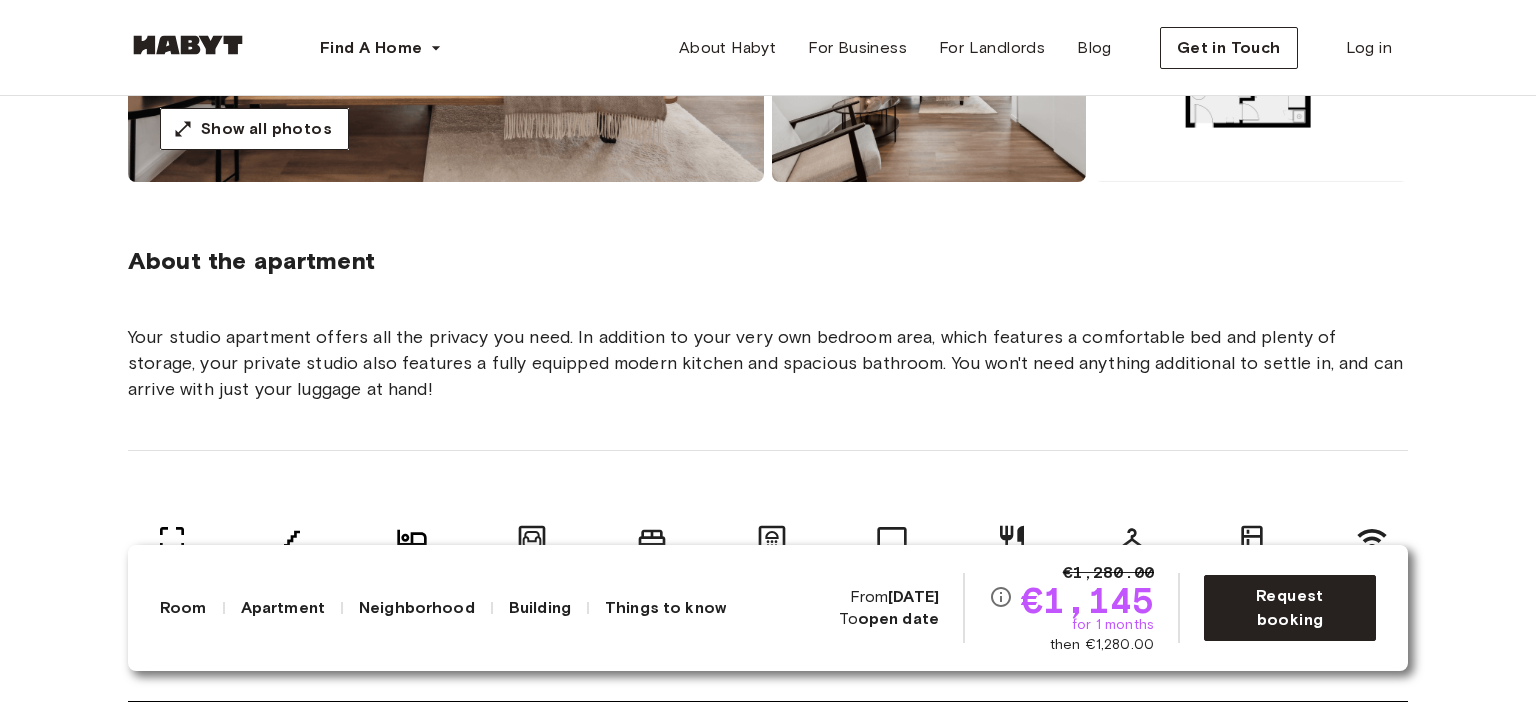 scroll, scrollTop: 0, scrollLeft: 0, axis: both 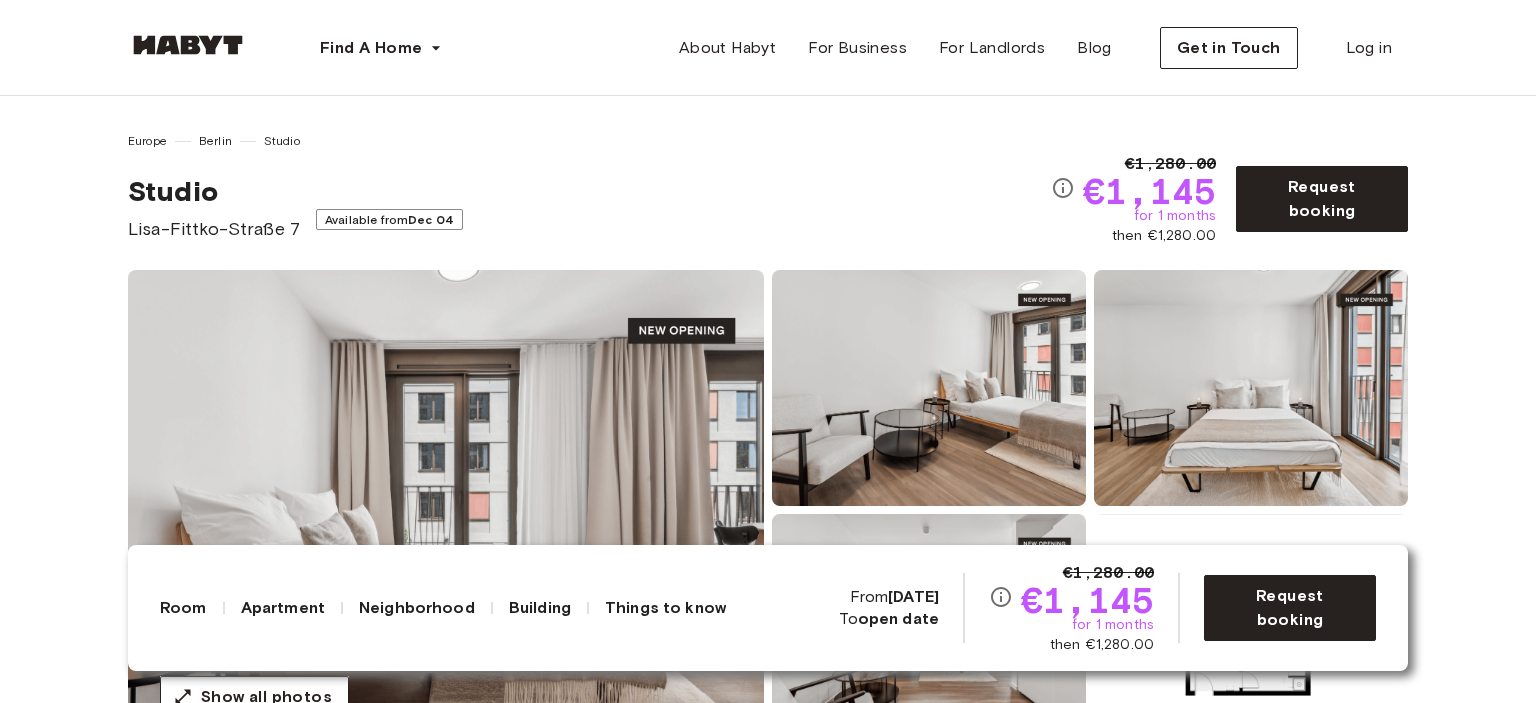 click on "Europe Berlin Studio Studio Lisa-Fittko-Straße 7 Available from  Dec 04 €1,280.00 €1,145 for 1 months then €1,280.00 Request booking Show all photos About the apartment Your studio apartment offers all the privacy you need. In addition to your very own bedroom area, which features a comfortable bed and plenty of storage, your private studio also features a fully equipped modern kitchen and spacious bathroom. You won't need anything additional to settle in, and can arrive with just your luggage at hand! 34.8 sqm. 6th Floor 1 bedroom Living room 140 x 200cm mattress Ensuite bathroom Smart TV Dining room Wardrobe Fully-equipped kitchen WiFi Kitchen utensils Washing Machine About the building Located in the heart of the exciting Europacity, our modern building makes Berlin living even more special. You will have access to a beautiful courtyard, the perfect place to escape from busy city living and enjoy a moment of stillness.  Elevator Bicycle storage Courtyard About the neighborhood Open in Google Maps ," at bounding box center (768, 2873) 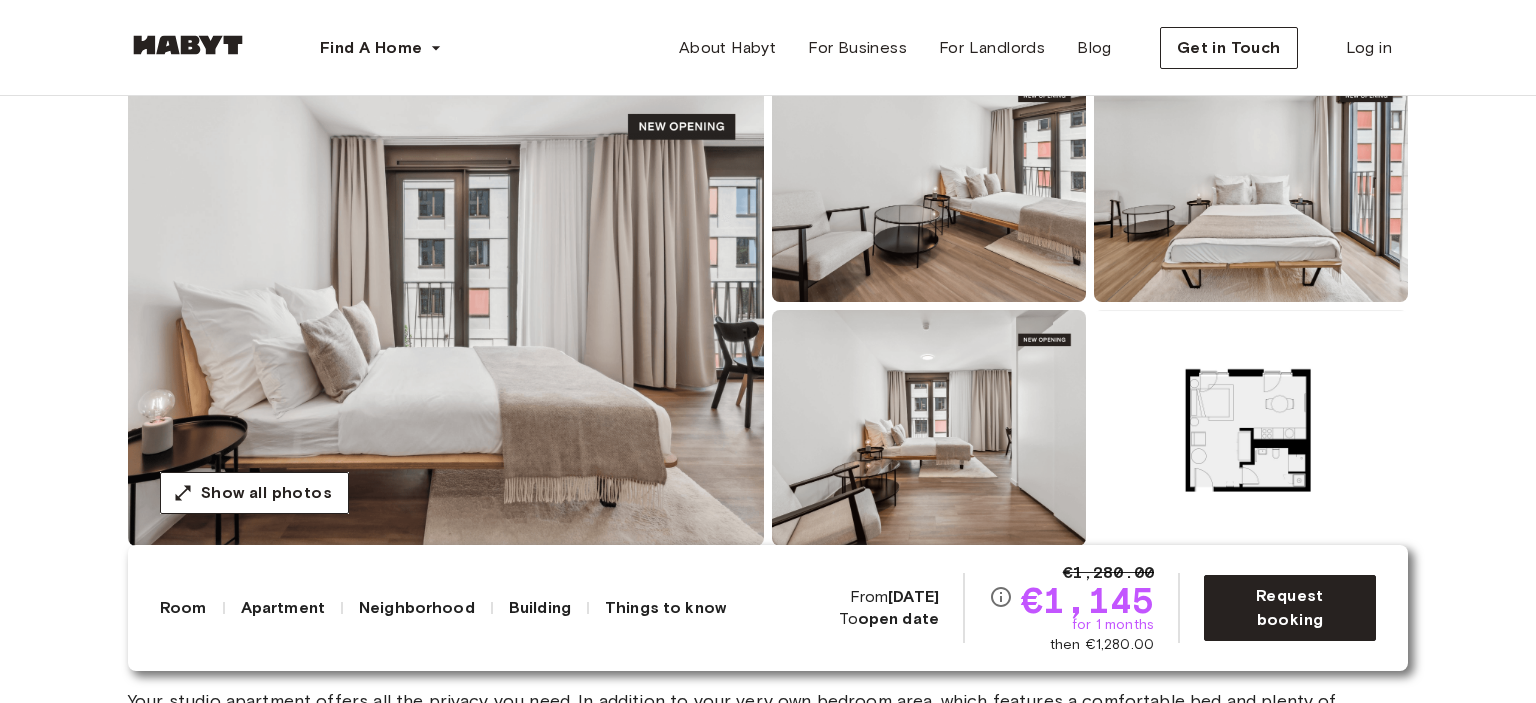scroll, scrollTop: 166, scrollLeft: 0, axis: vertical 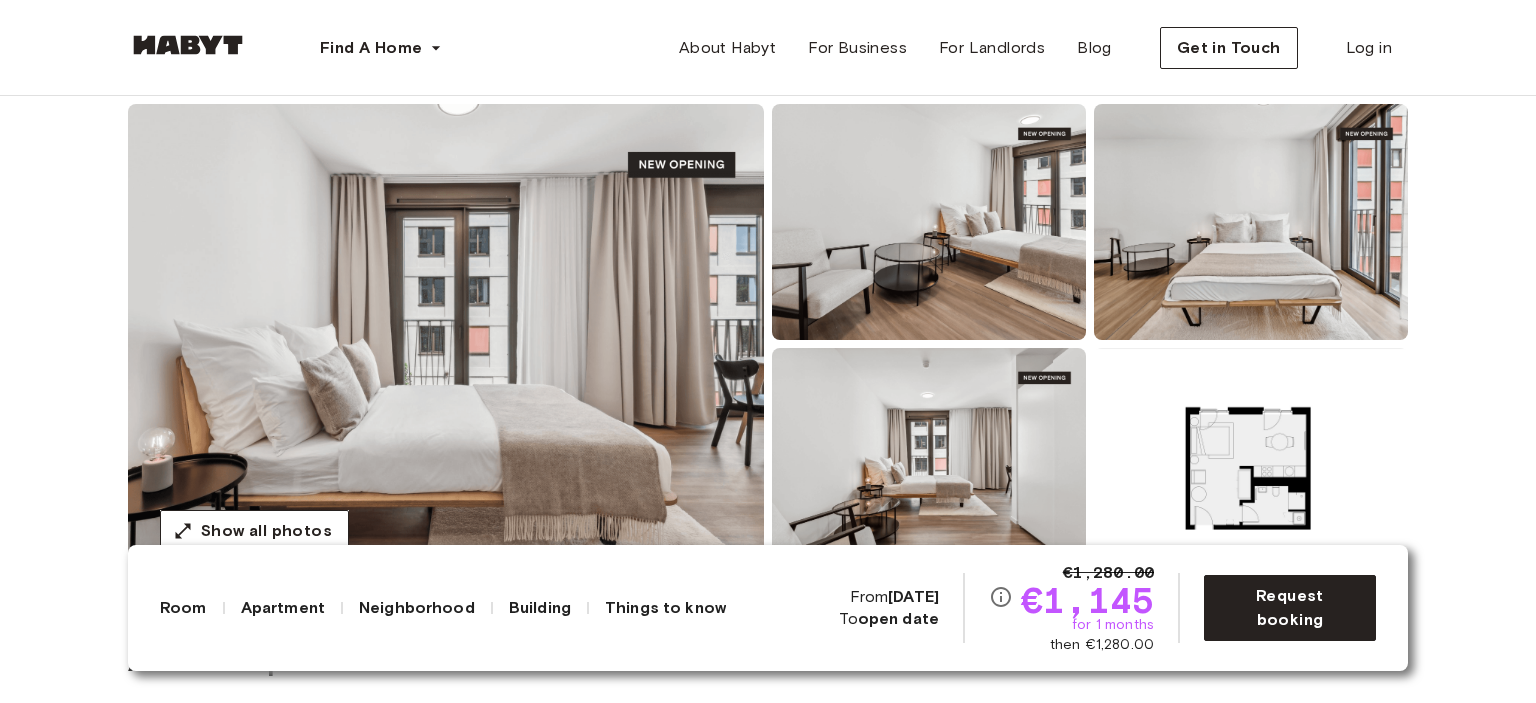 click on "Show all photos" at bounding box center [768, 344] 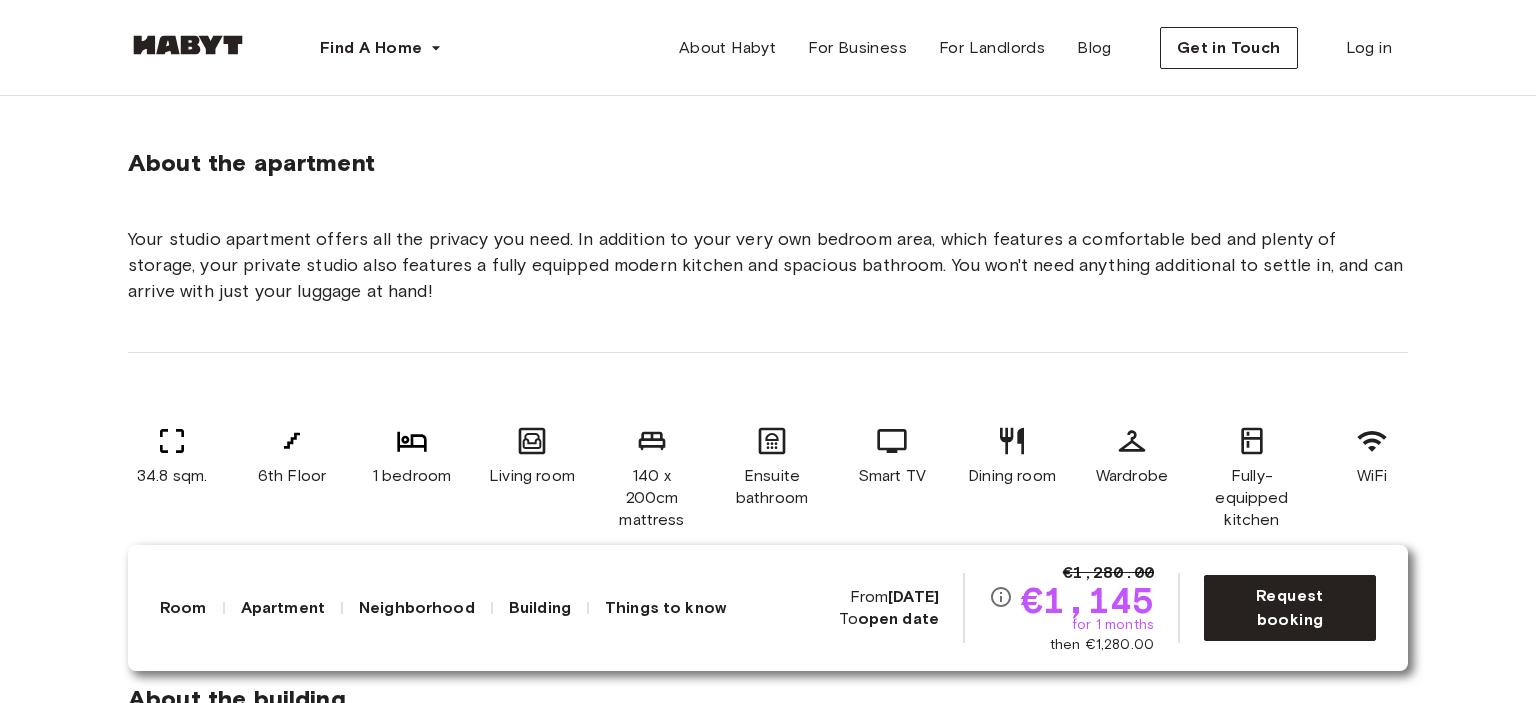 scroll, scrollTop: 0, scrollLeft: 0, axis: both 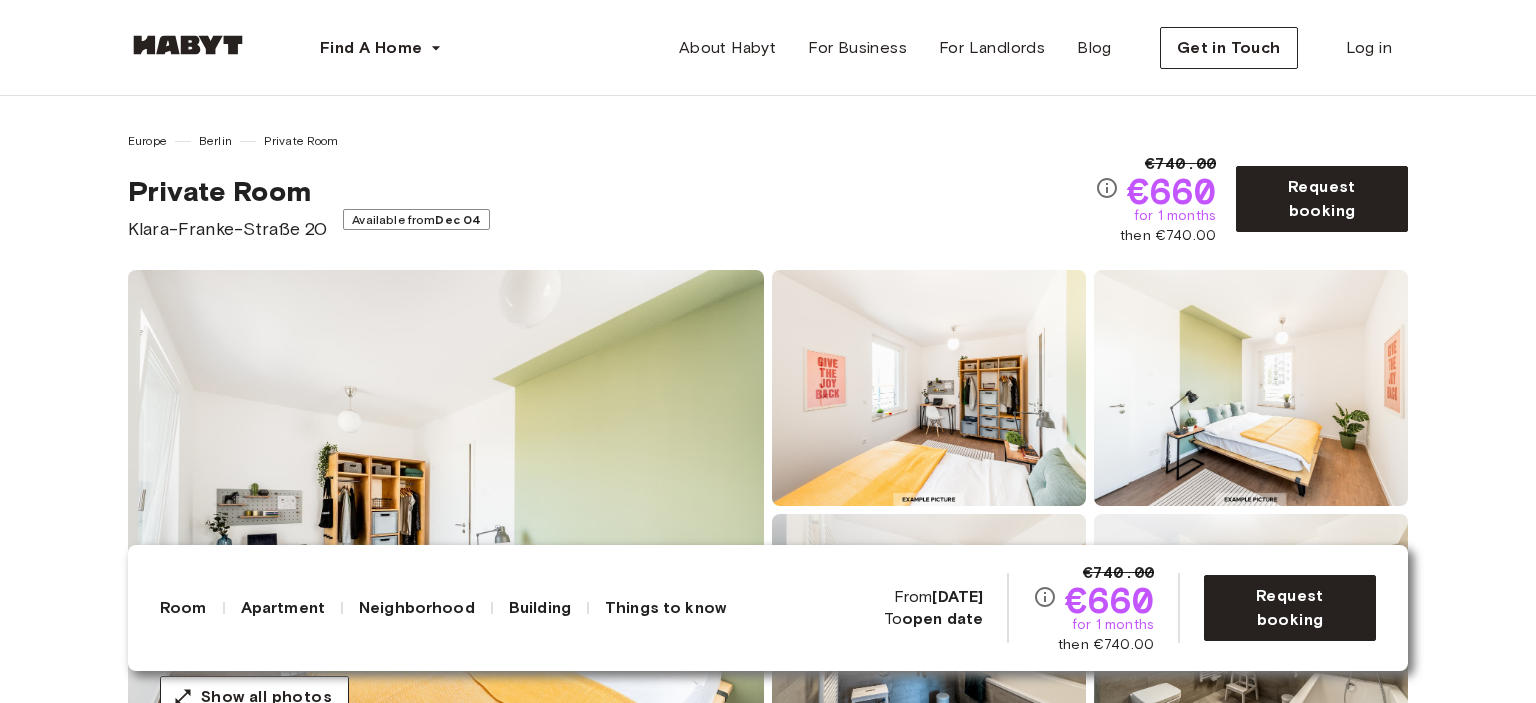 click on "Show all photos" at bounding box center (768, 510) 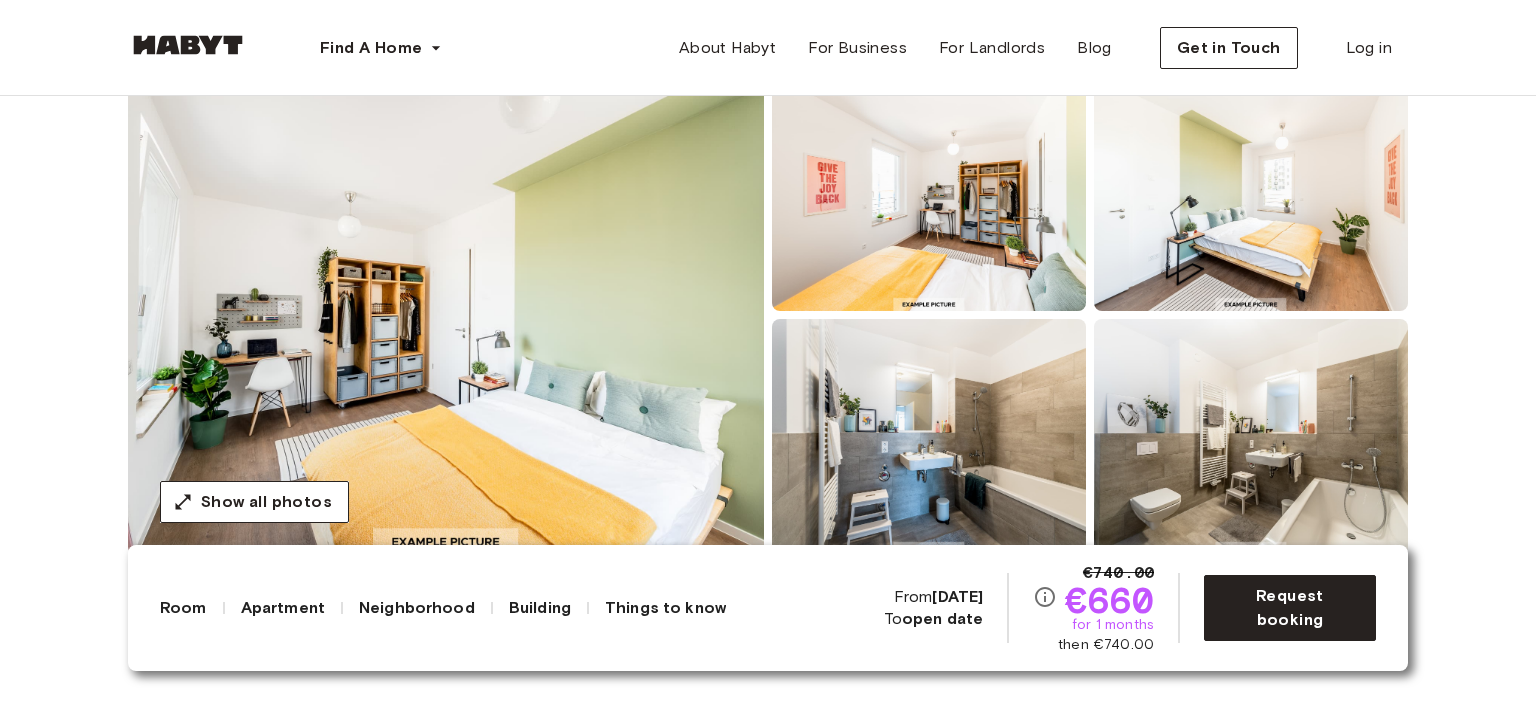 scroll, scrollTop: 166, scrollLeft: 0, axis: vertical 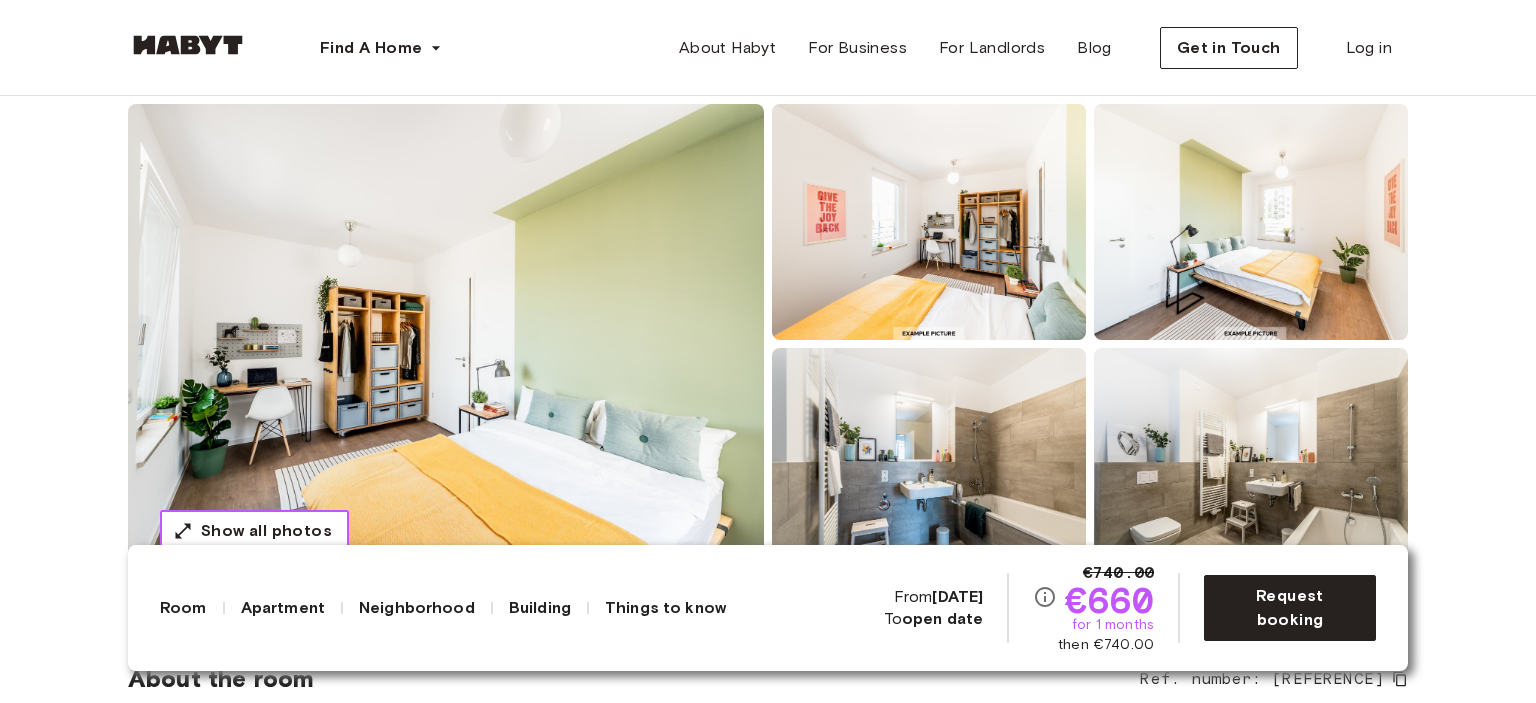 click on "Show all photos" at bounding box center (266, 531) 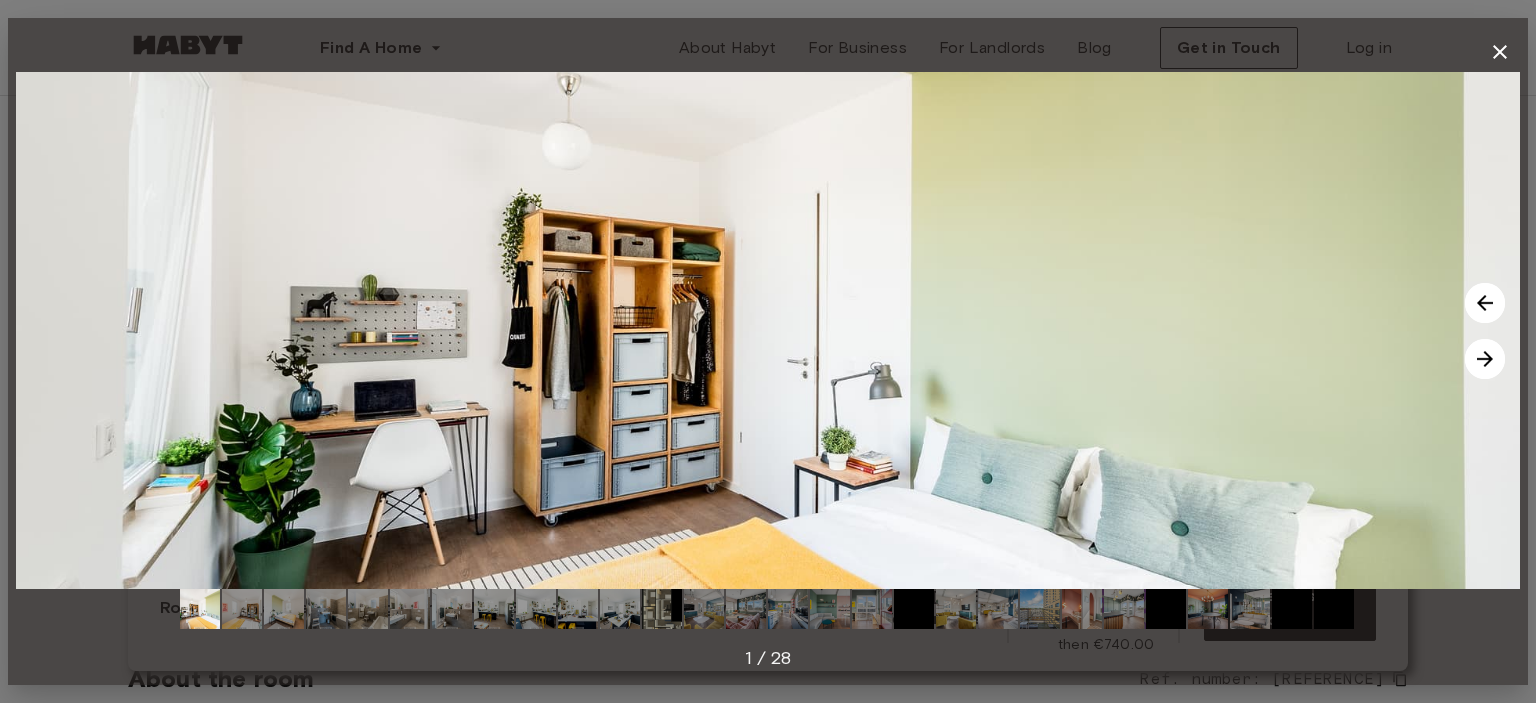 click at bounding box center [1485, 359] 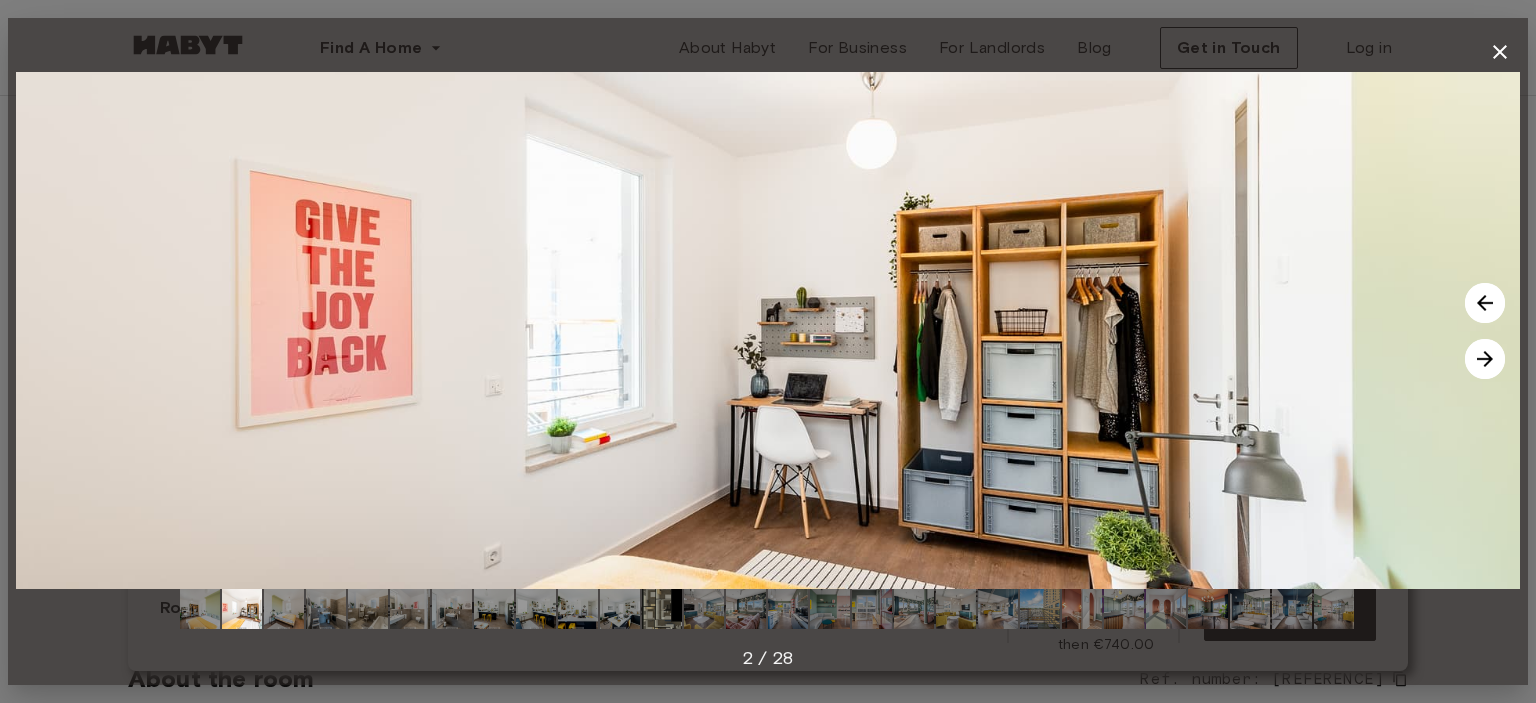 click at bounding box center (1485, 359) 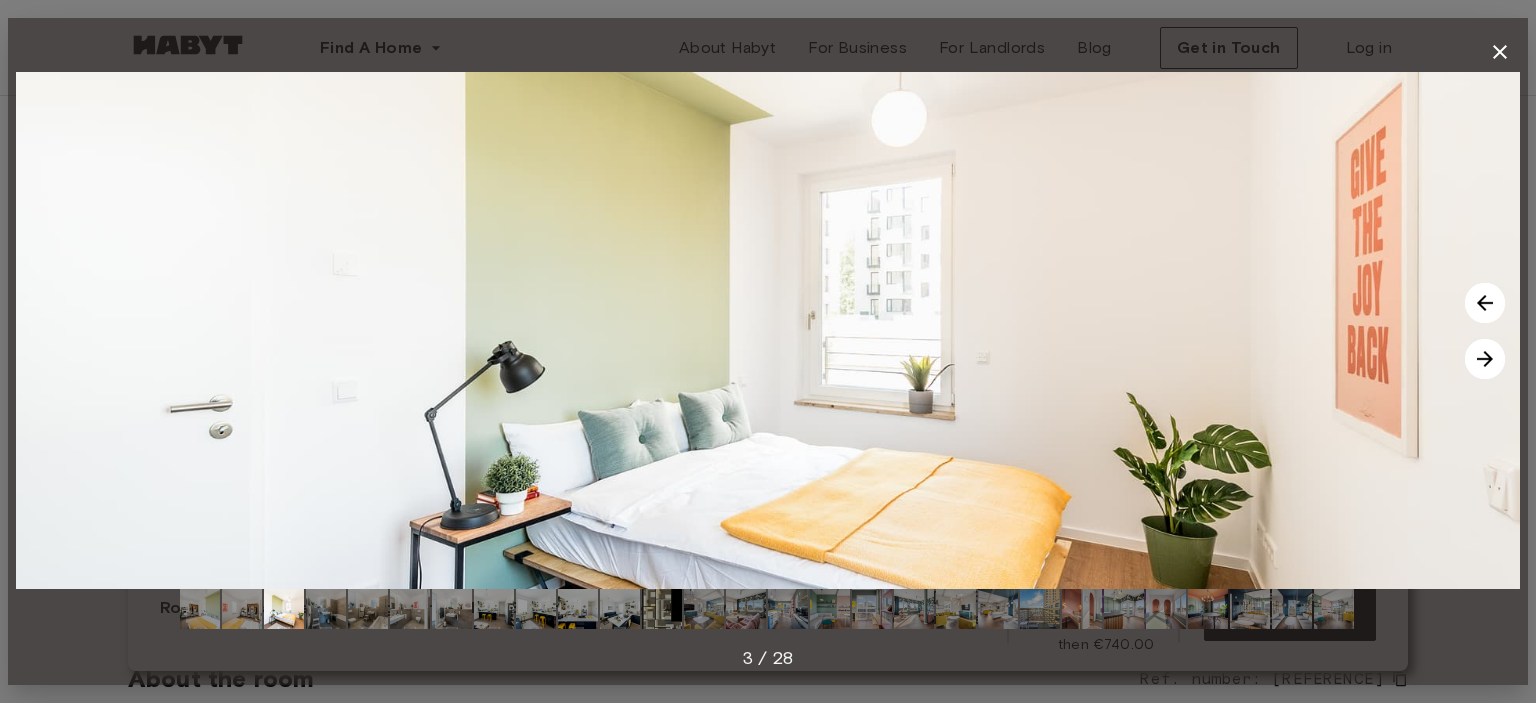 click at bounding box center (1485, 359) 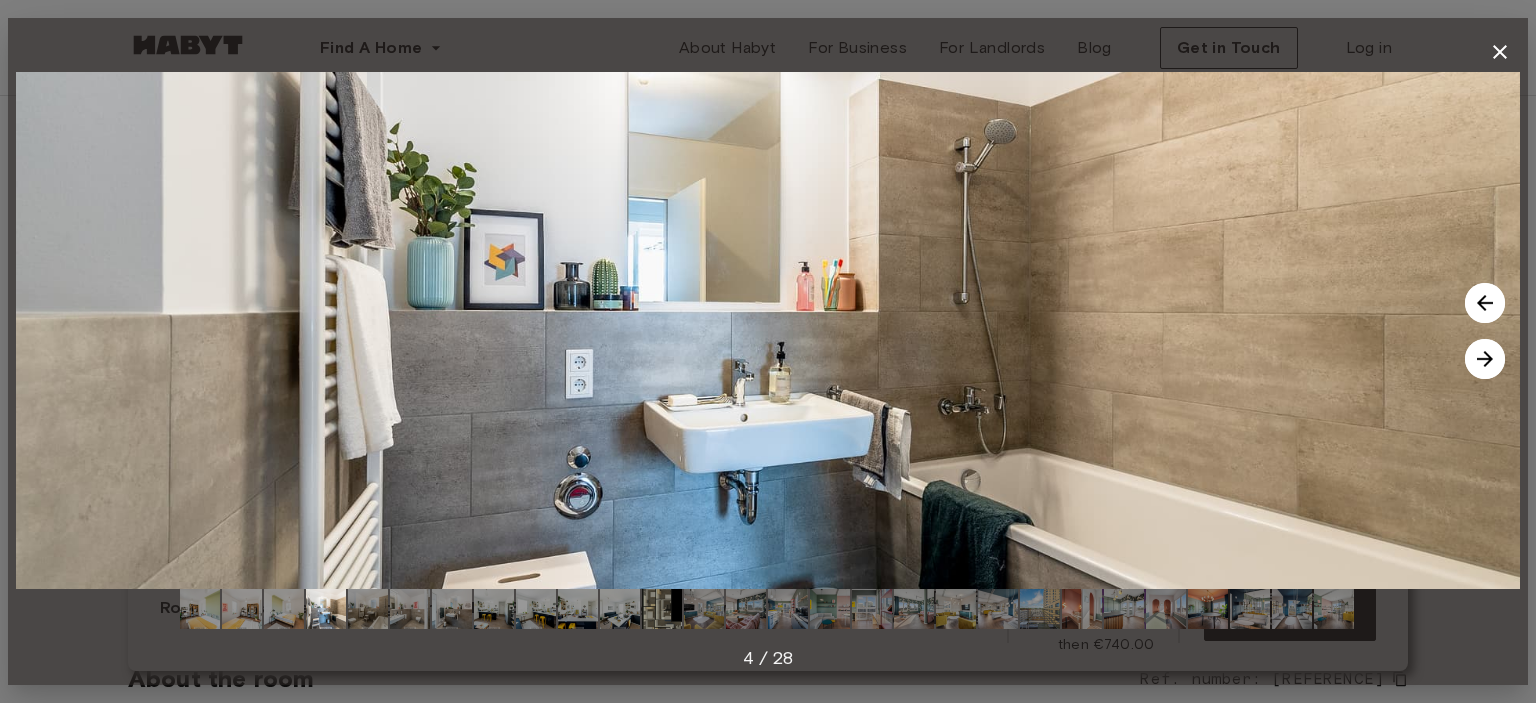 click at bounding box center [1485, 303] 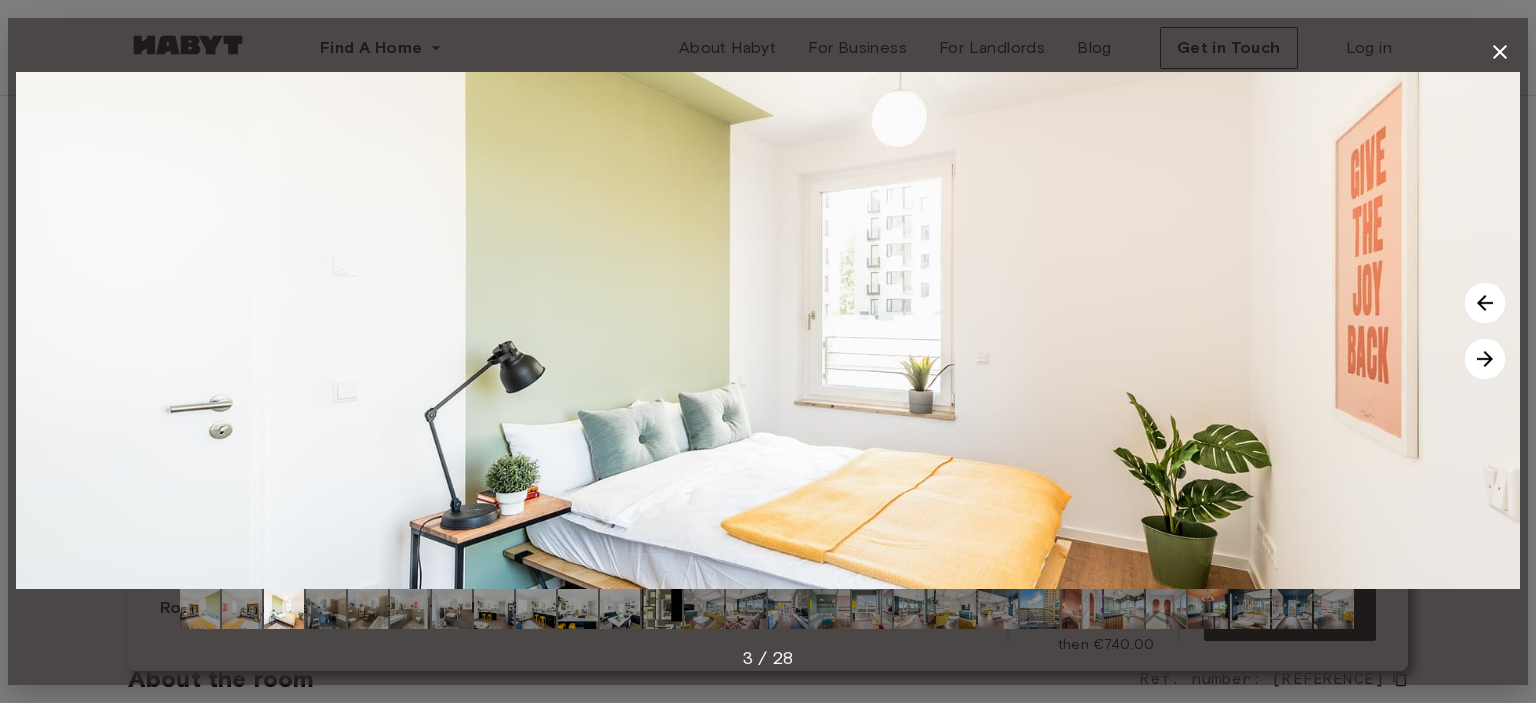 click at bounding box center [1485, 359] 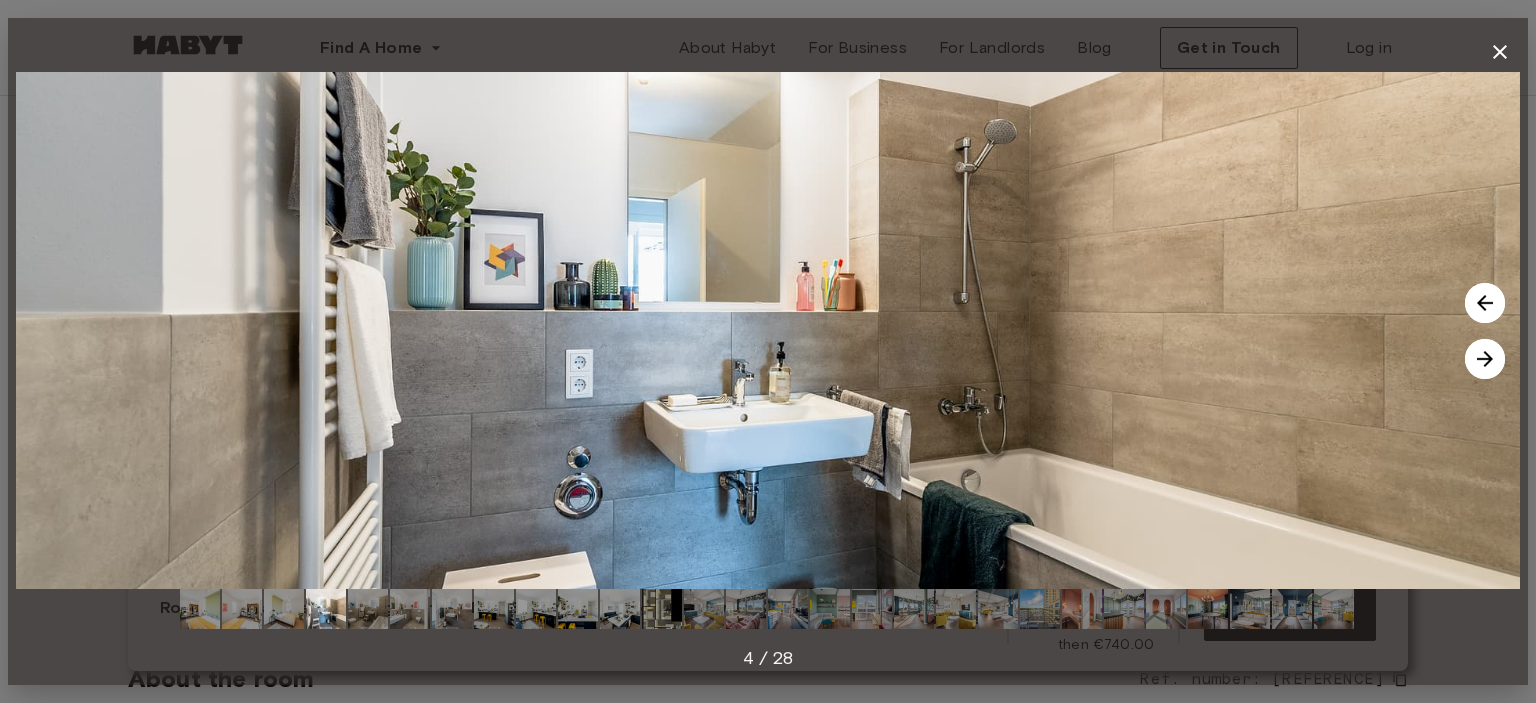 click at bounding box center [1485, 359] 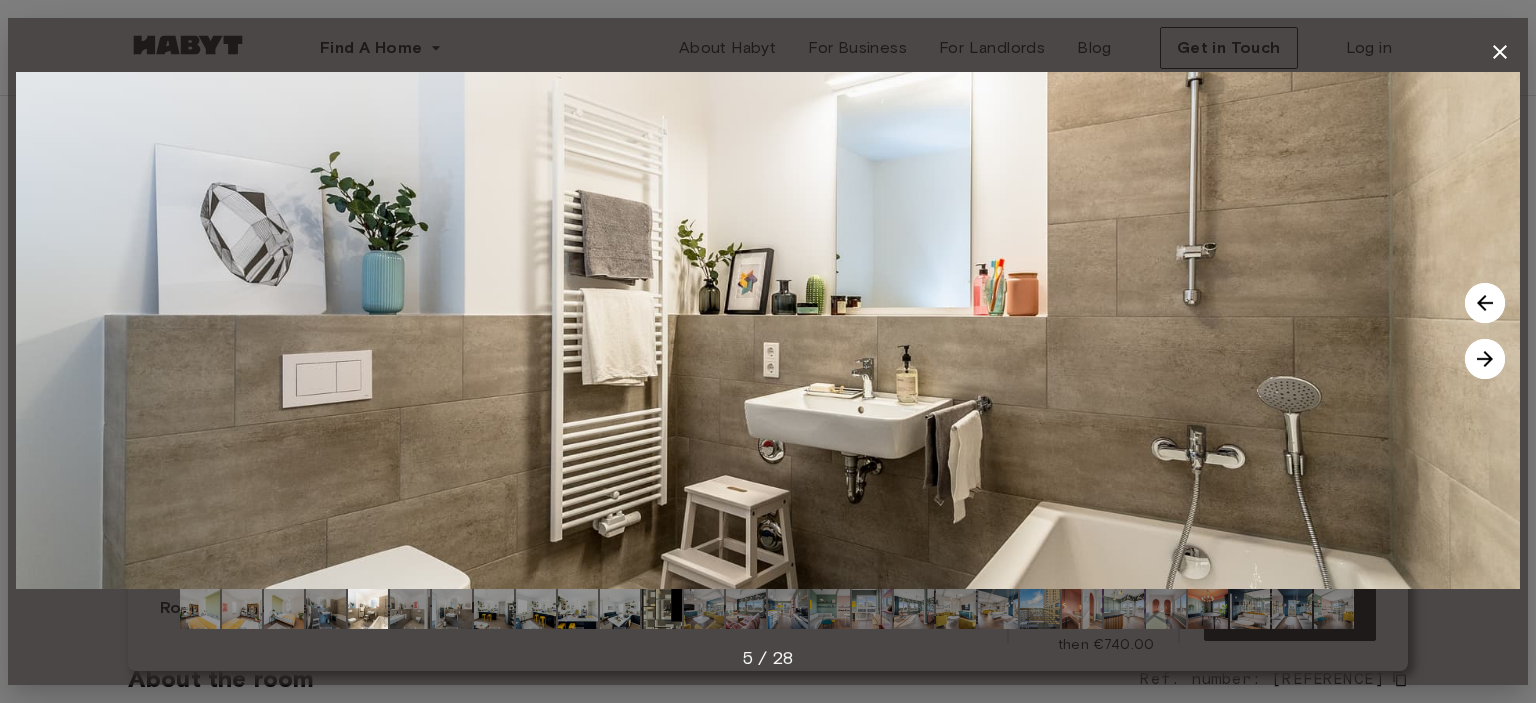 click at bounding box center (1485, 359) 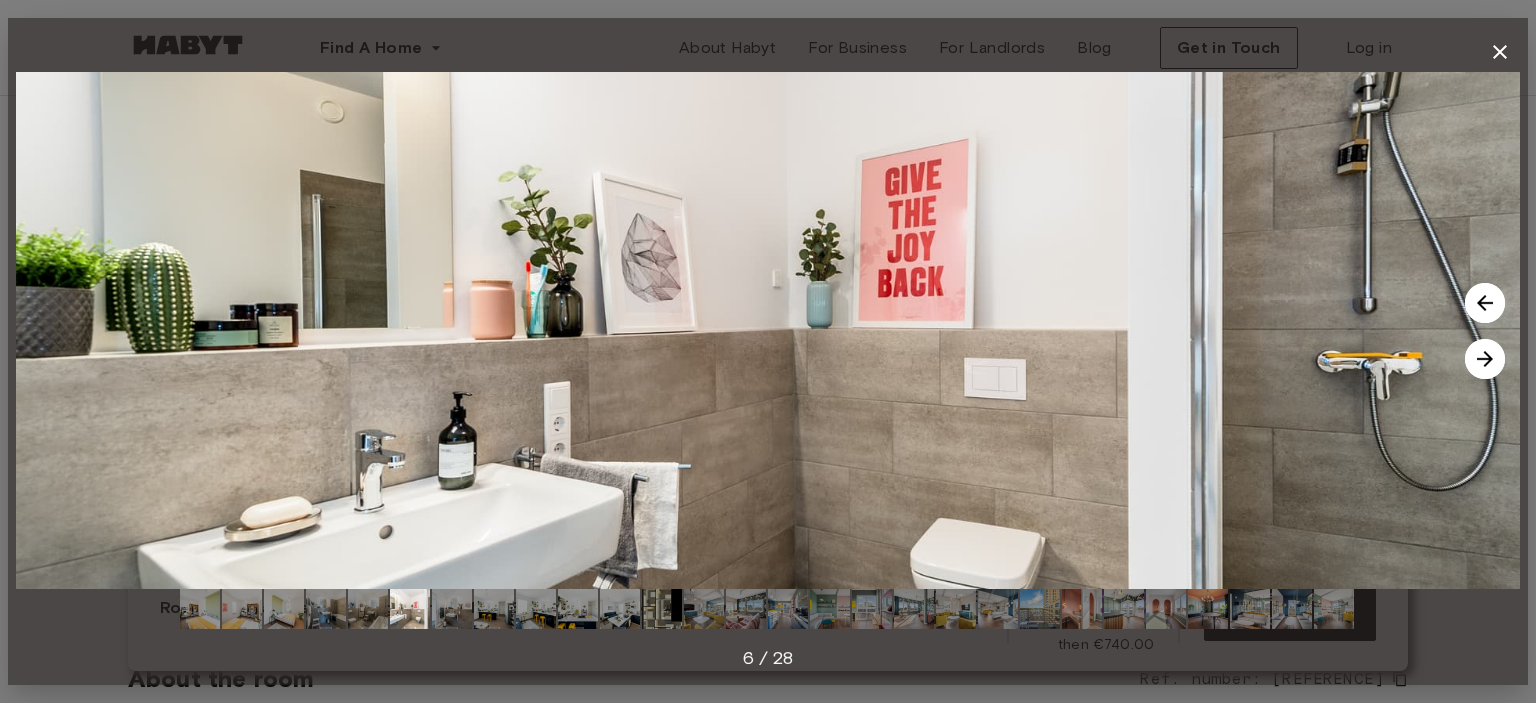 click at bounding box center (1485, 359) 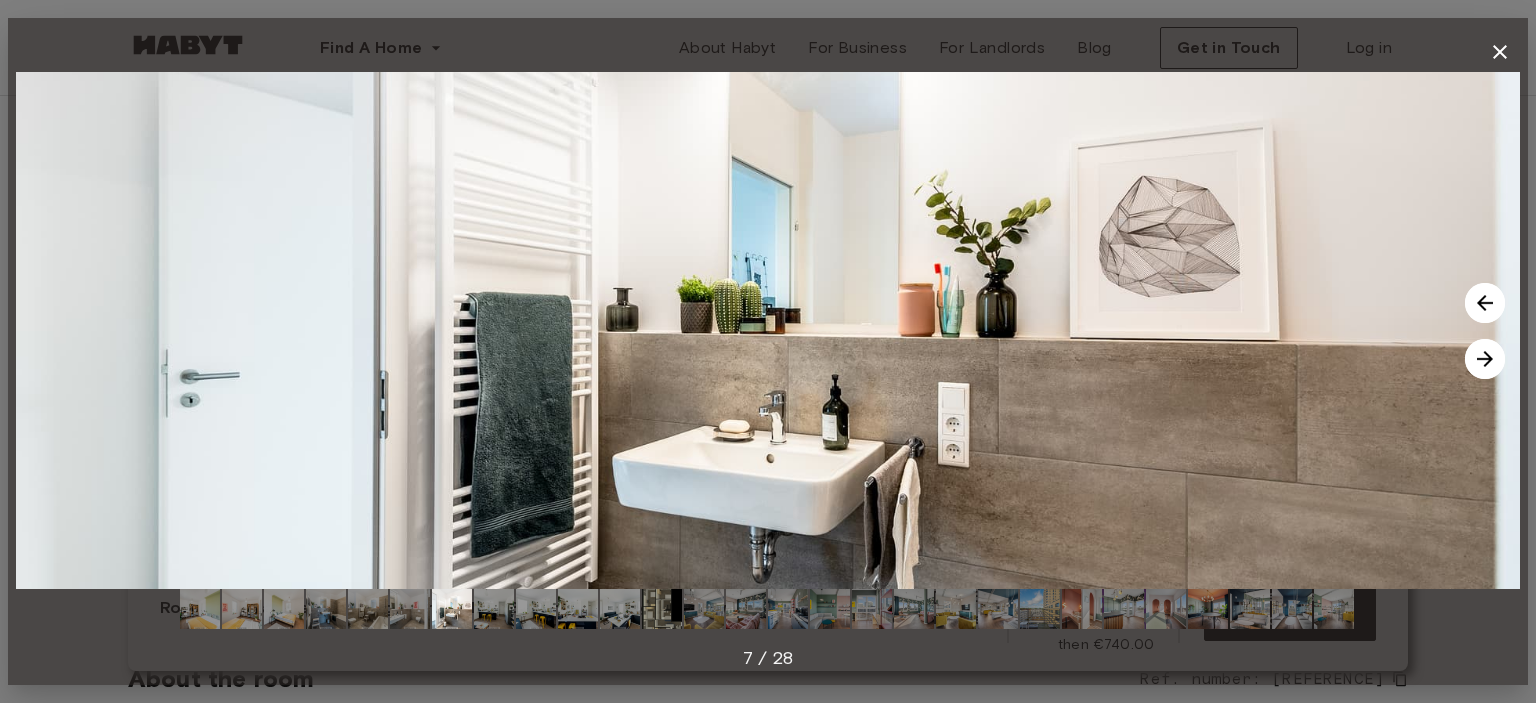 click at bounding box center [1485, 359] 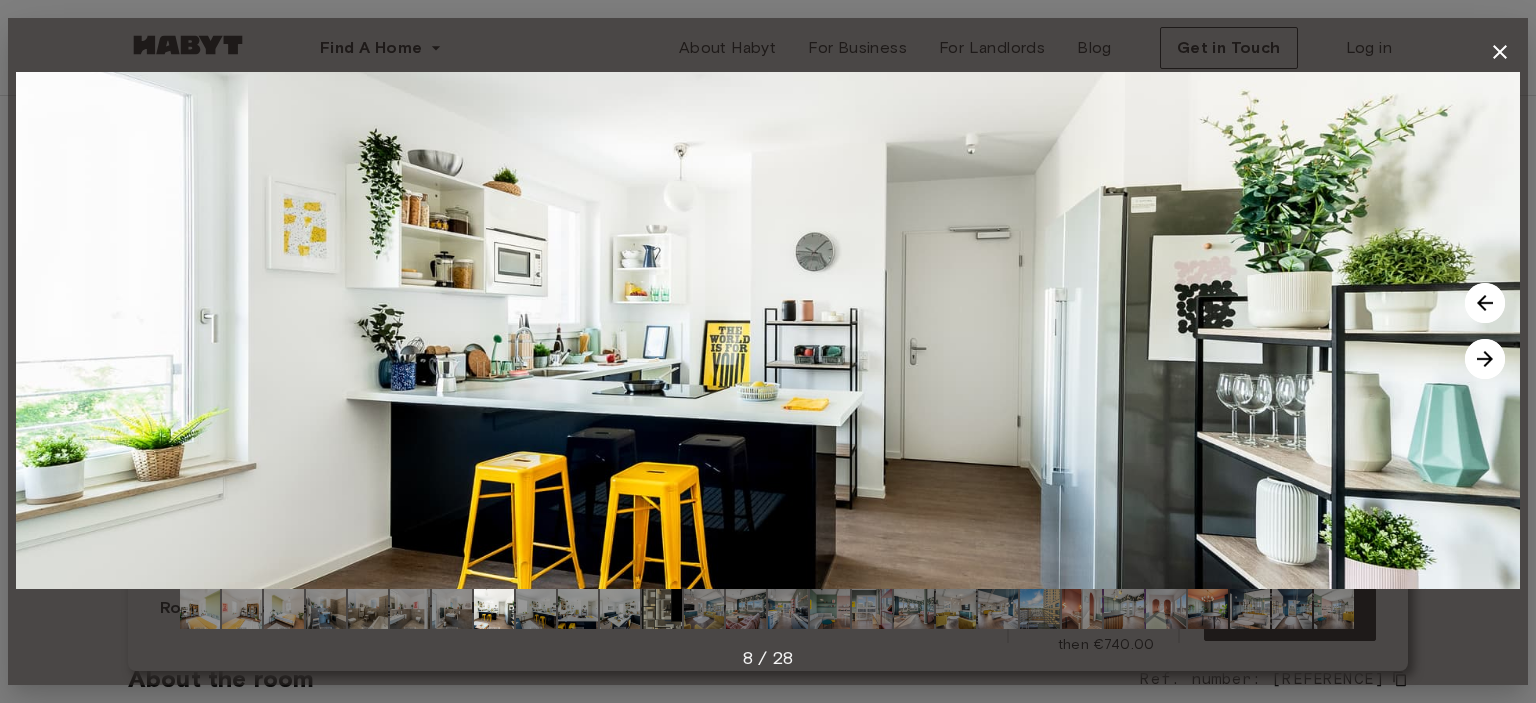 click at bounding box center (1485, 359) 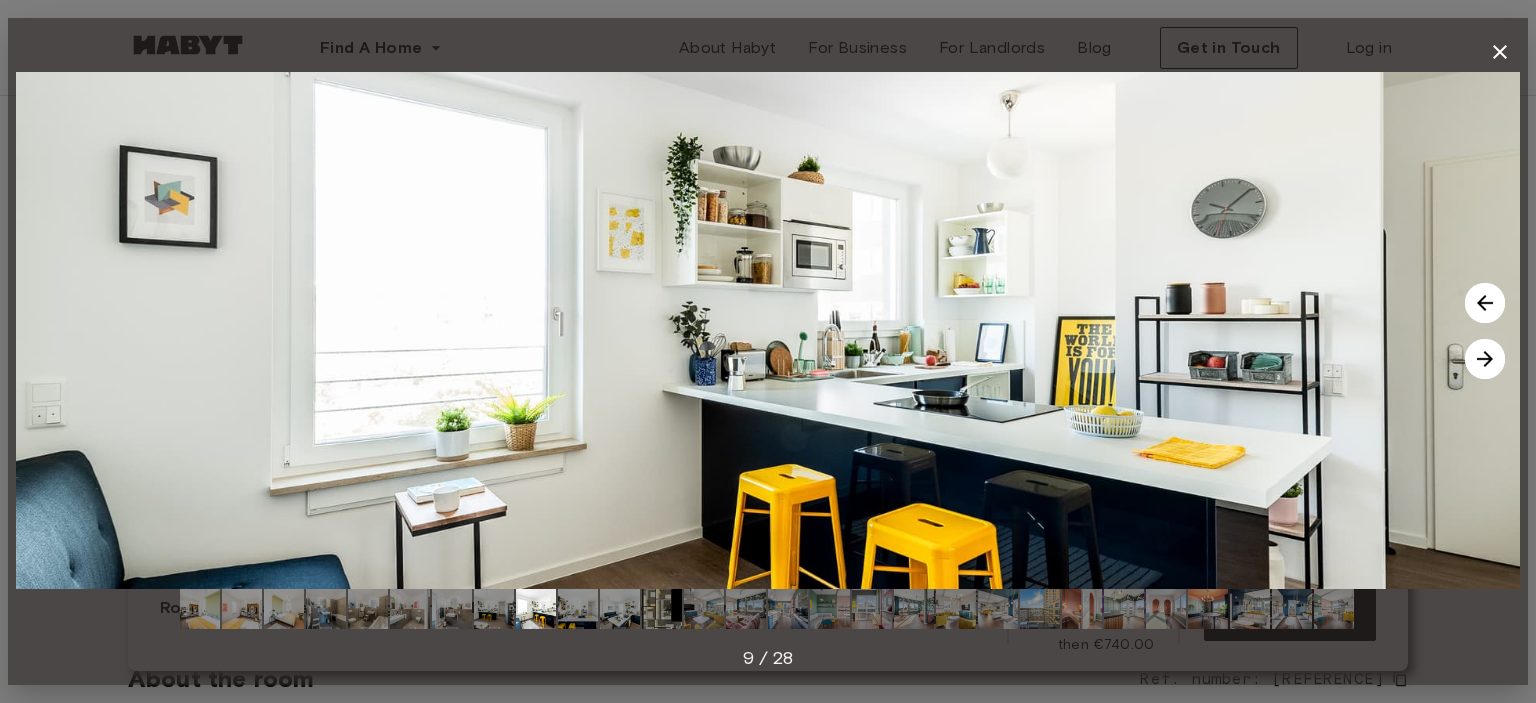 click at bounding box center [1485, 359] 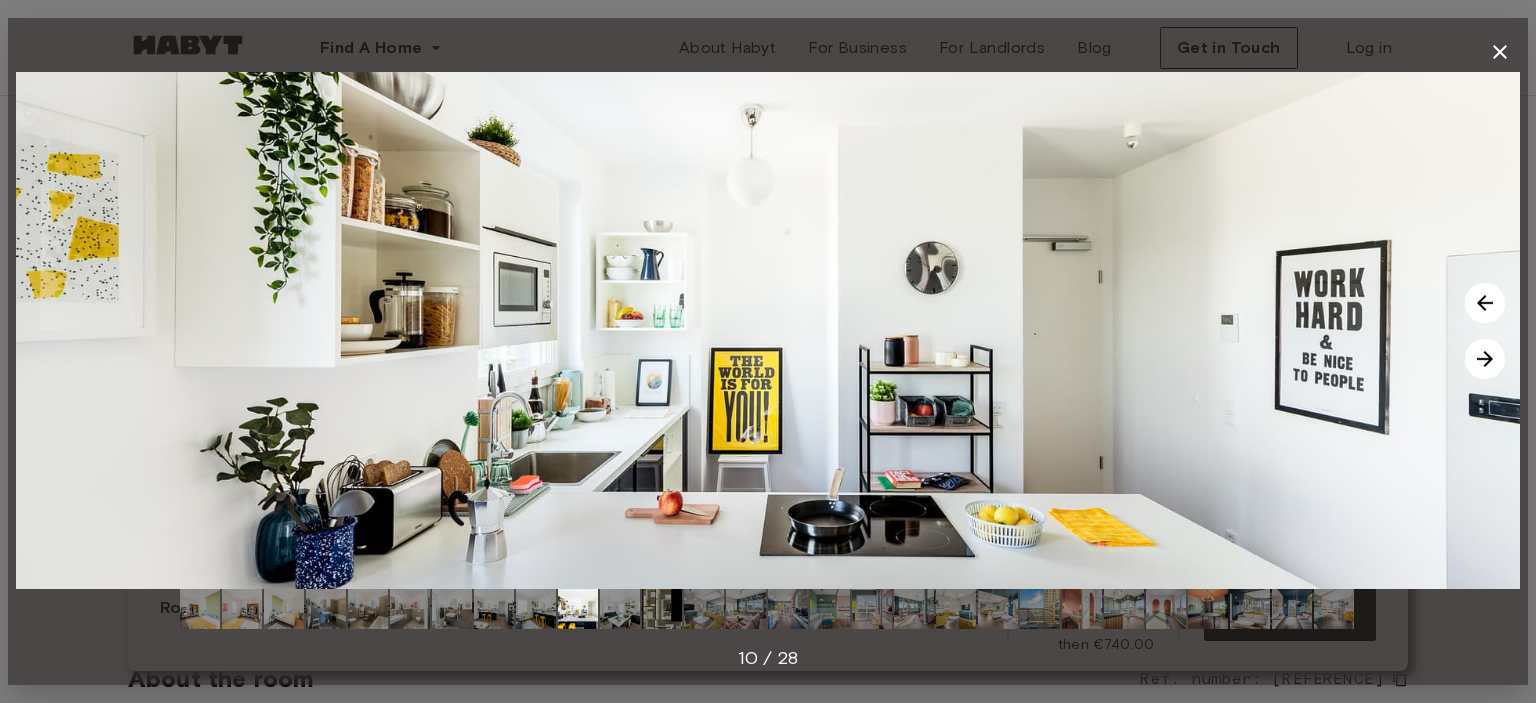 click at bounding box center [1485, 359] 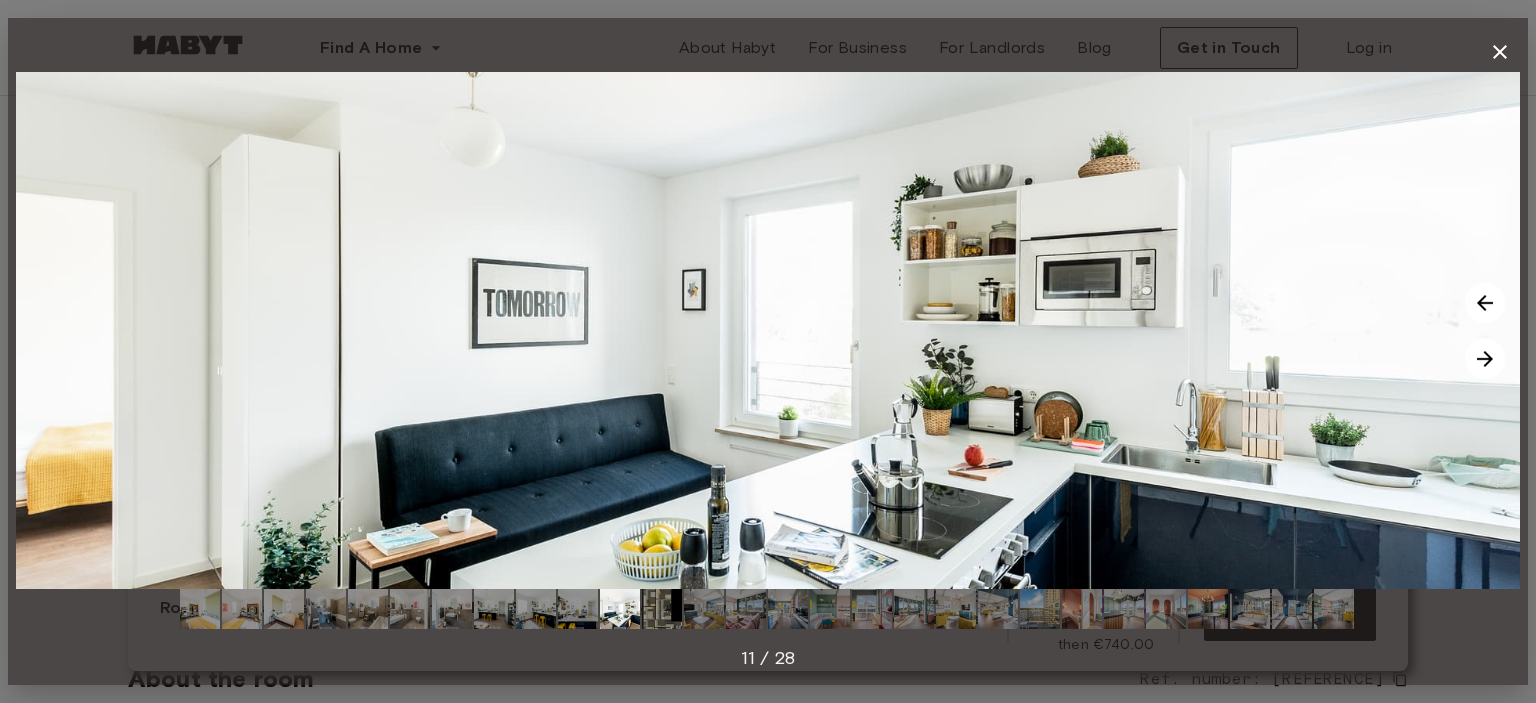 click at bounding box center [1485, 359] 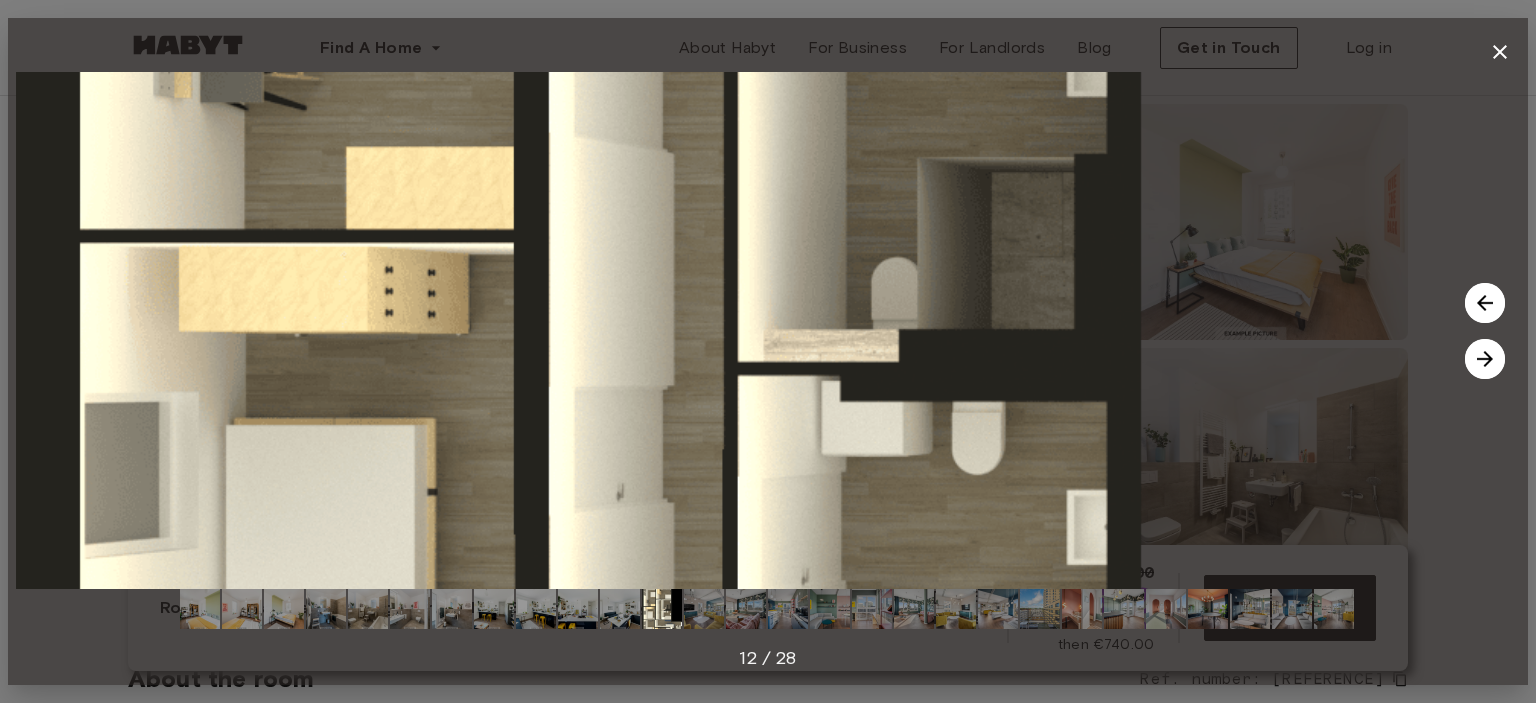 click at bounding box center (1485, 359) 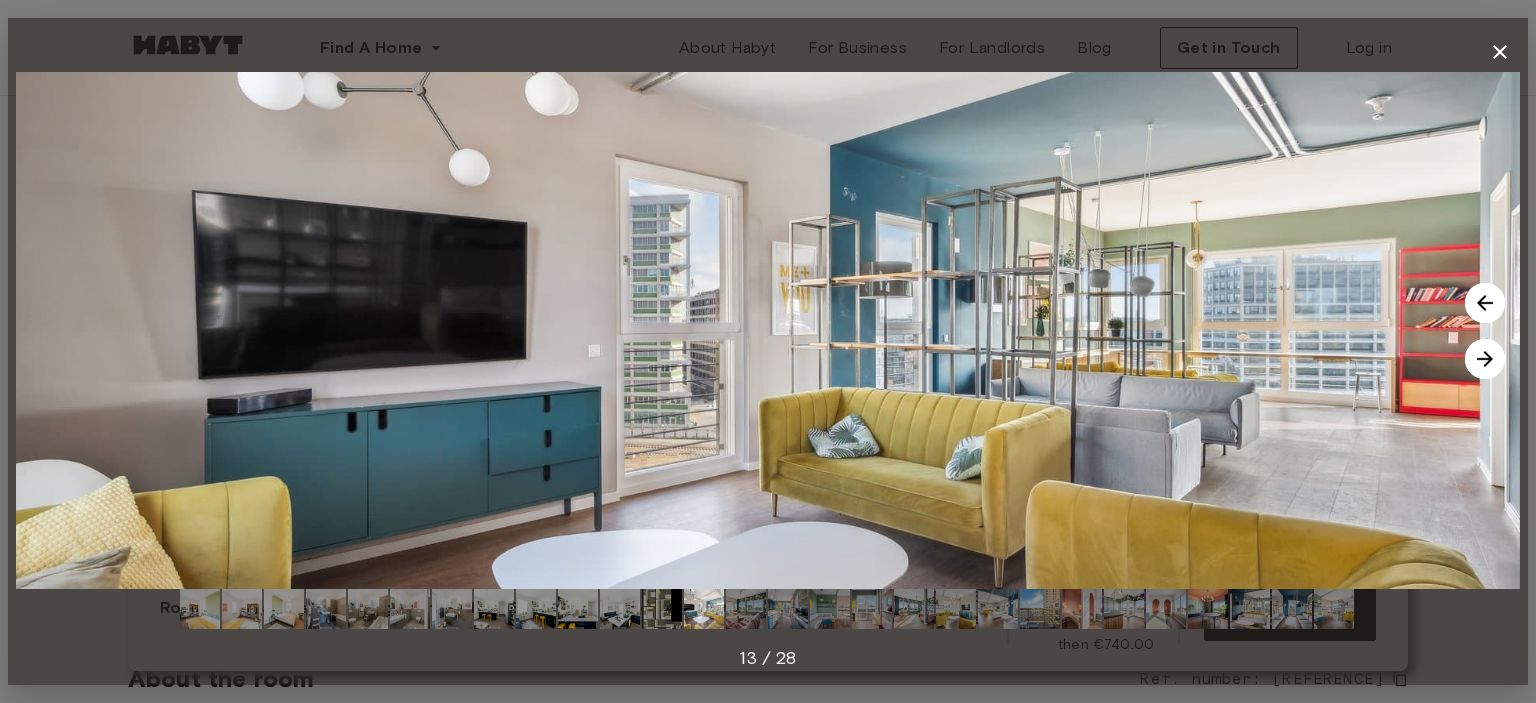 click at bounding box center [1485, 359] 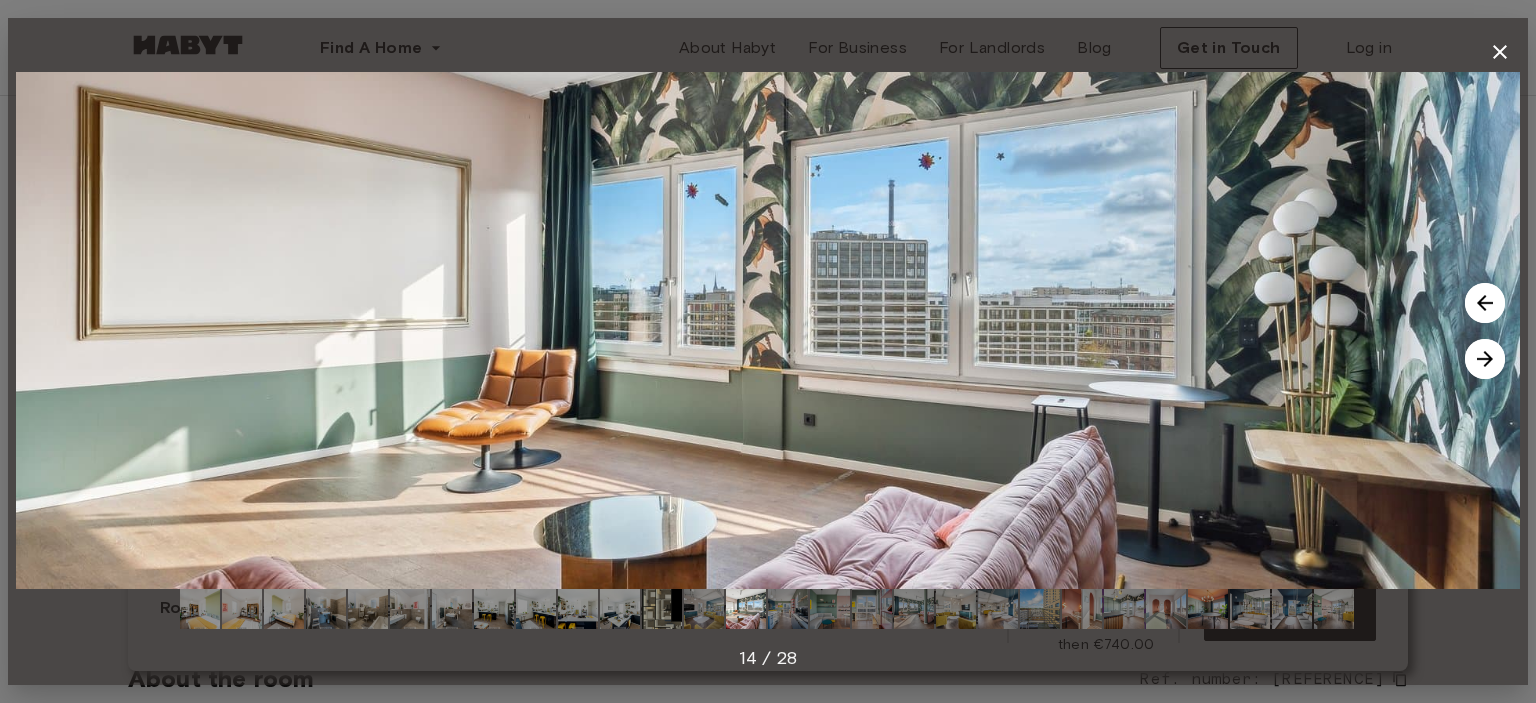 click at bounding box center [1485, 359] 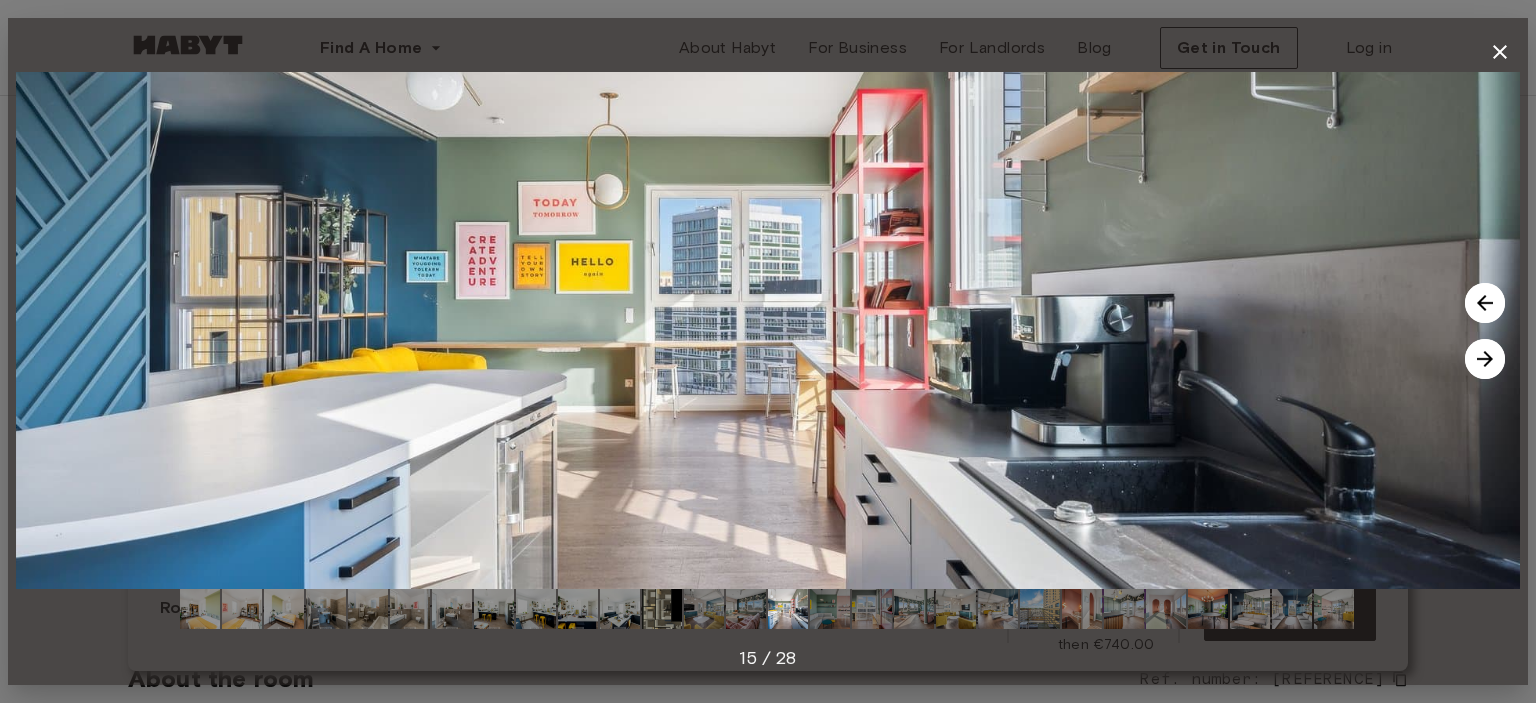 click at bounding box center [1485, 359] 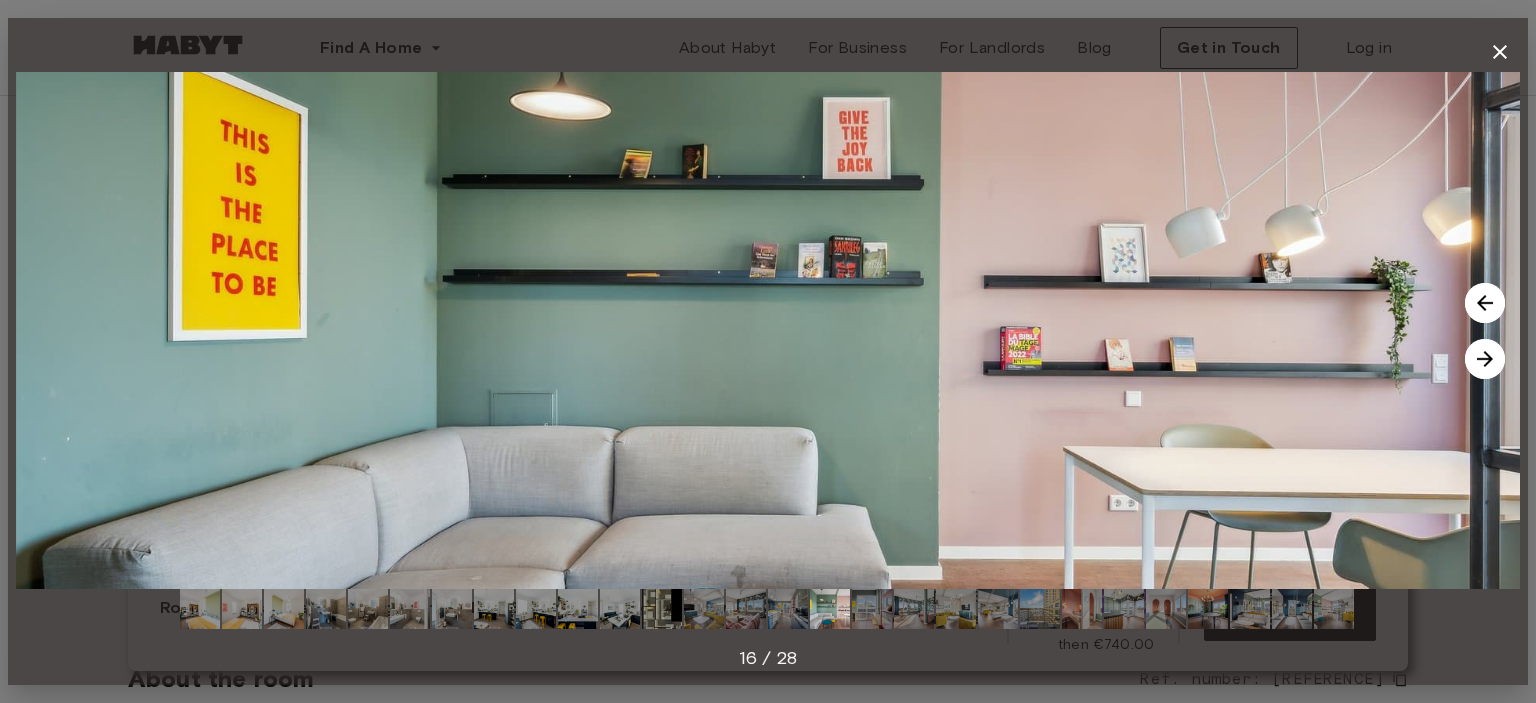 click at bounding box center (1485, 359) 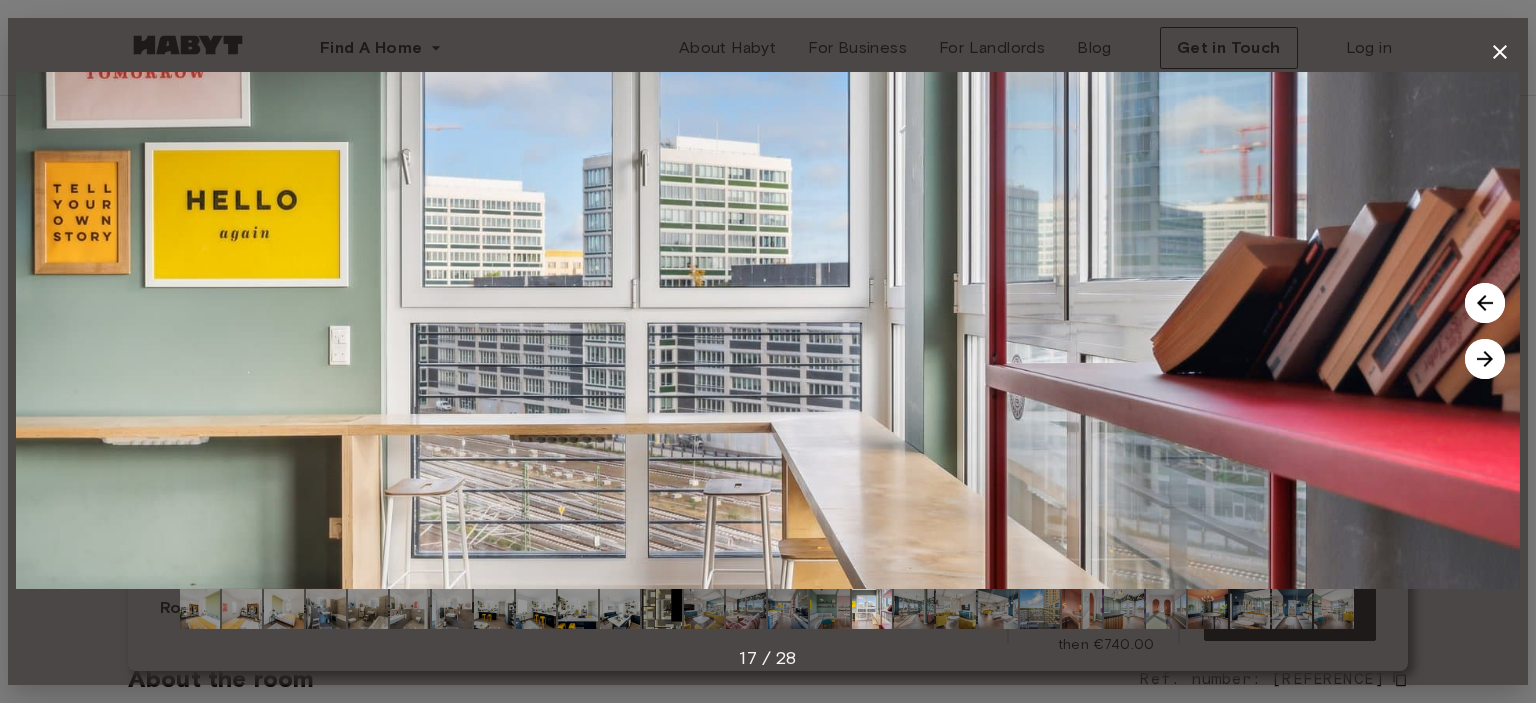 click 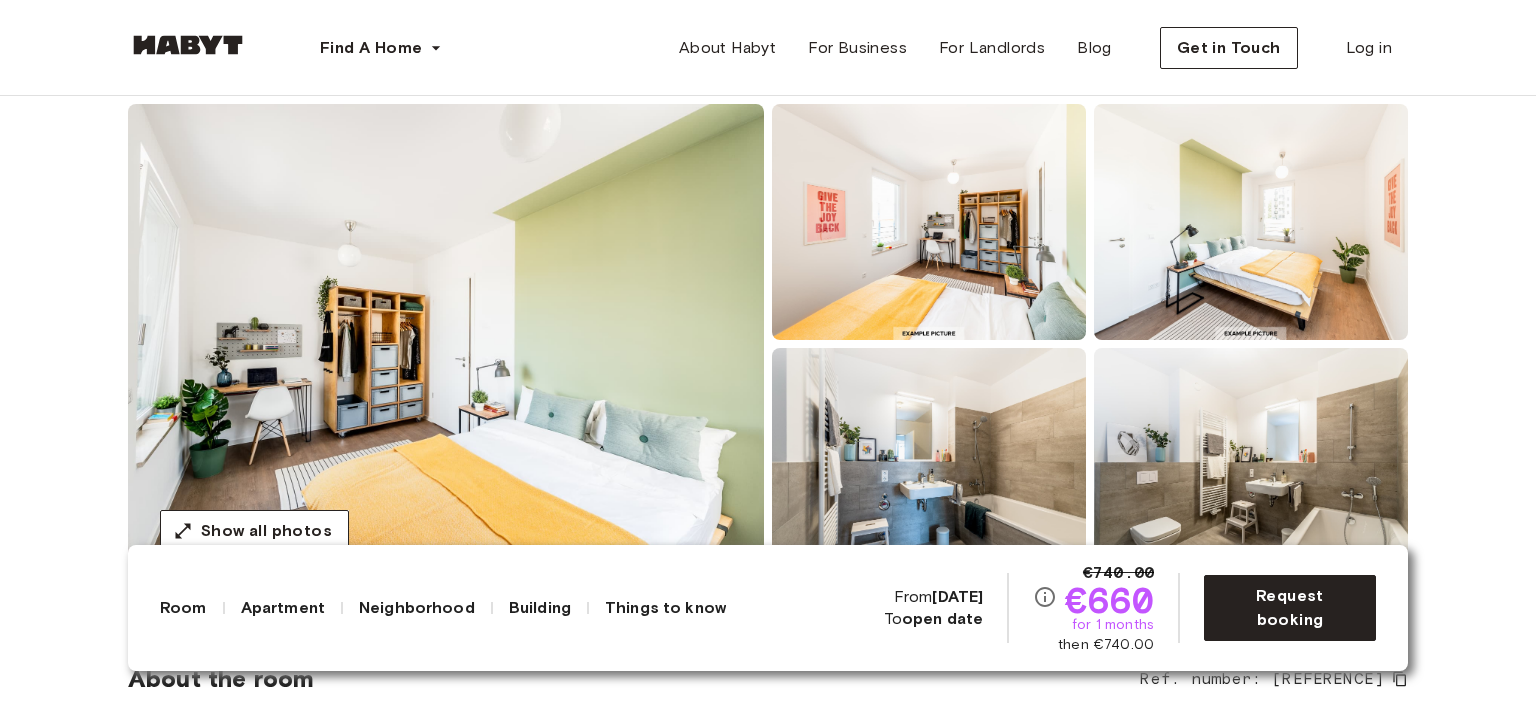click on "Show all photos" at bounding box center [768, 344] 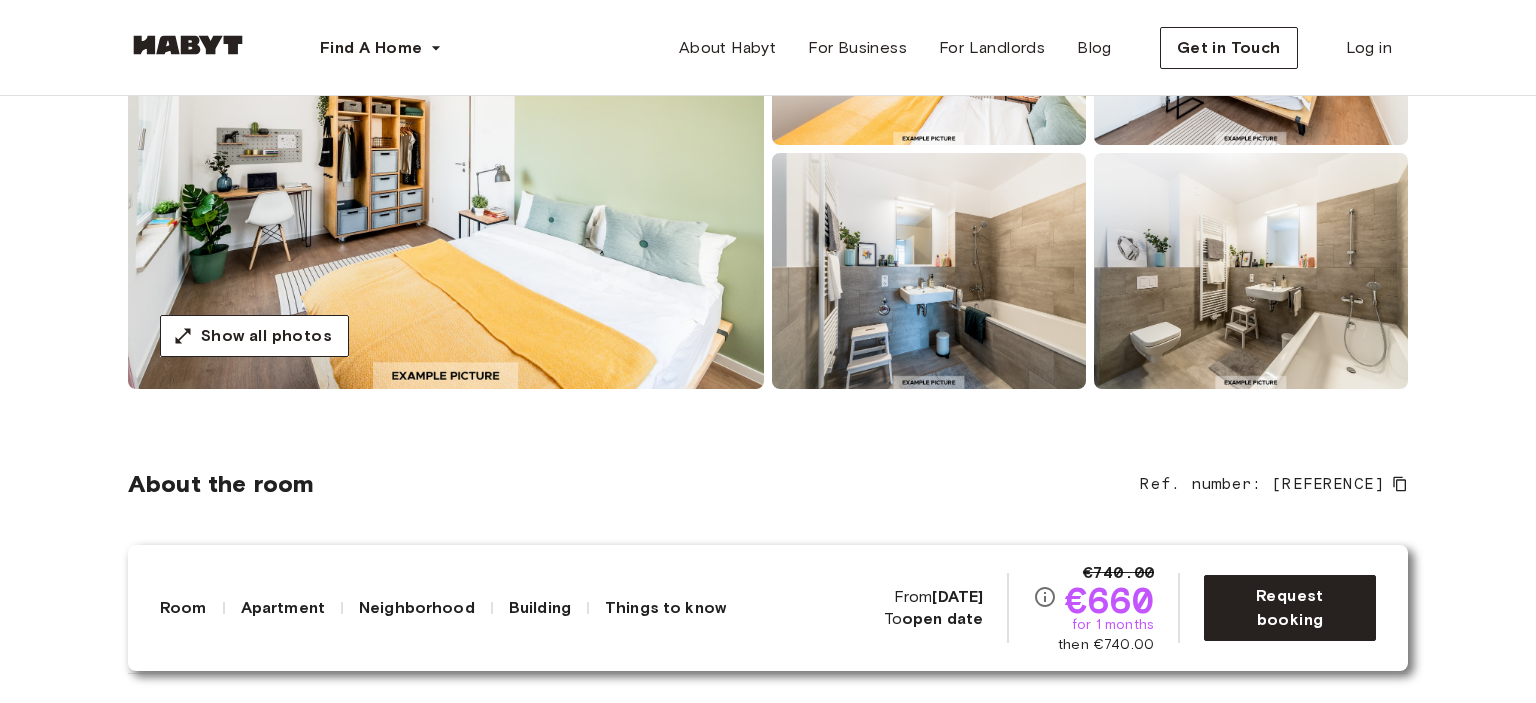 scroll, scrollTop: 500, scrollLeft: 0, axis: vertical 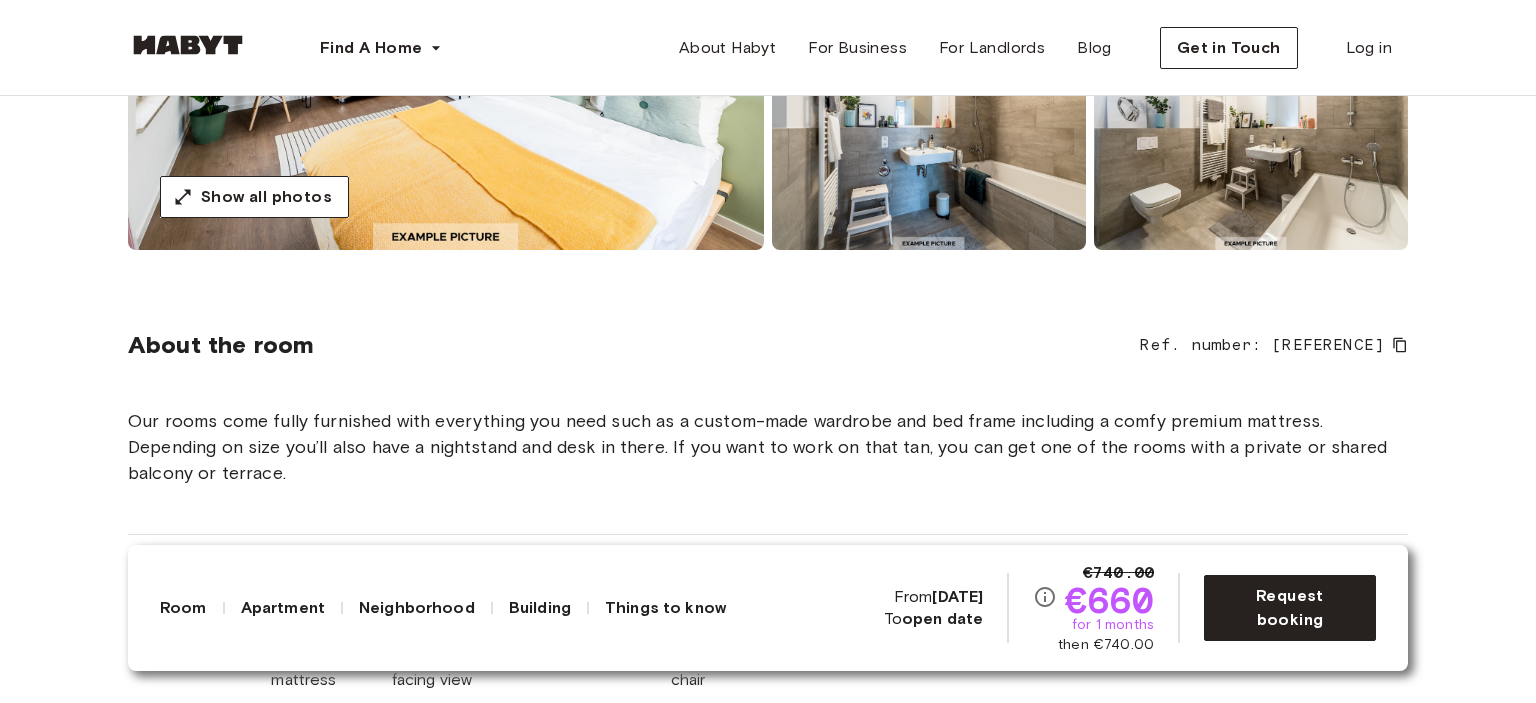 click on "About the room Ref. number:   DE-01-08-004-04Q Our rooms come fully furnished with everything you need such as a custom-made wardrobe and bed frame including a comfy premium mattress. Depending on size you’ll also have a nightstand and desk in there. If you want to work on that tan, you can get one of the rooms with a private or shared balcony or terrace. 14.53 sqm. 140 x 200cm mattress Backyard-facing view Wardrobe Desk and chair" at bounding box center (768, 507) 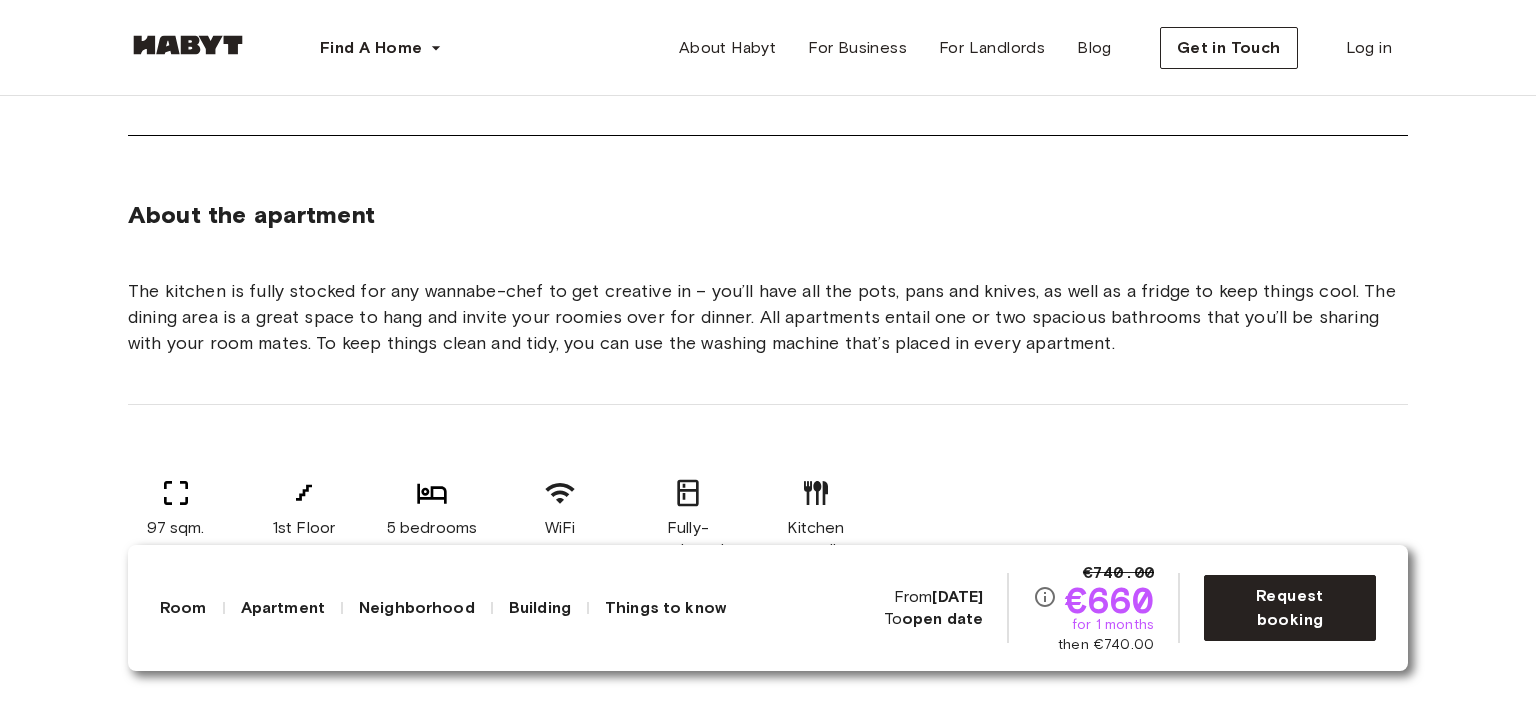 scroll, scrollTop: 1166, scrollLeft: 0, axis: vertical 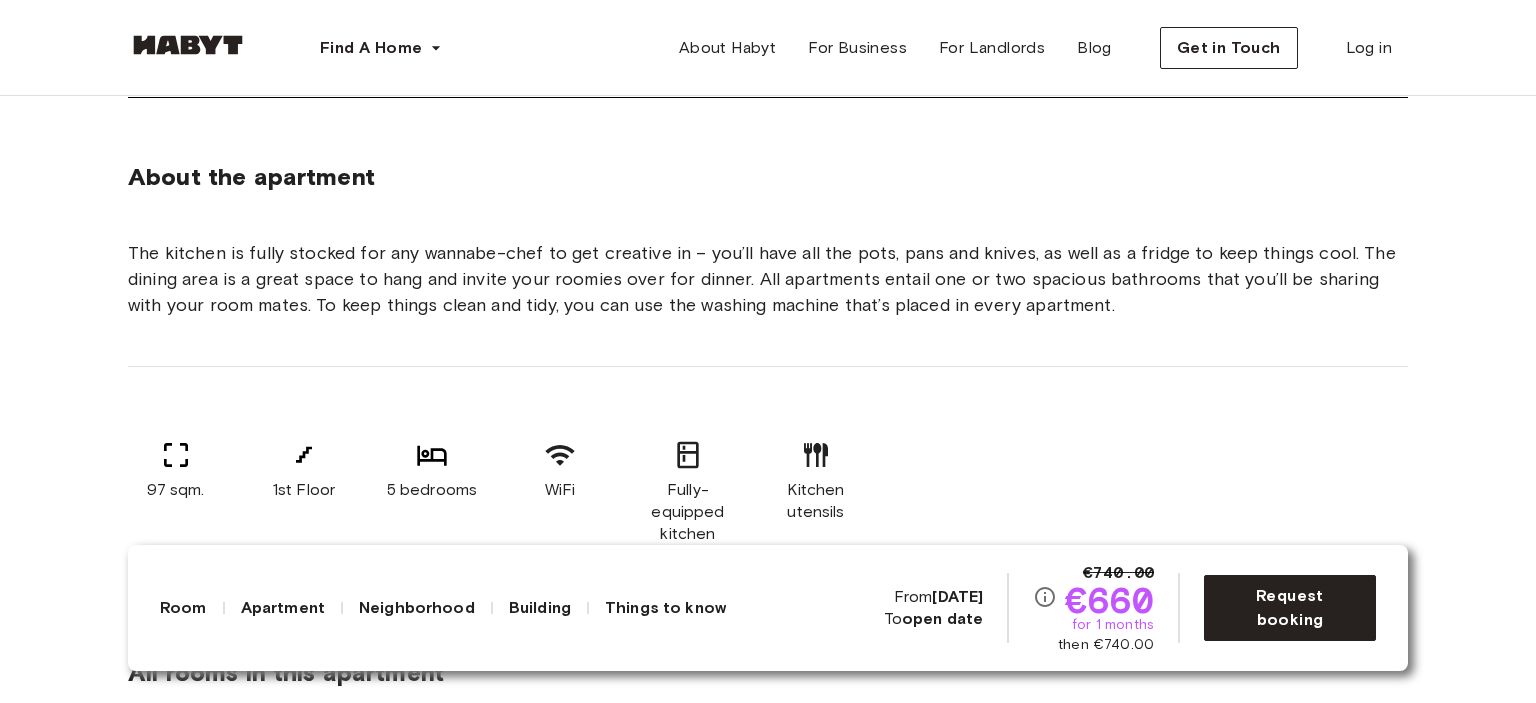 click on "About the apartment The kitchen is fully stocked for any wannabe-chef to get creative in – you’ll have all the pots, pans and knives, as well as a fridge to keep things cool. The dining area is a great space to hang and invite your roomies over for dinner. All apartments entail one or two spacious bathrooms that you’ll be sharing with your room mates. To keep things clean and tidy, you can use the washing machine that’s placed in every apartment. 97 sqm. 1st Floor 5 bedrooms WiFi Fully-equipped kitchen Kitchen utensils All rooms in this apartment Klara-Franke-Straße 20 12.19 sqm. 5 bedrooms 1st Floor From  Aug 06 €720 monthly Klara-Franke-Straße 20 9.99 sqm. 5 bedrooms 1st Floor From  Sep 19 €695 monthly Klara-Franke-Straße 20 8.46 sqm. 5 bedrooms 1st Floor From  Jan 01 €705 monthly Klara-Franke-Straße 20 14.53 sqm. 5 bedrooms 1st Floor From  Dec 04 €660 monthly Klara-Franke-Straße 20 10.99 sqm. 5 bedrooms 1st Floor From  Jan 01 €720 monthly" at bounding box center [768, 519] 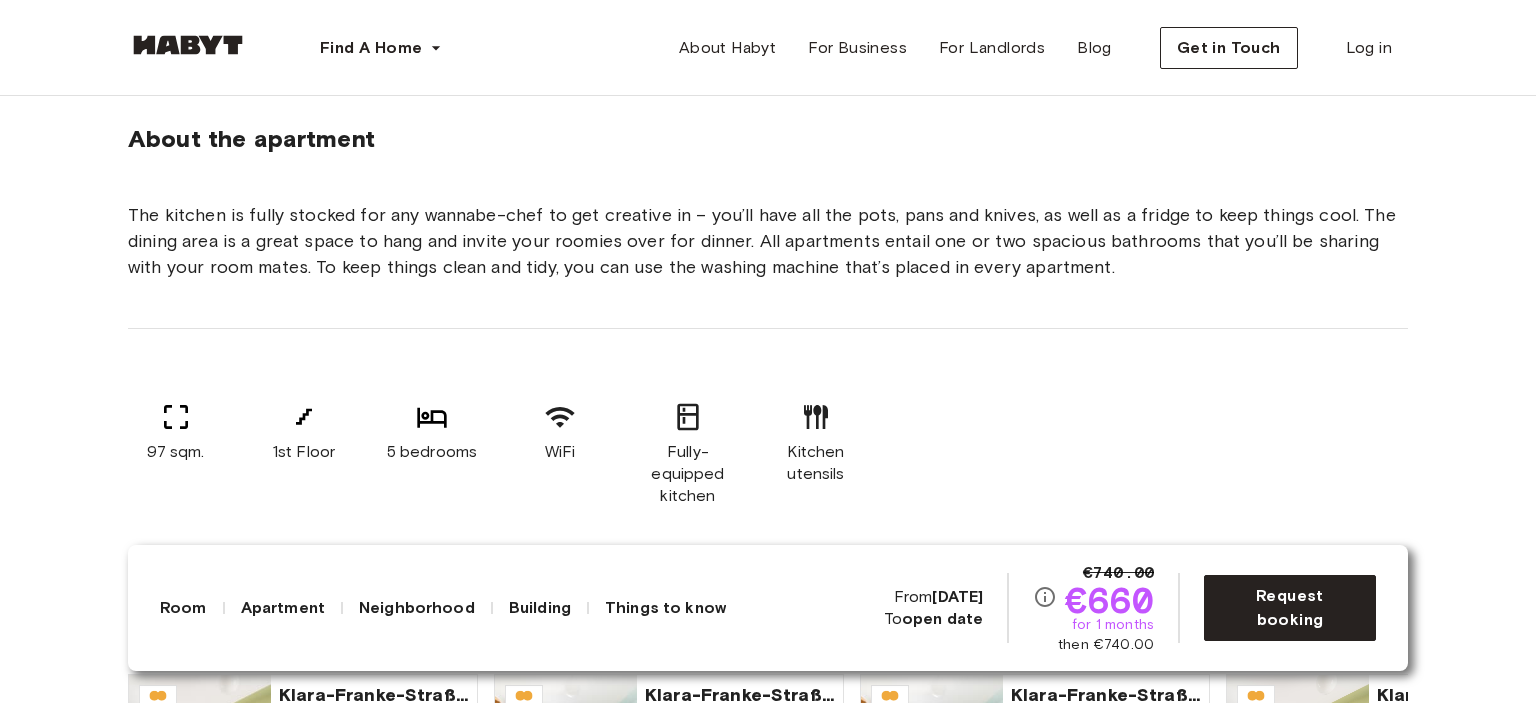 scroll, scrollTop: 1166, scrollLeft: 0, axis: vertical 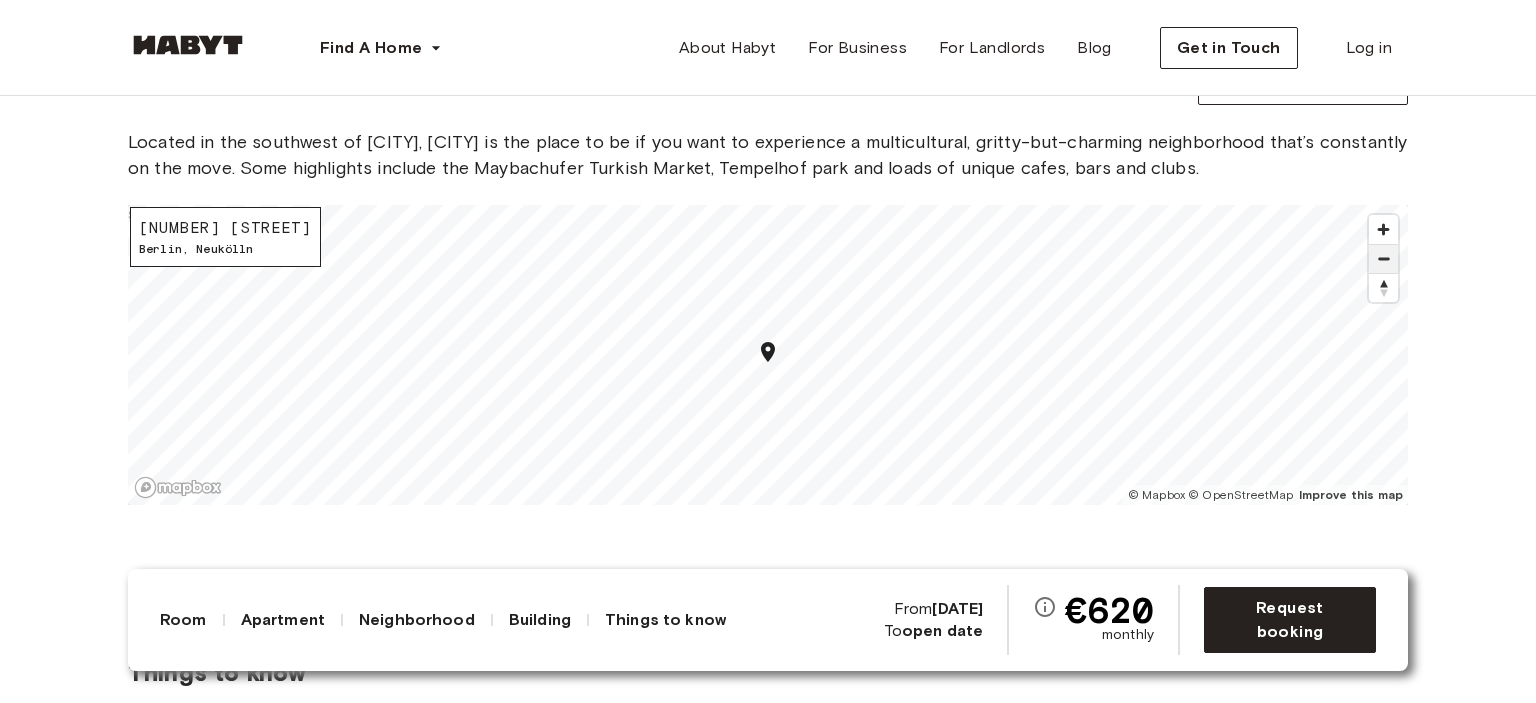 click at bounding box center [1383, 259] 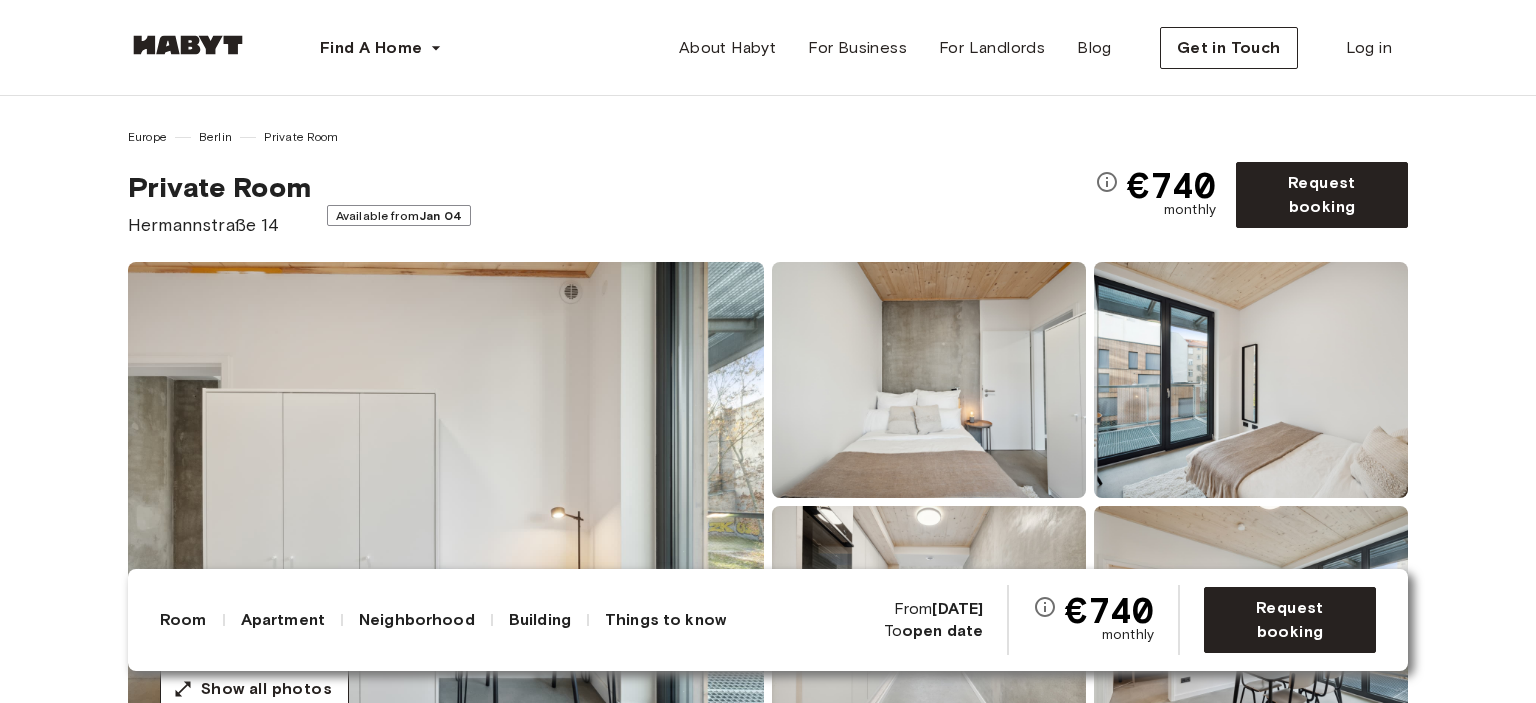 scroll, scrollTop: 0, scrollLeft: 0, axis: both 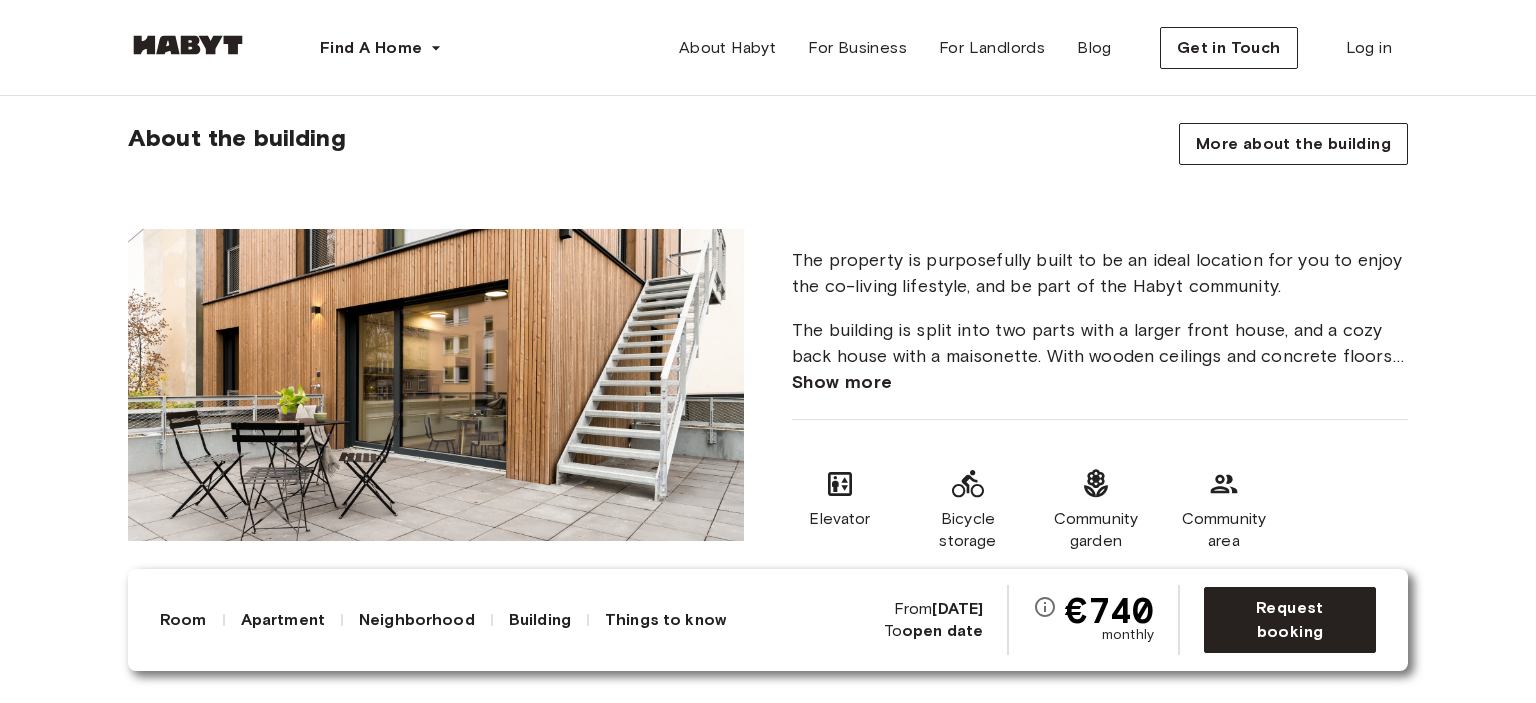 click on "Show more" at bounding box center (842, 382) 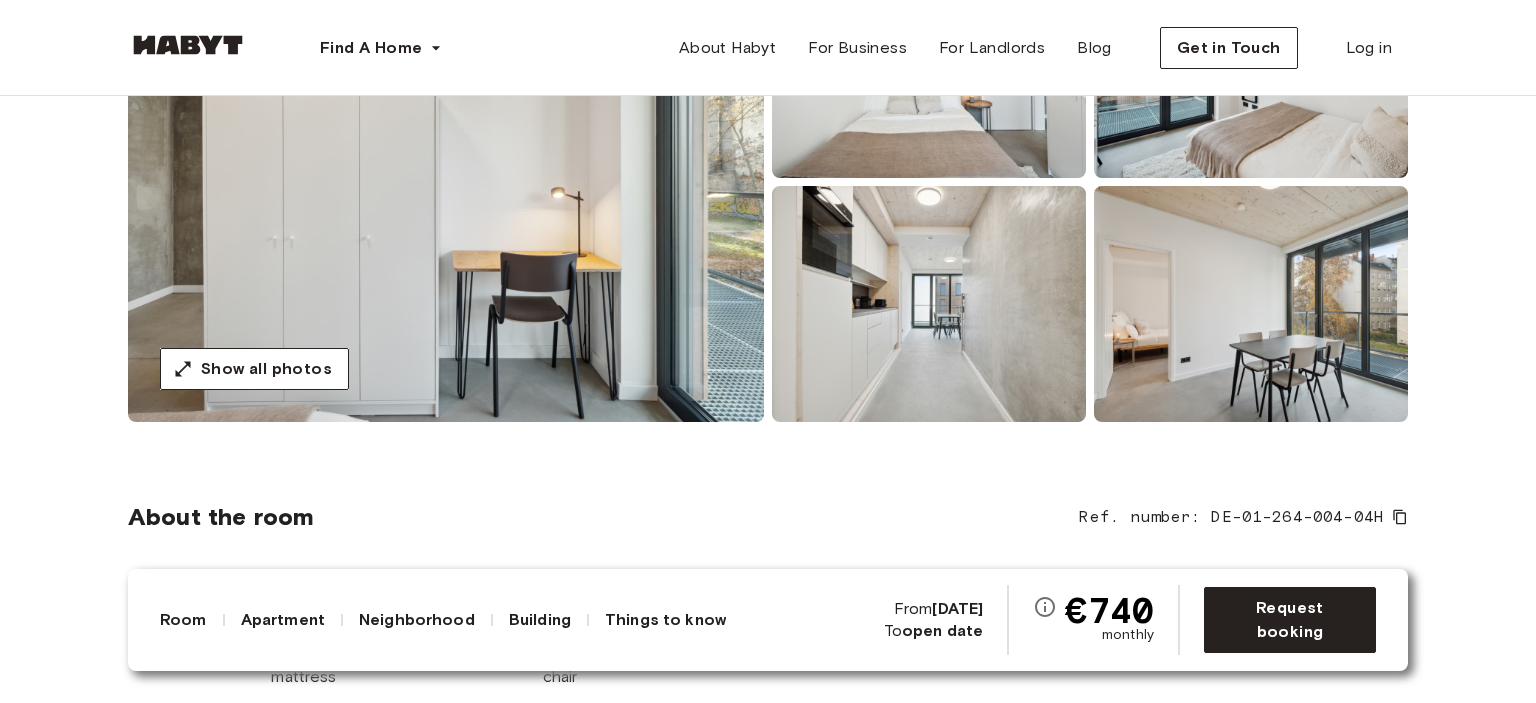scroll, scrollTop: 333, scrollLeft: 0, axis: vertical 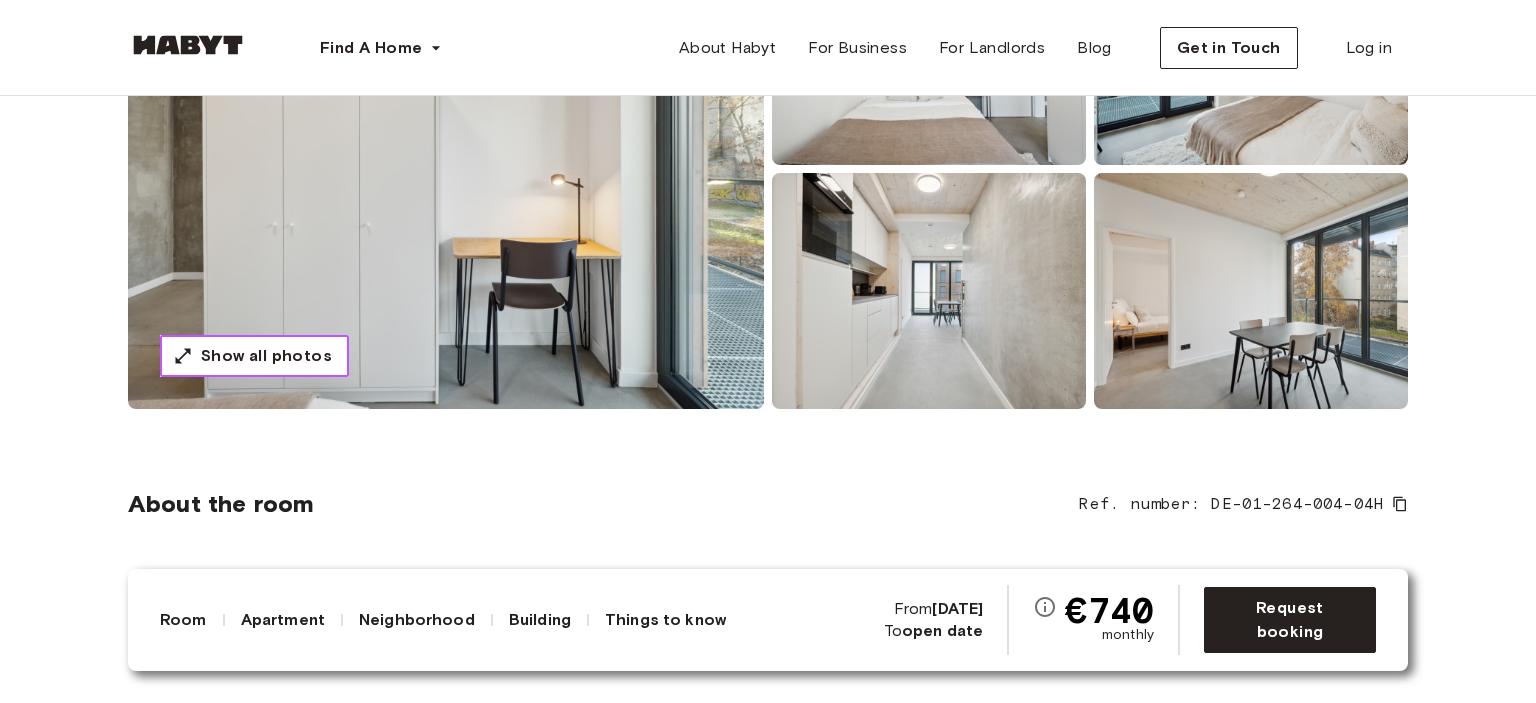 click on "Show all photos" at bounding box center (266, 356) 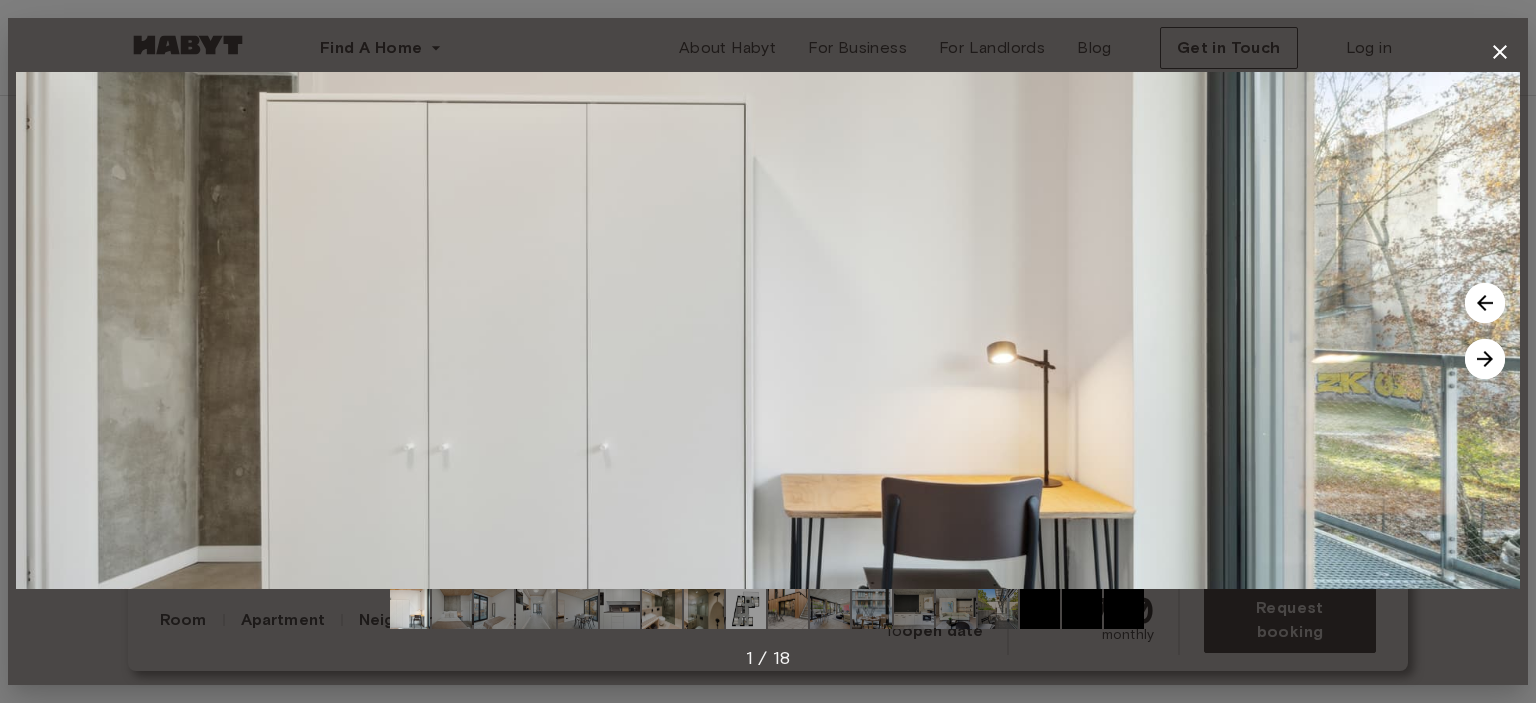 click at bounding box center [1485, 359] 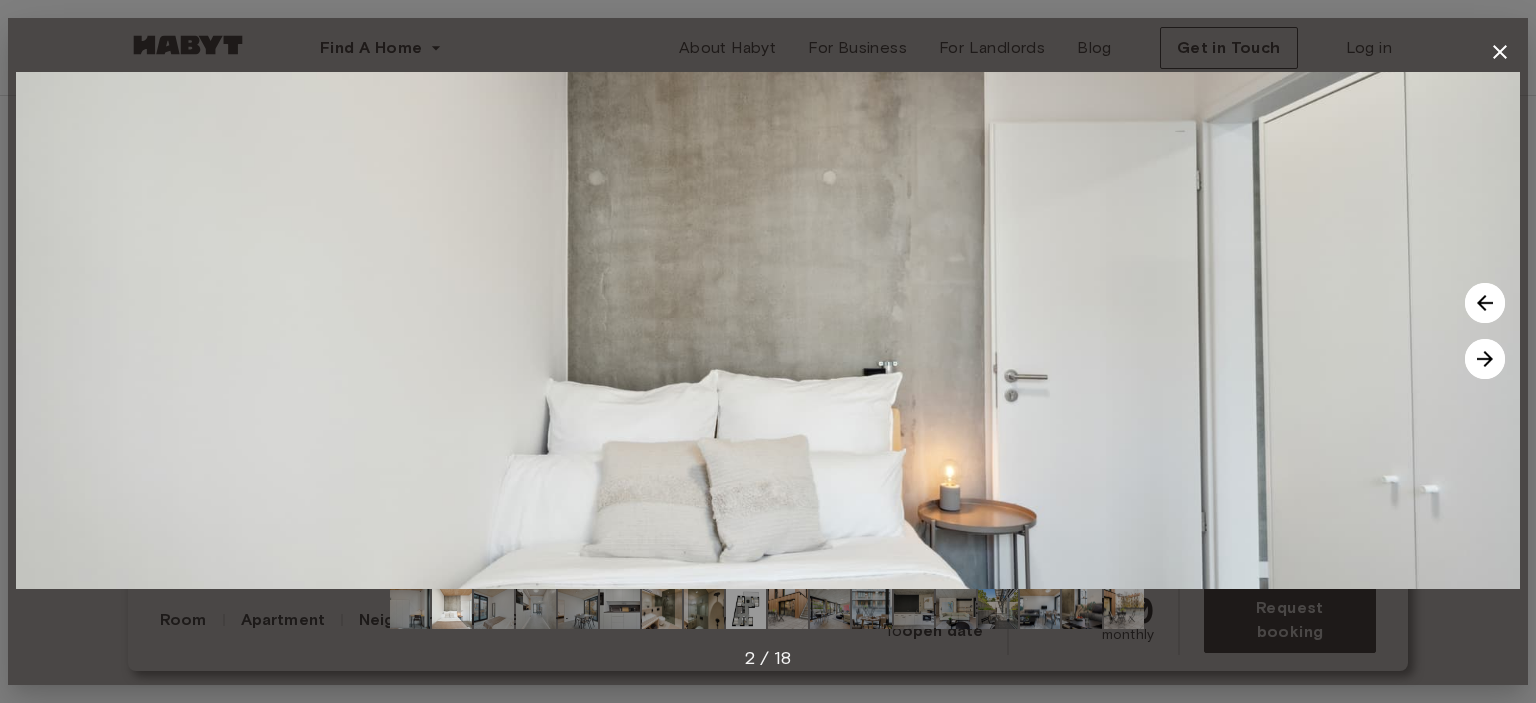 click at bounding box center [1485, 359] 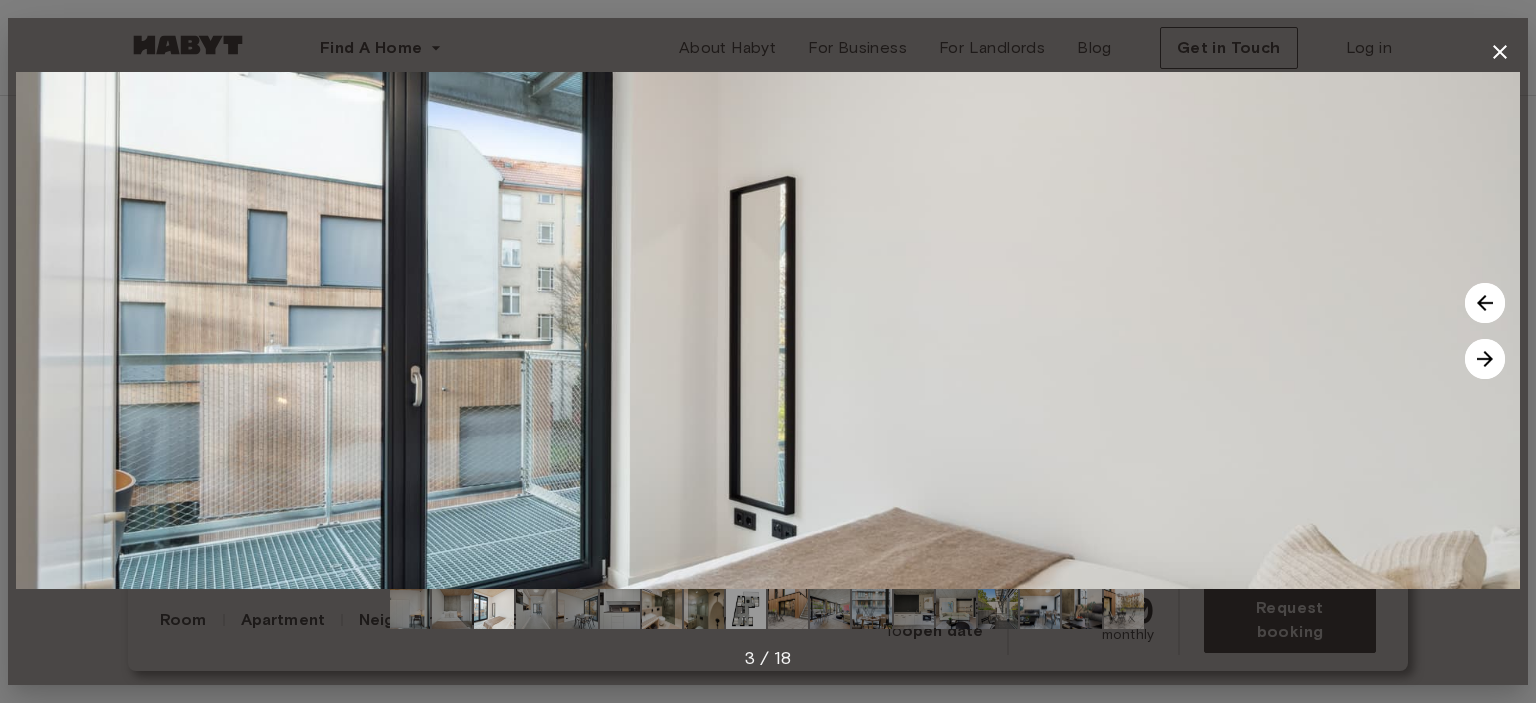 click at bounding box center [1485, 359] 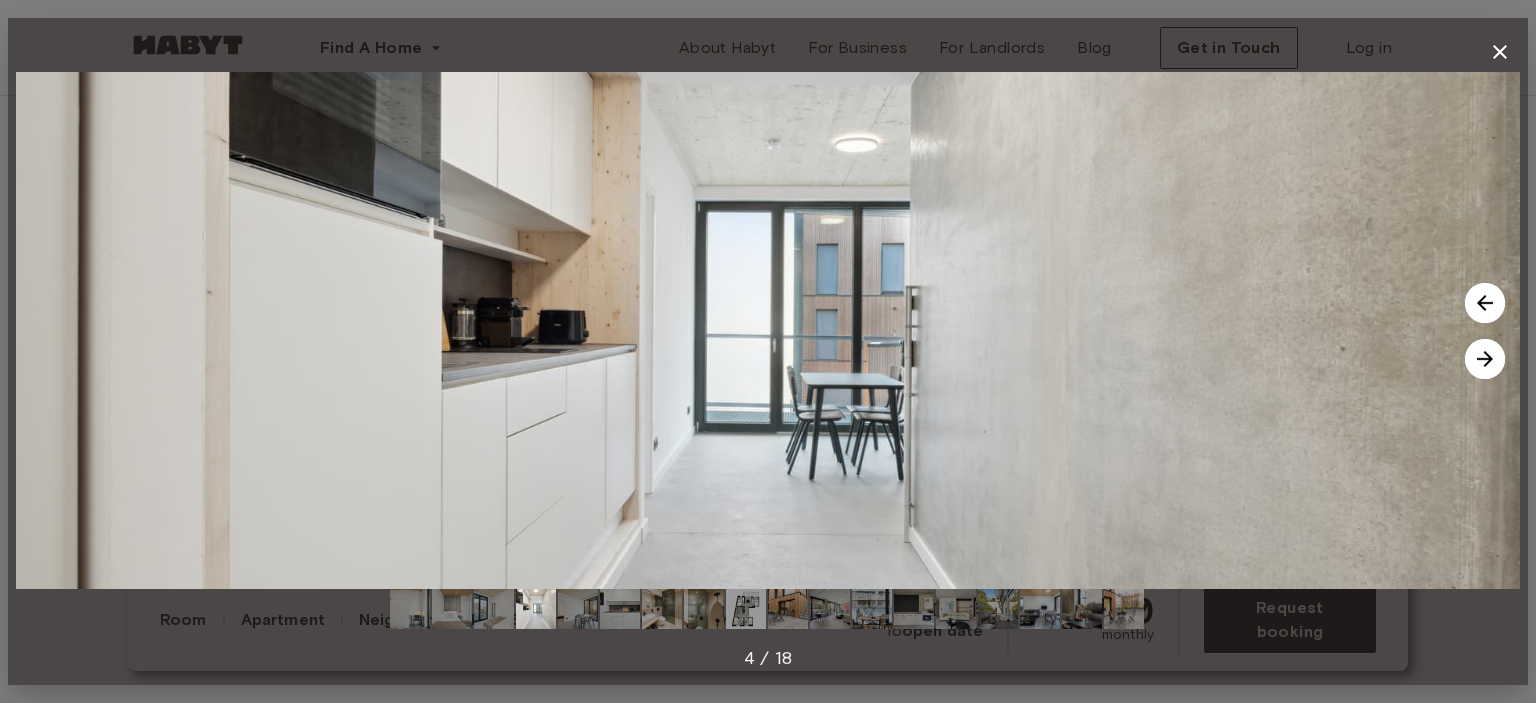 click at bounding box center [1485, 359] 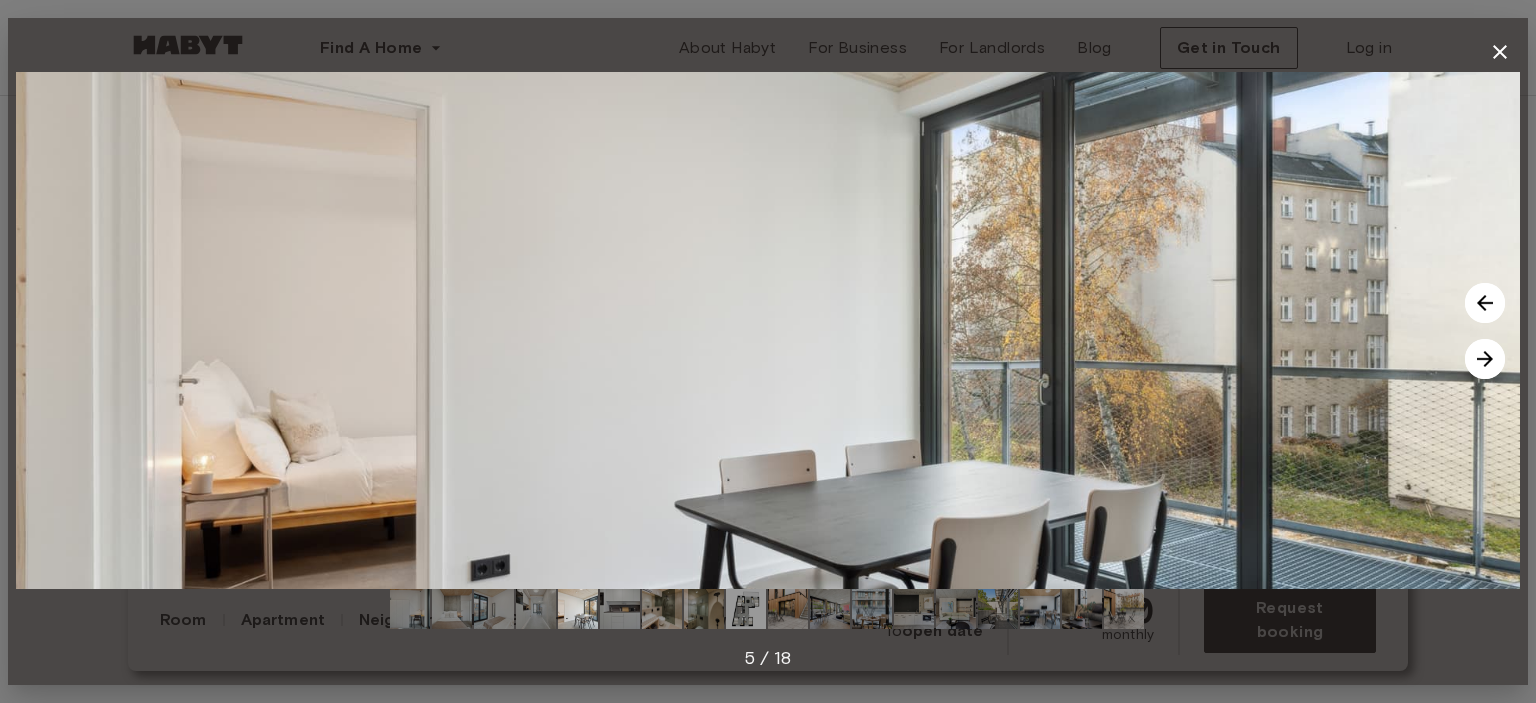 click at bounding box center (1485, 359) 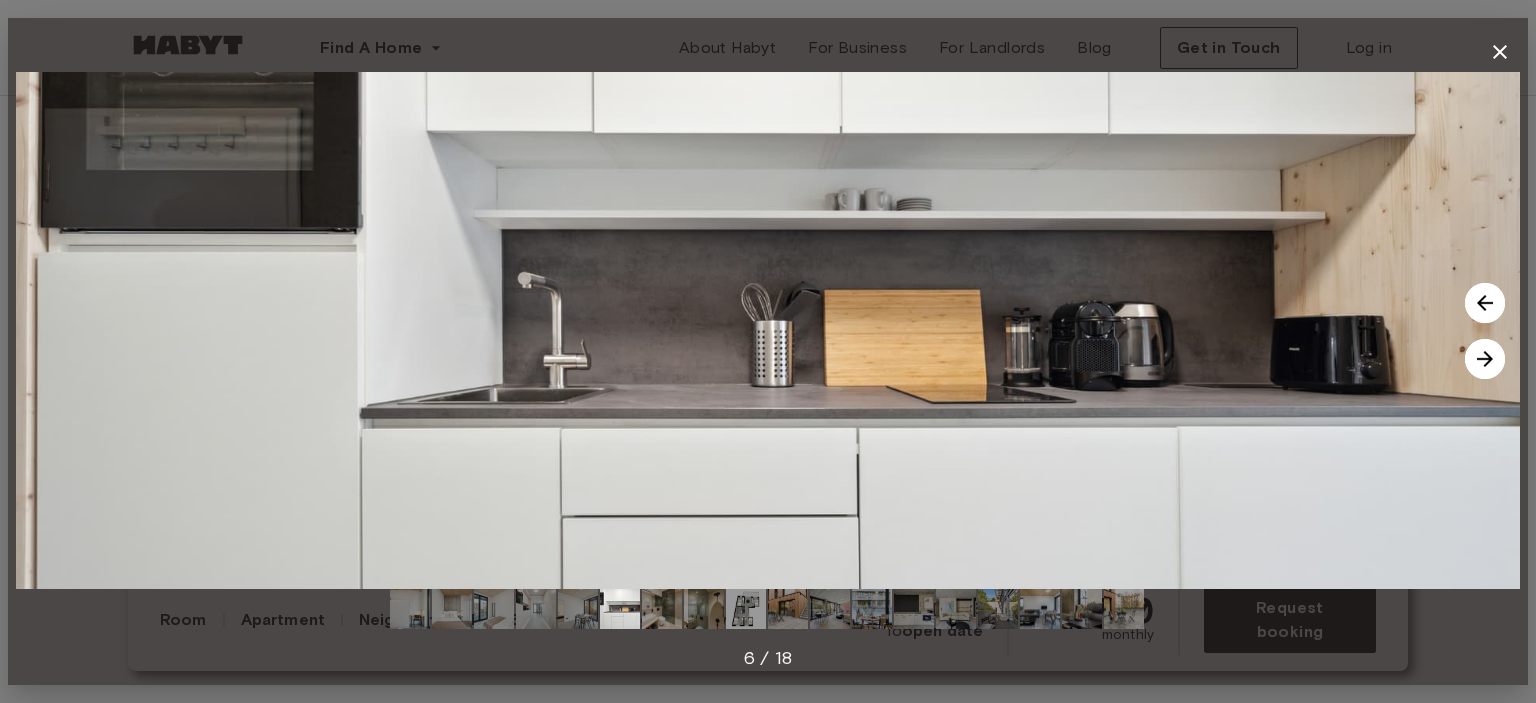 click at bounding box center (1485, 359) 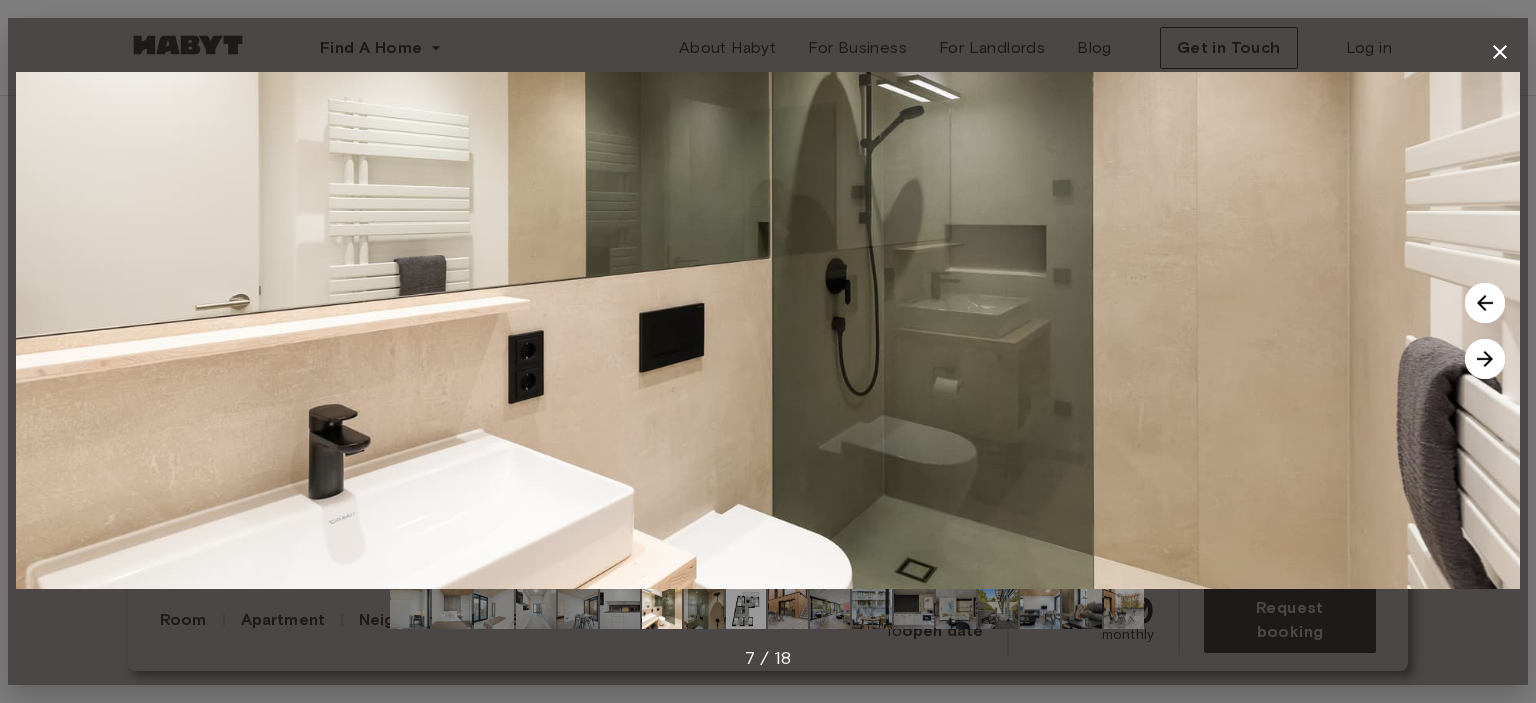 click at bounding box center [1485, 359] 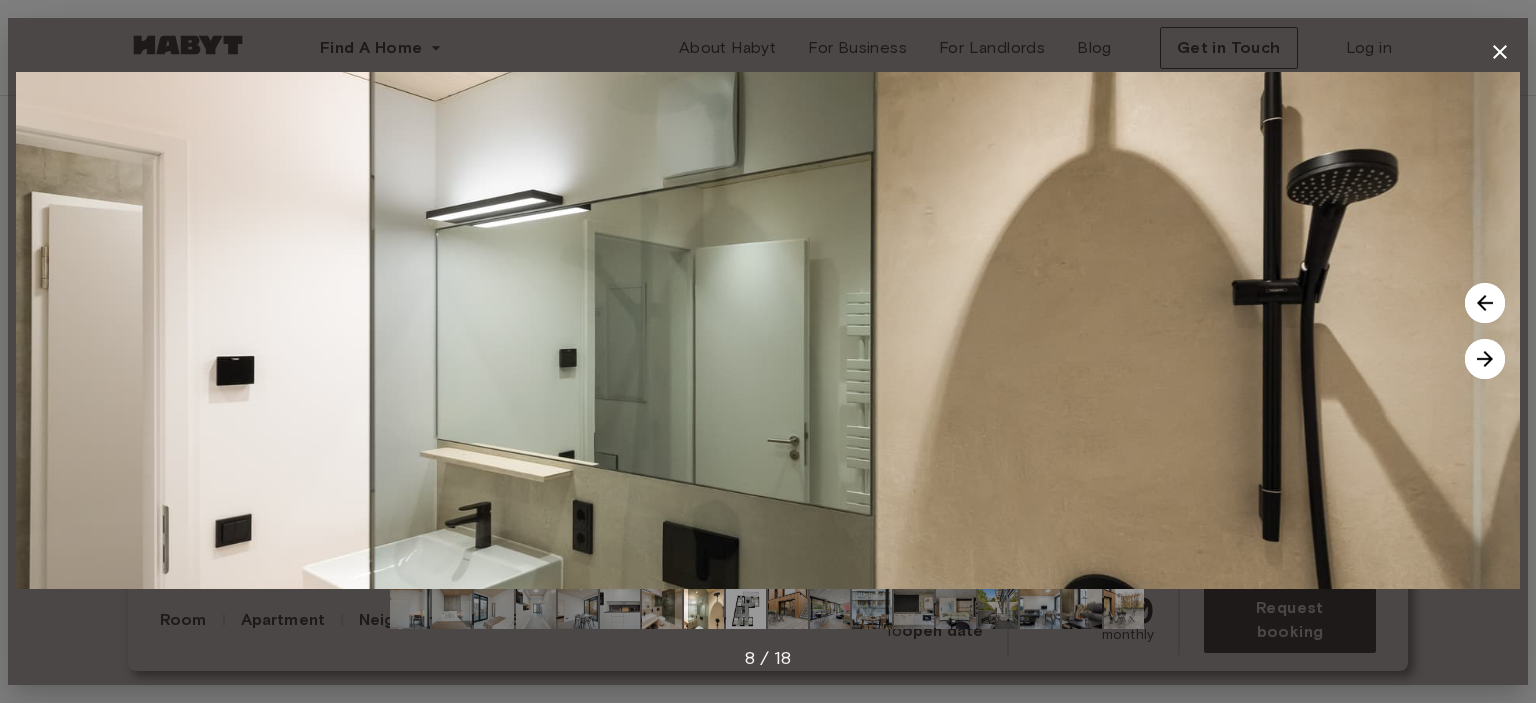 click at bounding box center (1485, 359) 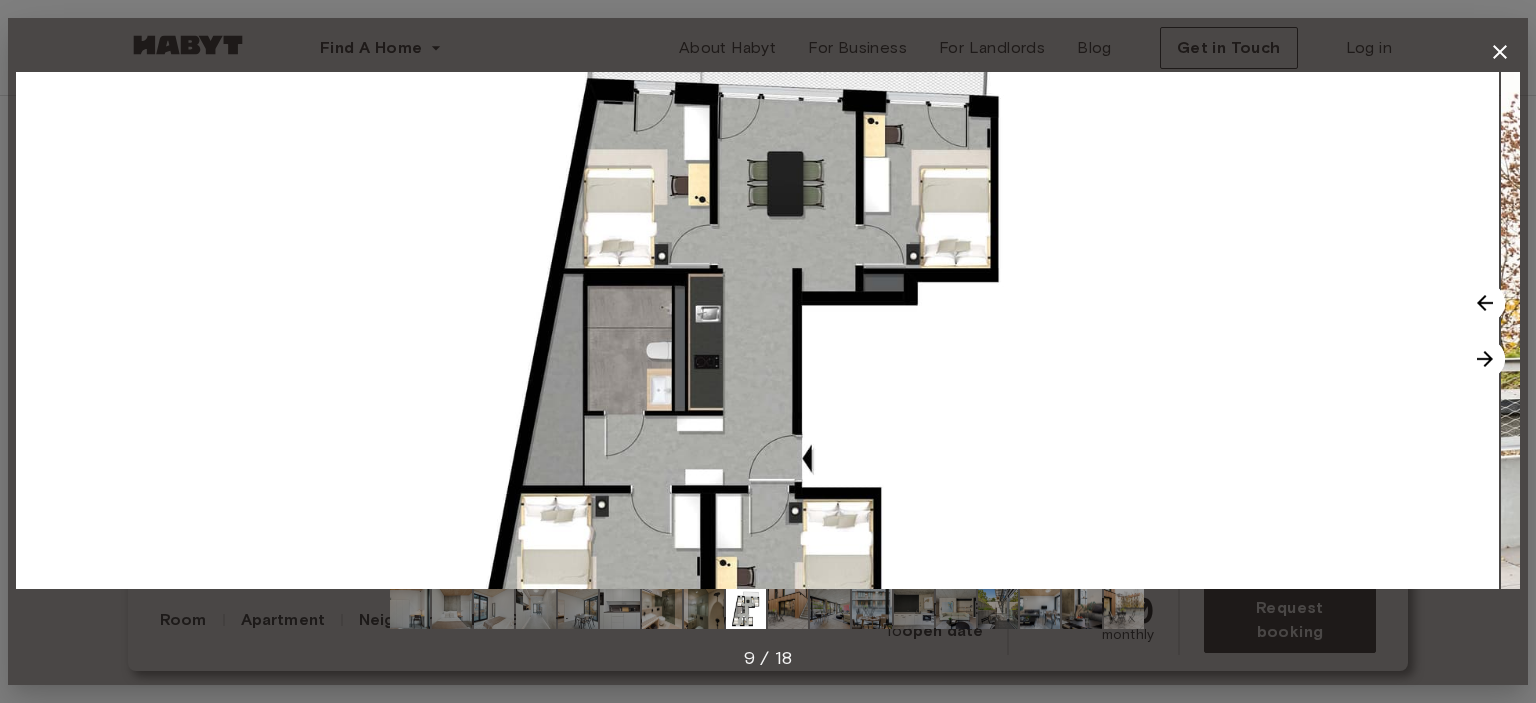 drag, startPoint x: 830, startPoint y: 449, endPoint x: 809, endPoint y: 332, distance: 118.869675 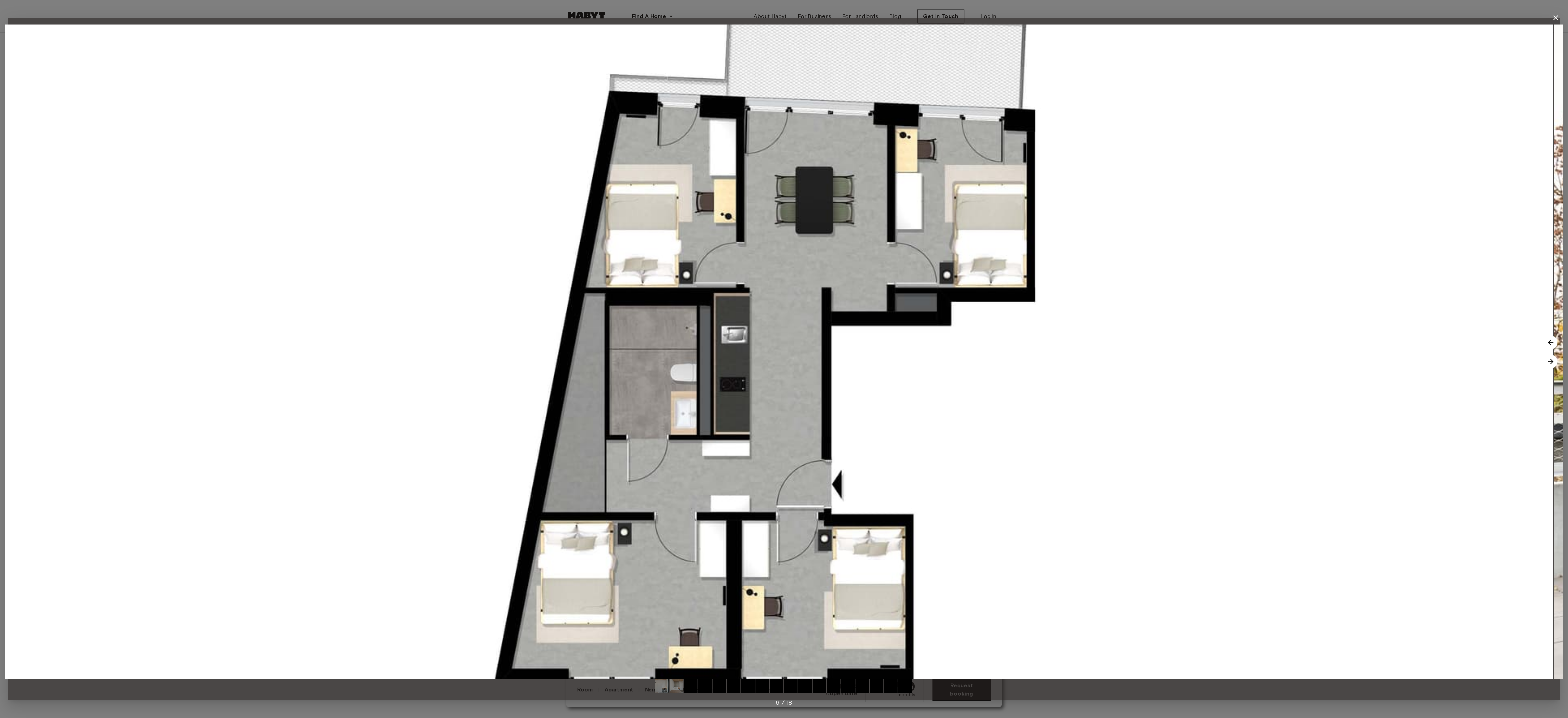 scroll, scrollTop: 85, scrollLeft: 0, axis: vertical 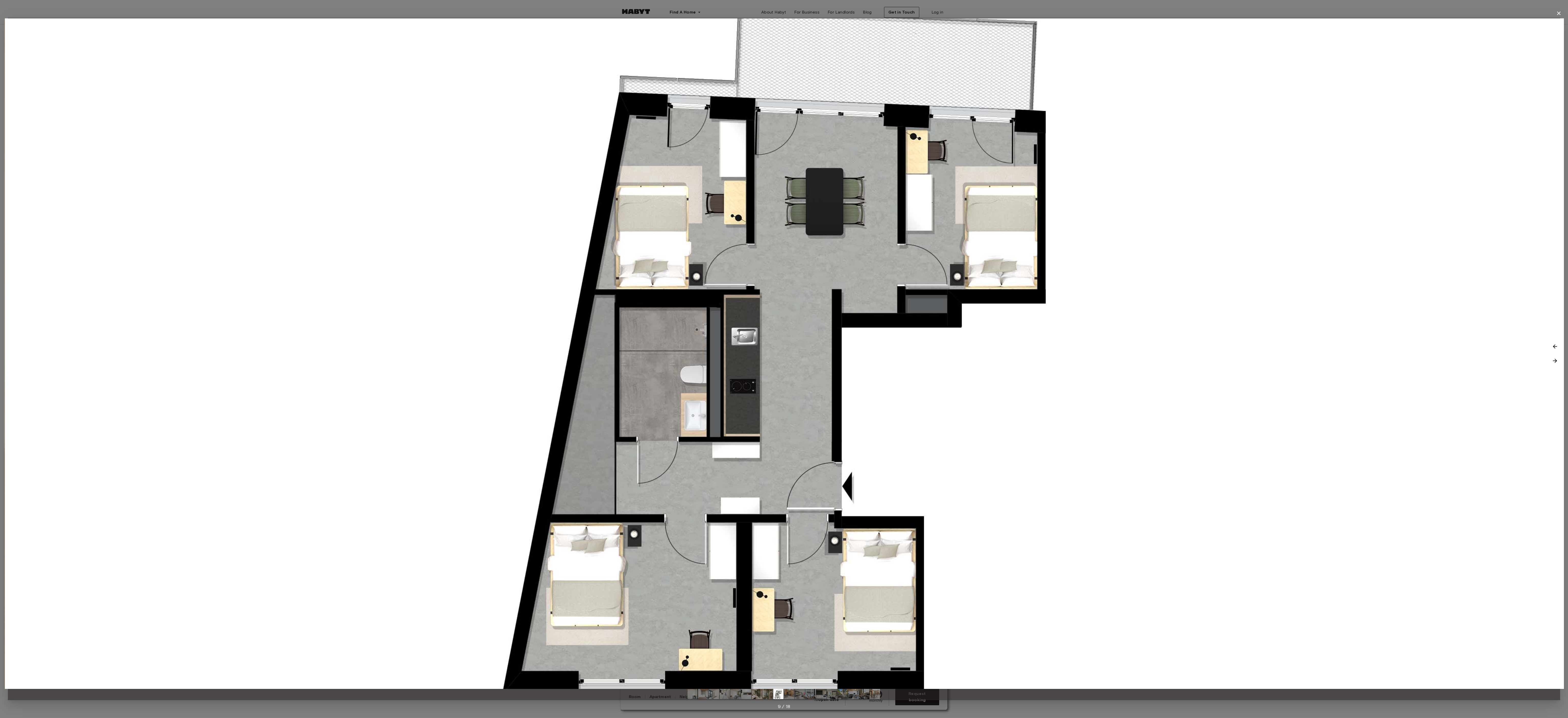 drag, startPoint x: 833, startPoint y: 434, endPoint x: 834, endPoint y: 351, distance: 83.00602 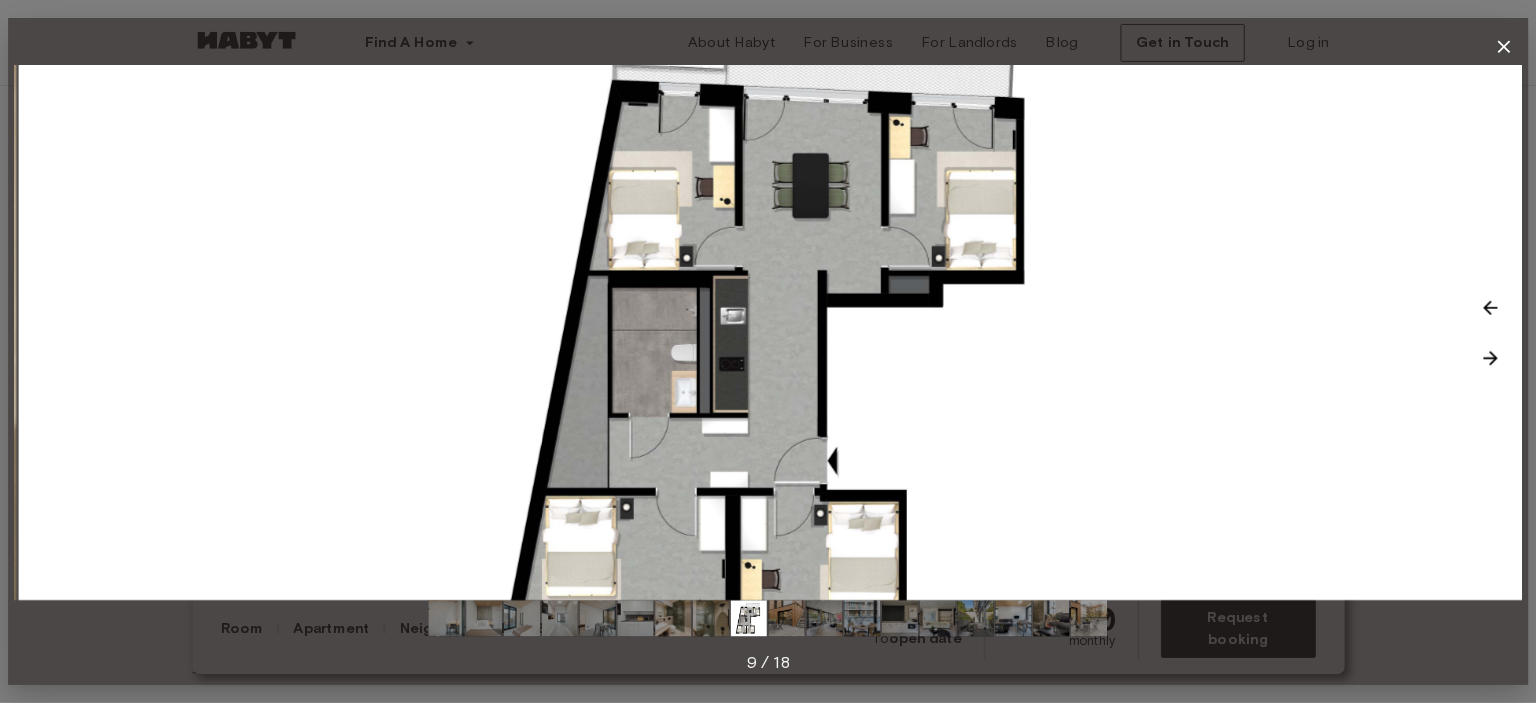scroll, scrollTop: 333, scrollLeft: 0, axis: vertical 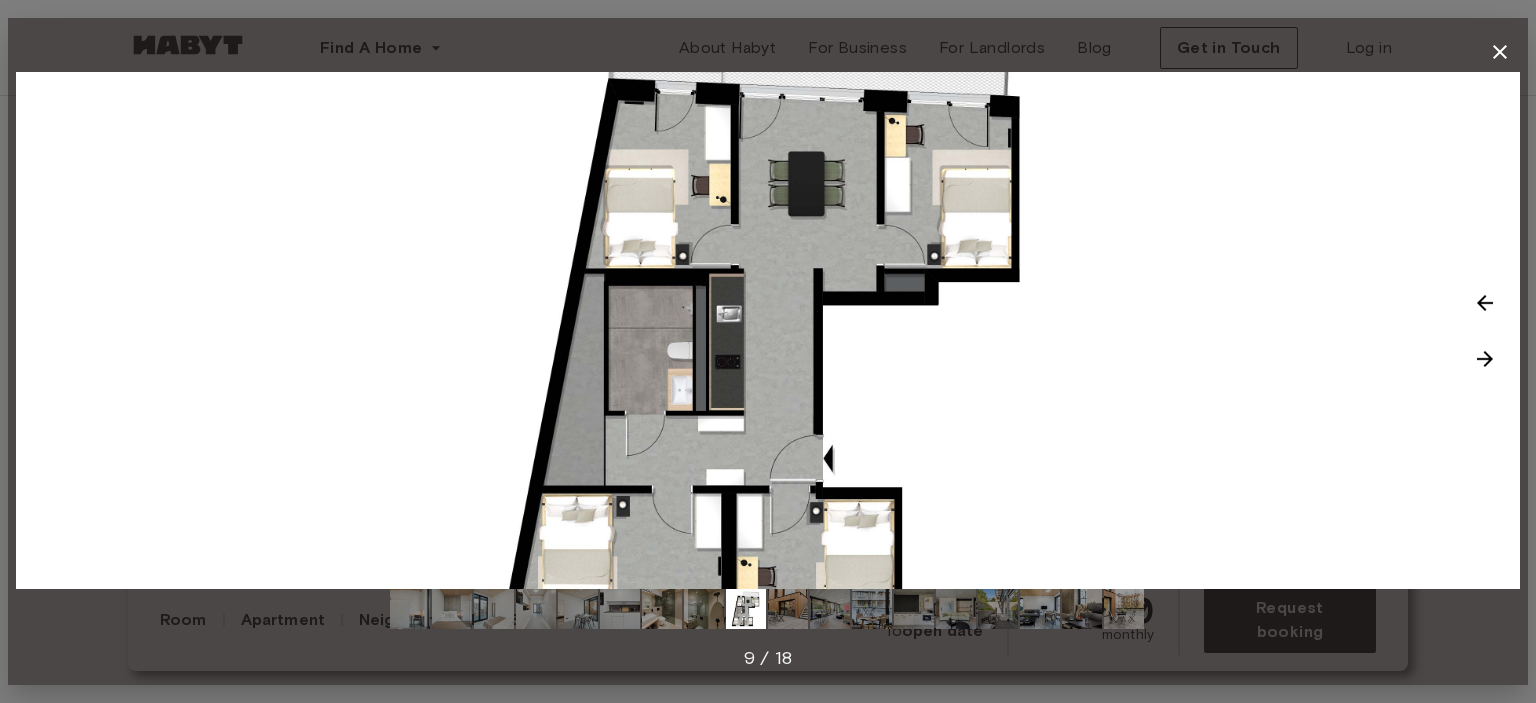 click at bounding box center (1485, 359) 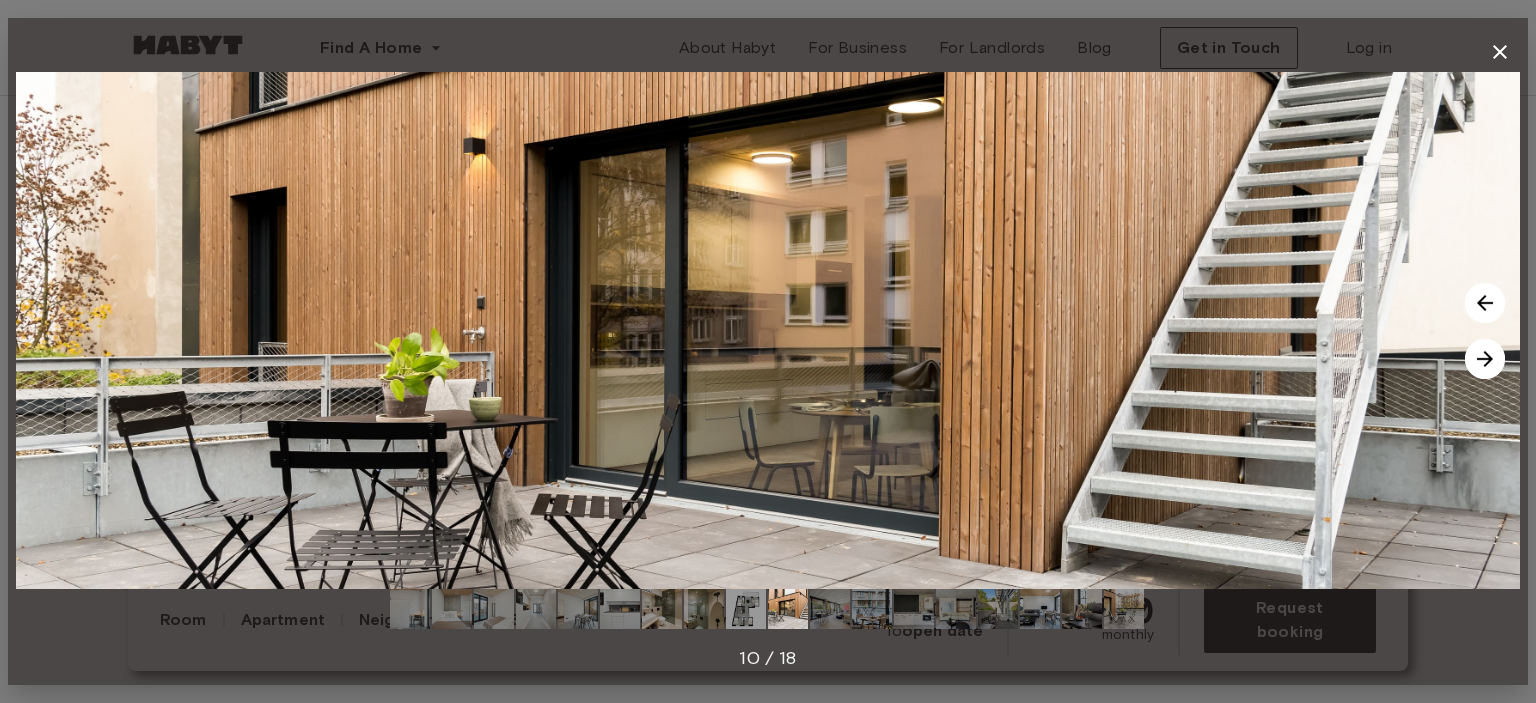 click 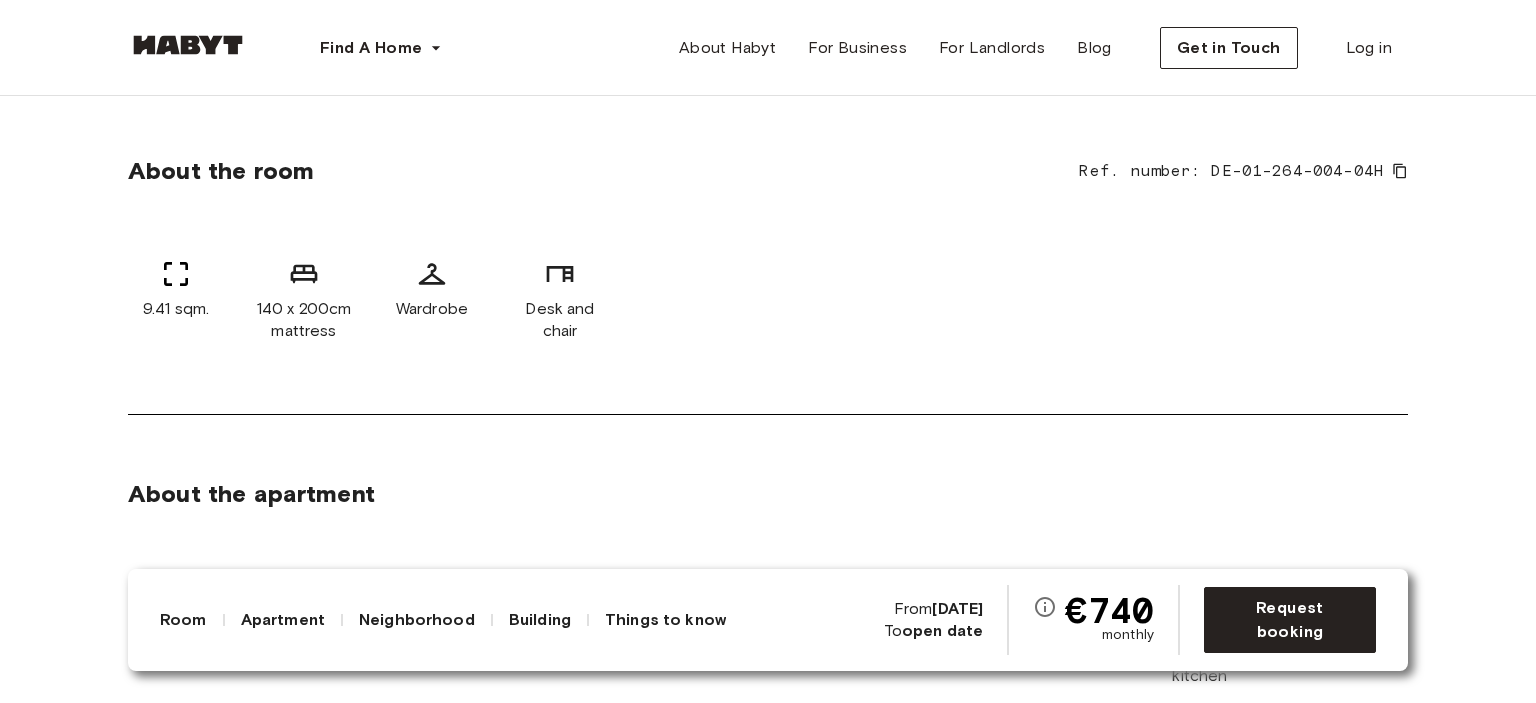 scroll, scrollTop: 833, scrollLeft: 0, axis: vertical 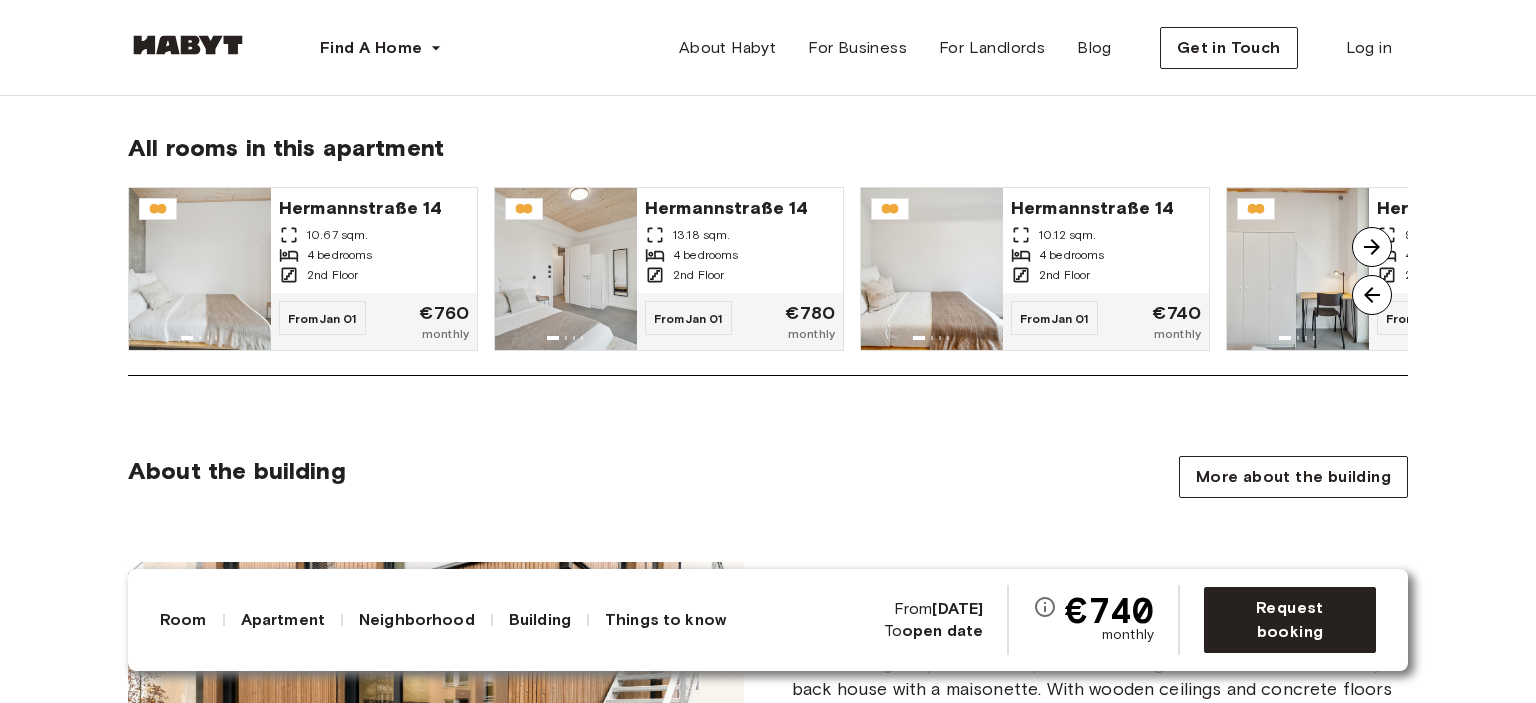 click at bounding box center (1372, 247) 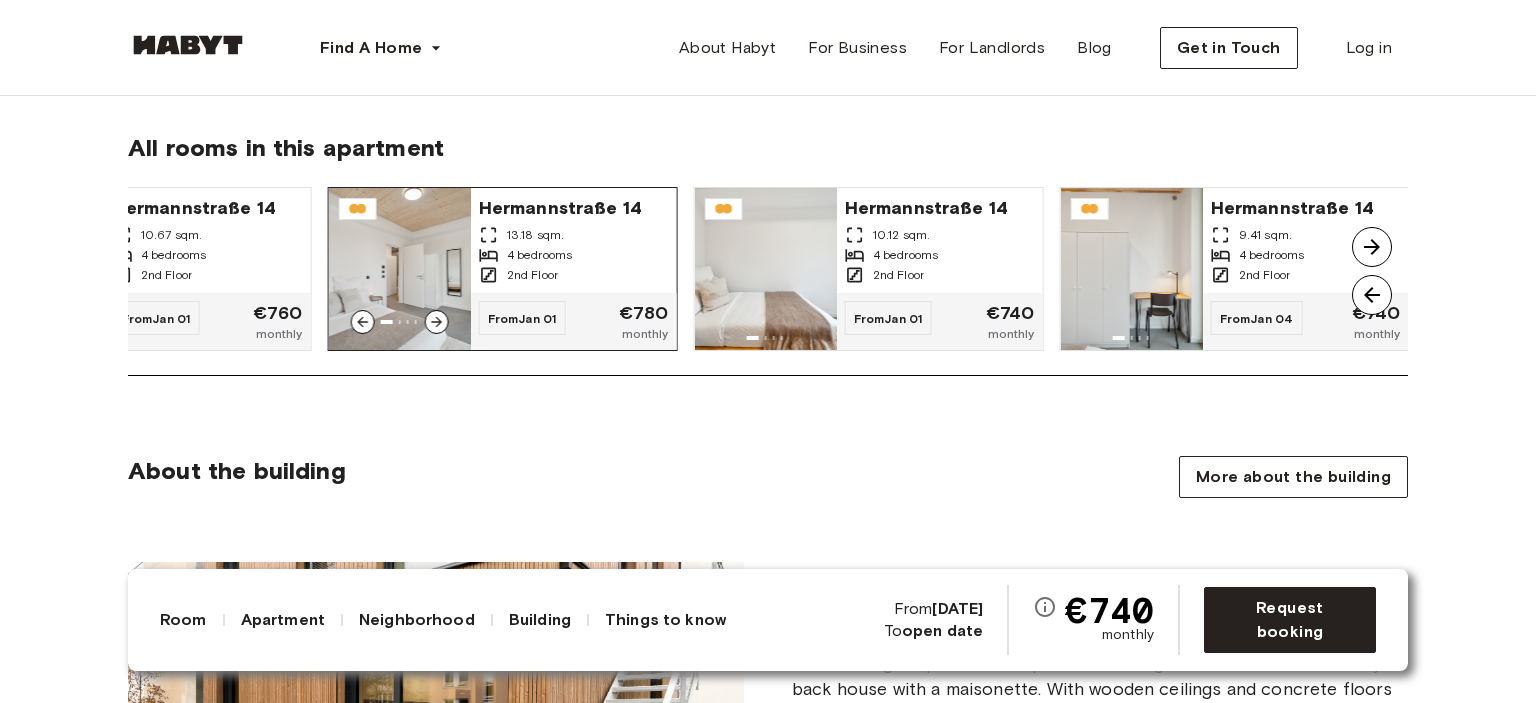 click at bounding box center [400, 269] 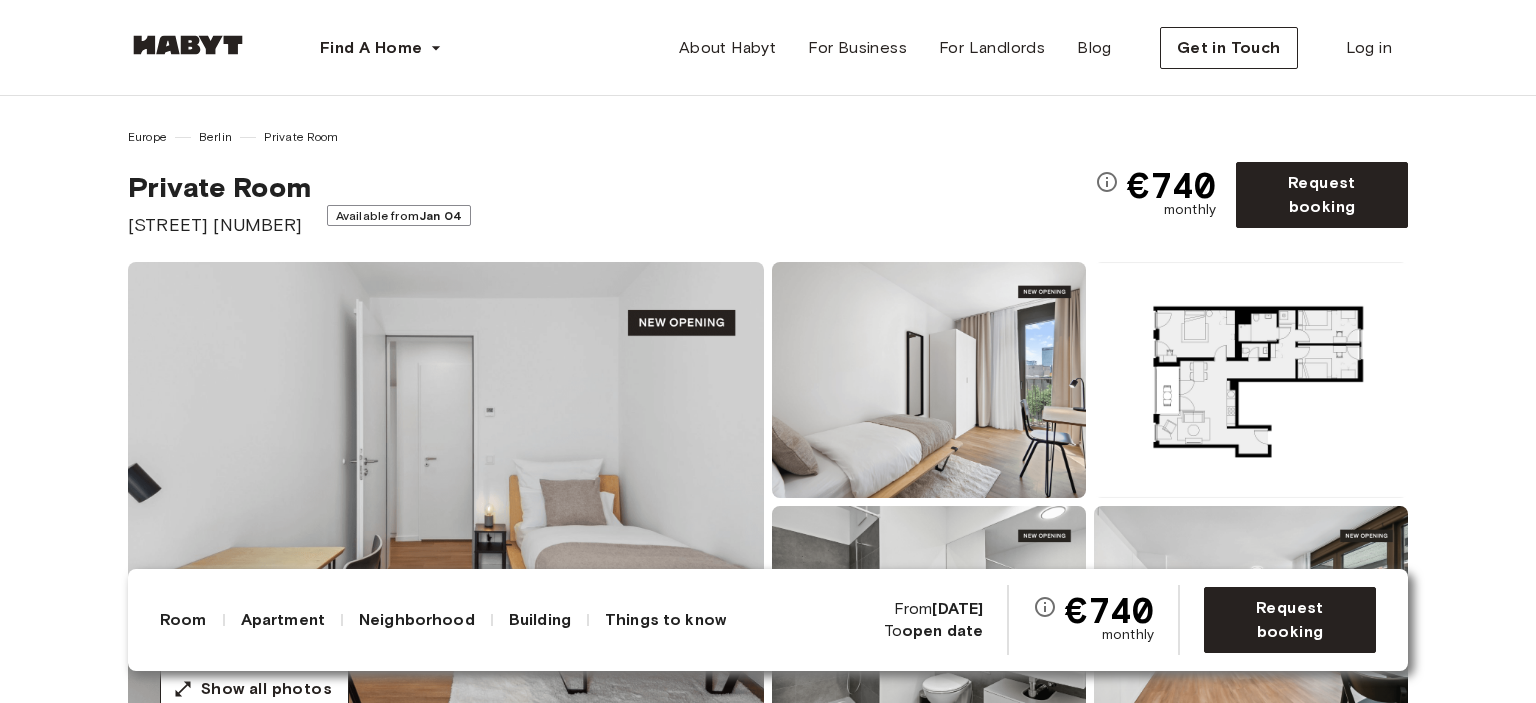 scroll, scrollTop: 0, scrollLeft: 0, axis: both 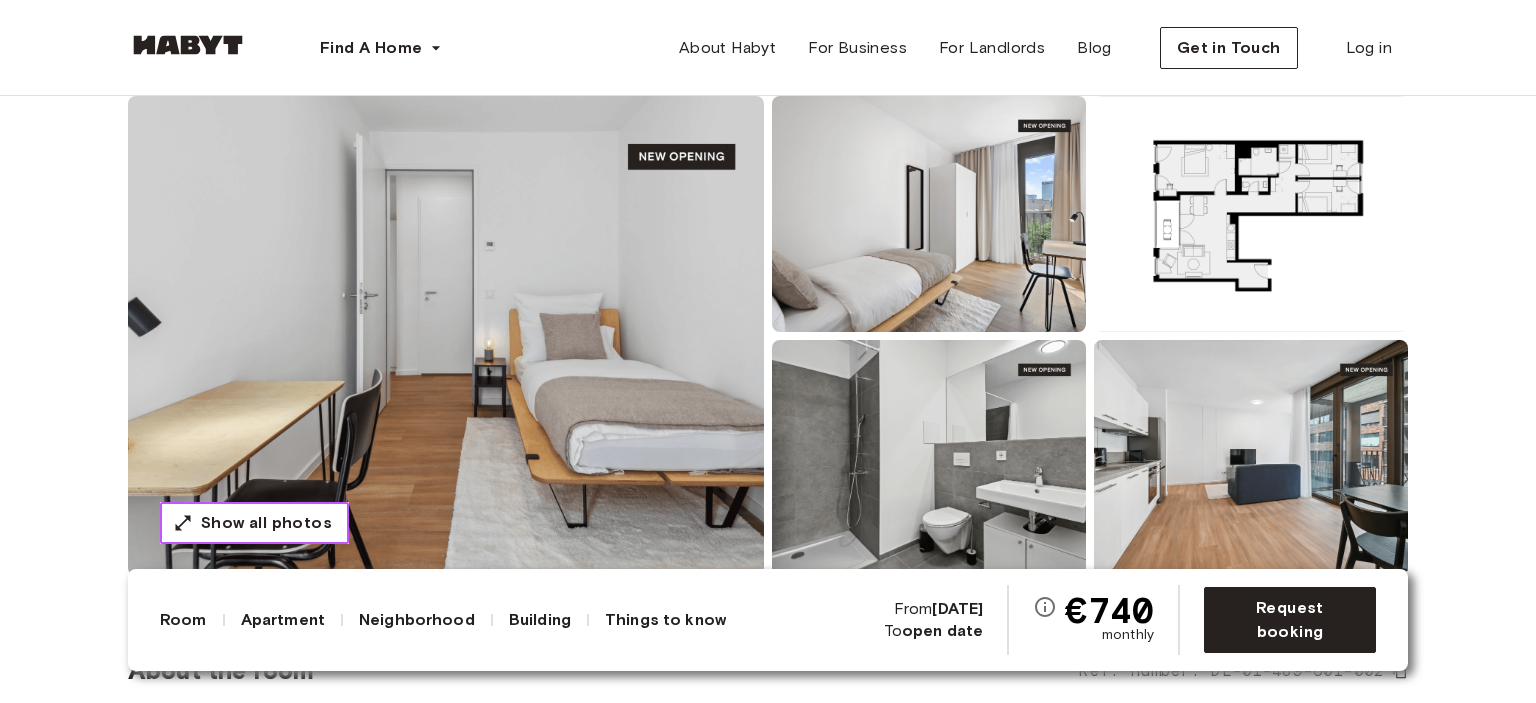 click on "Show all photos" at bounding box center (266, 523) 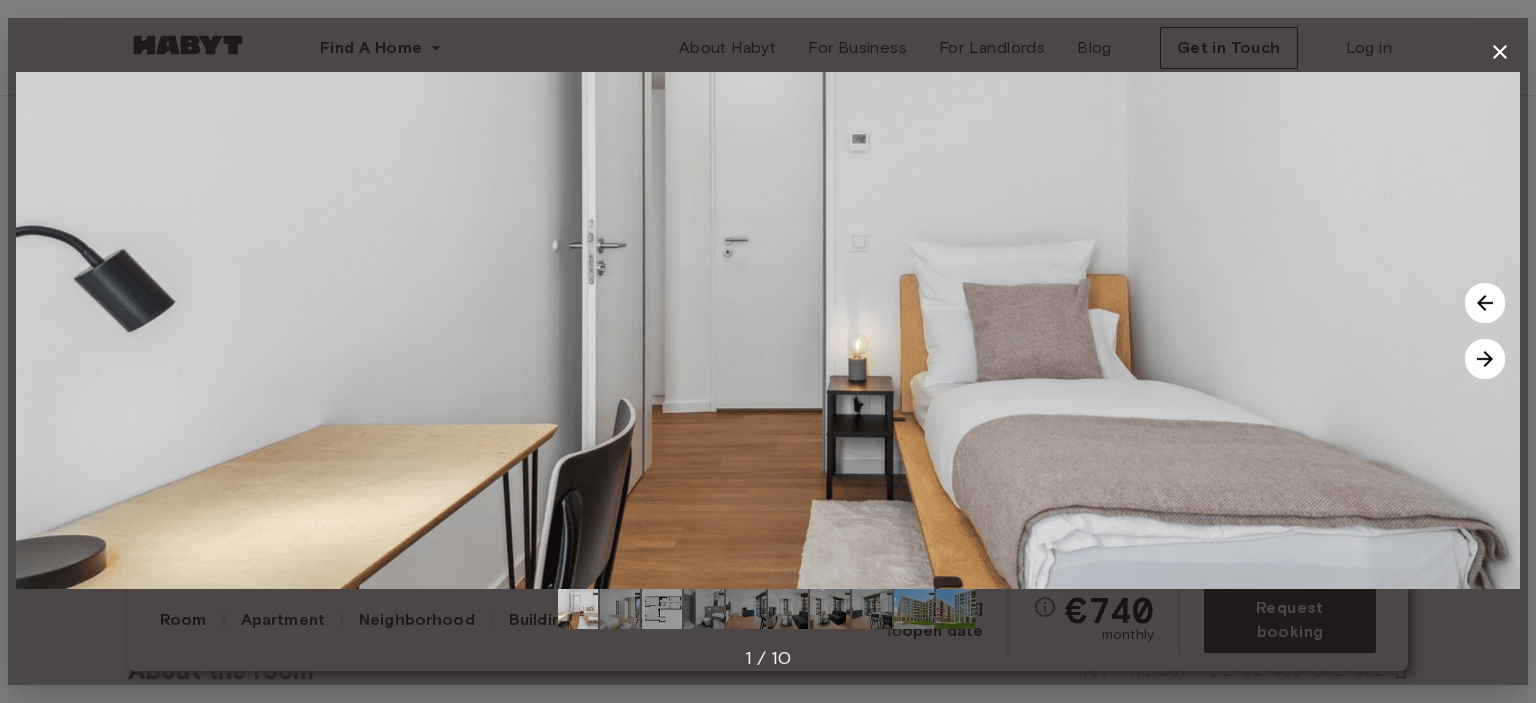 click at bounding box center (662, 609) 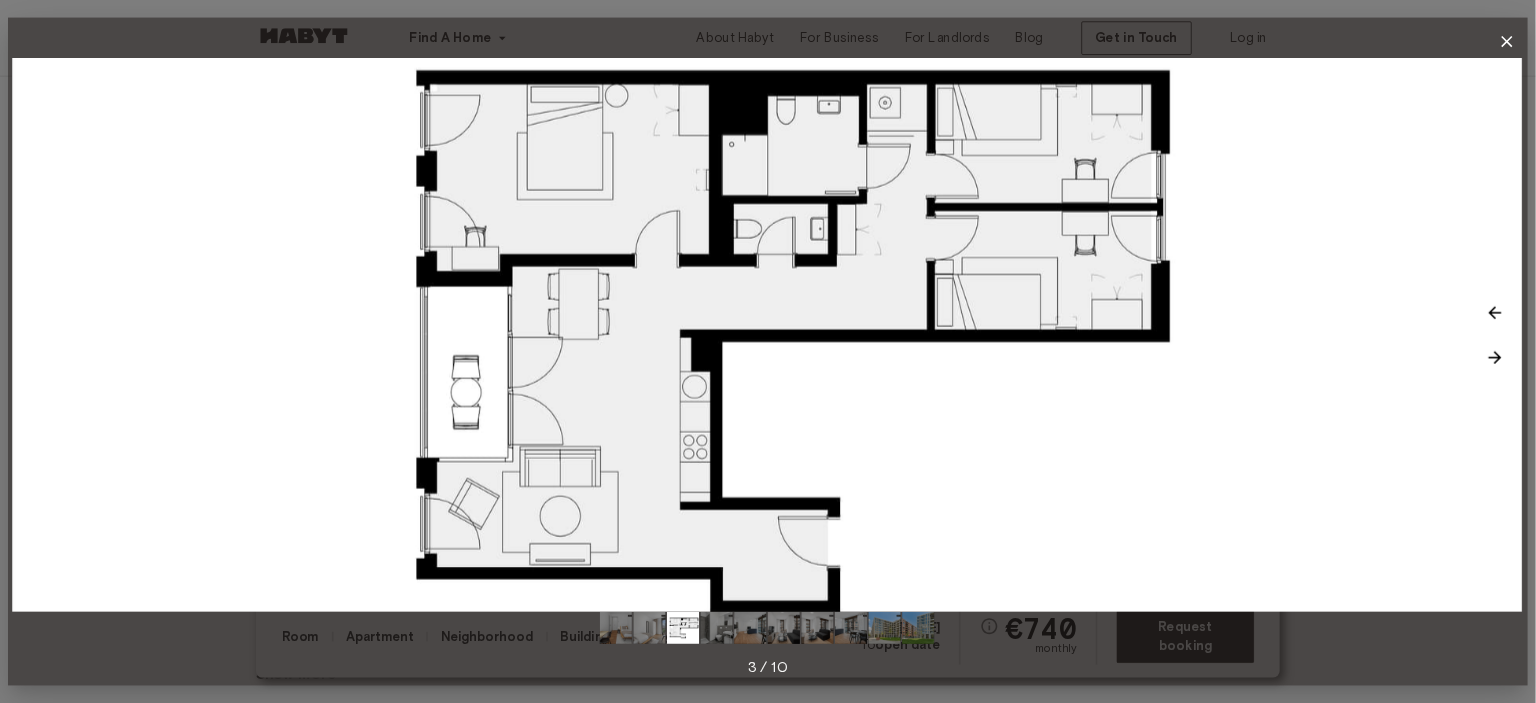 scroll, scrollTop: 166, scrollLeft: 0, axis: vertical 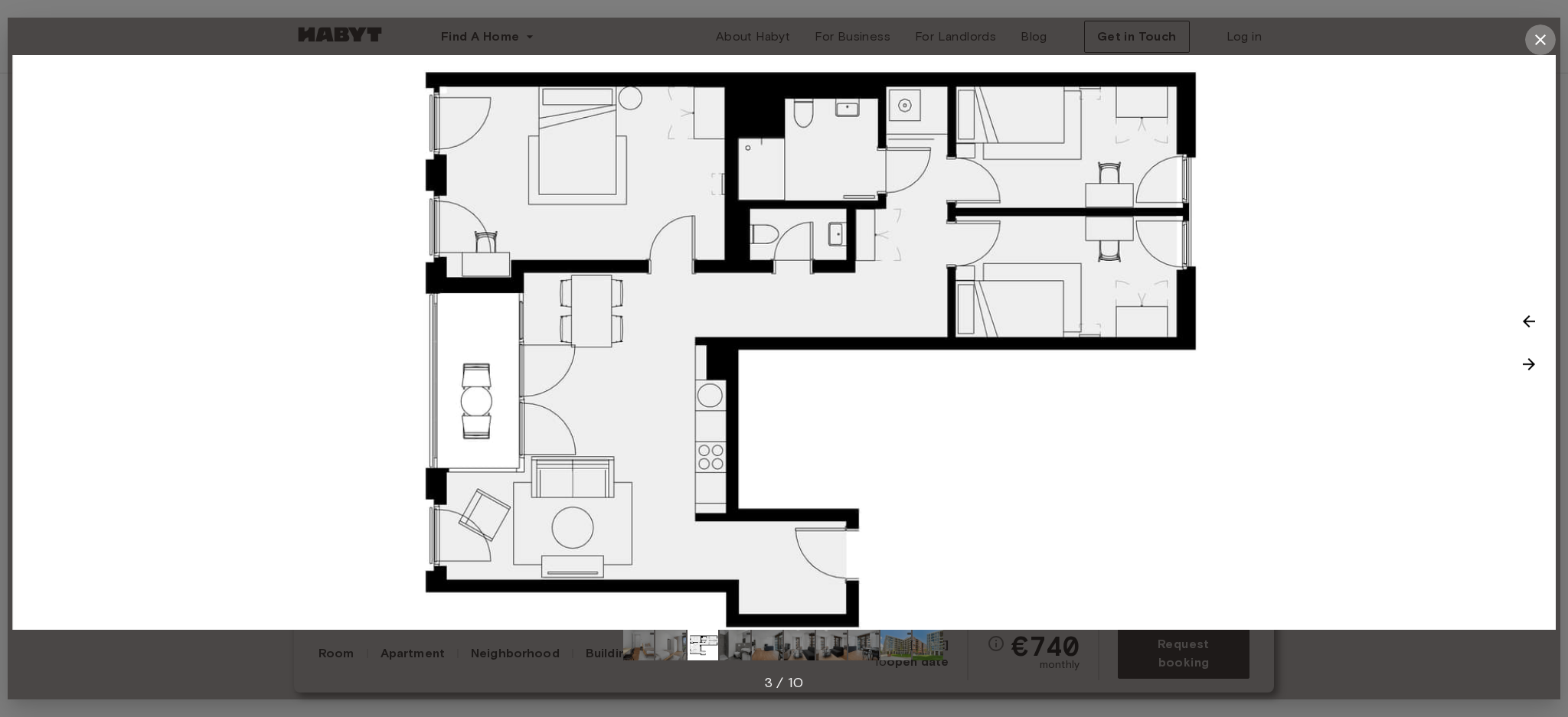 click 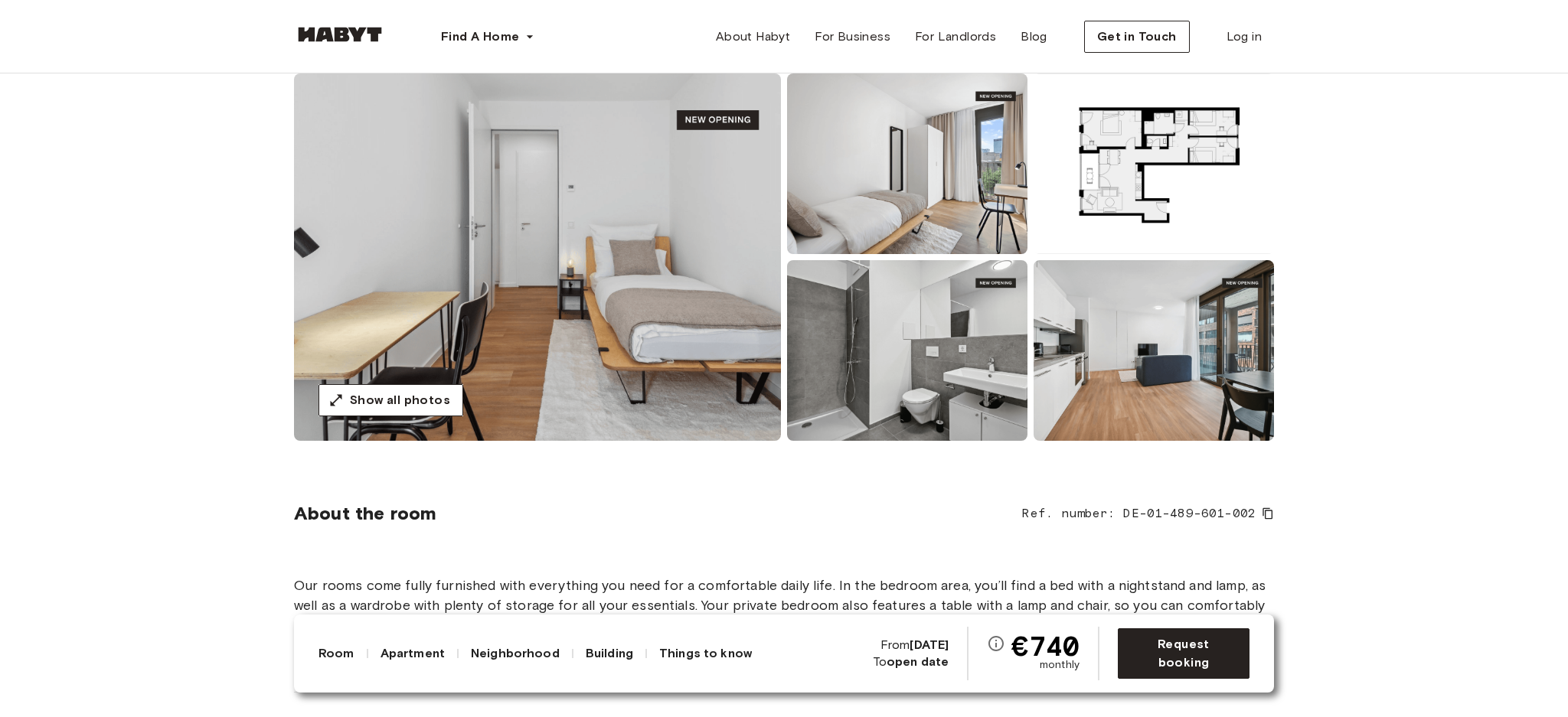 click on "Europe Berlin Private Room Private Room Lisa-Fittko-Straße 5 Available from  Jan 04 €740 monthly Request booking Show all photos About the room Ref. number:   DE-01-489-601-002 Our rooms come fully furnished with everything you need for a comfortable daily life. In the bedroom area, you’ll find a bed with a nightstand and lamp, as well as a wardrobe with plenty of storage for all your essentials. Your private bedroom also features a table with a lamp and chair, so you can comfortably work or study from home. You won't need anything additional to settle in, and can arrive with just your luggage at hand! Please note that this bedroom has a single bed. Show more 10.18 sqm. 90 x 200cm mattress Wardrobe Desk and chair About the apartment You will be the first to move into our newly constructed apartments. Each flat has a fully equipped modern kitchen with everything from pans to a coffee machine, dishwasher, and oven. All apartments have spacious bathrooms that you will be sharing with your flatmates. WiFi ," at bounding box center [784, 2384] 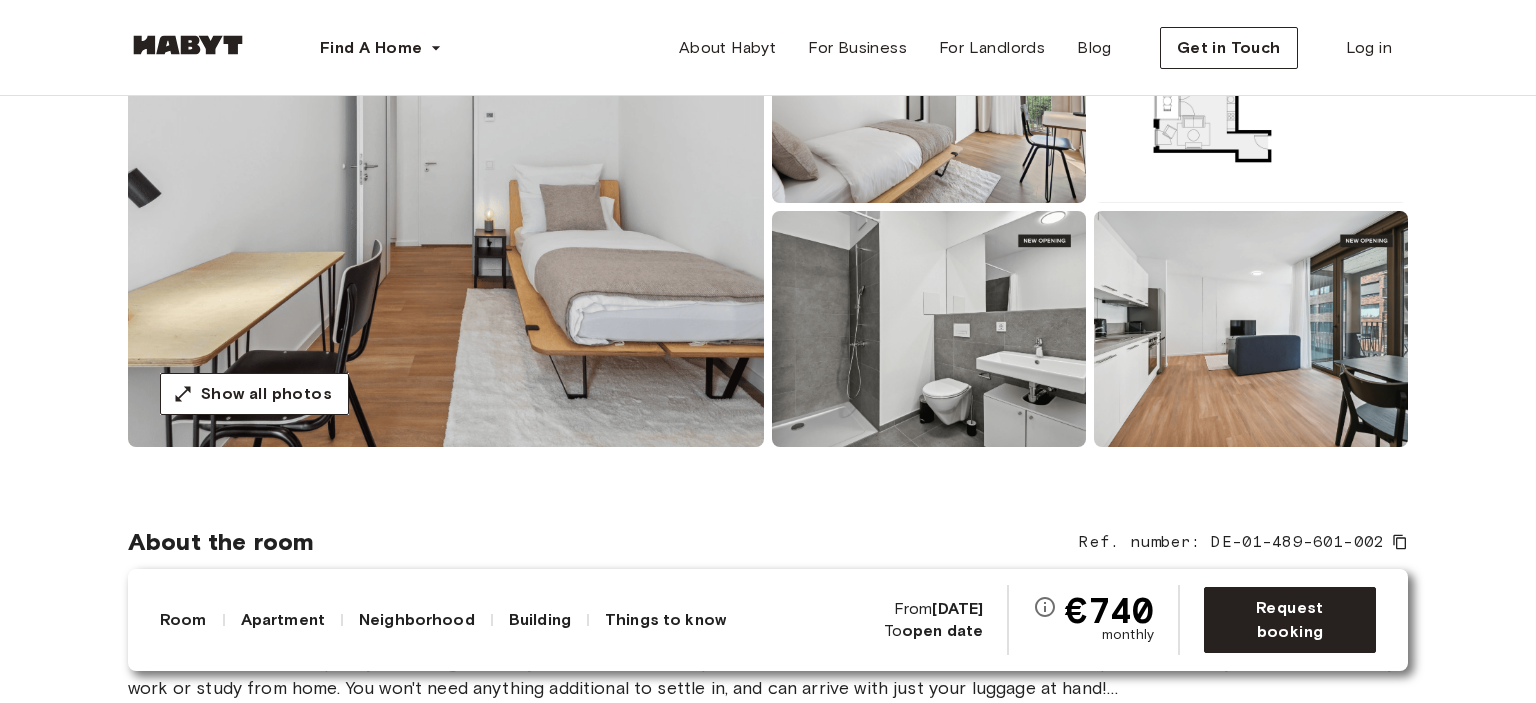 scroll, scrollTop: 333, scrollLeft: 0, axis: vertical 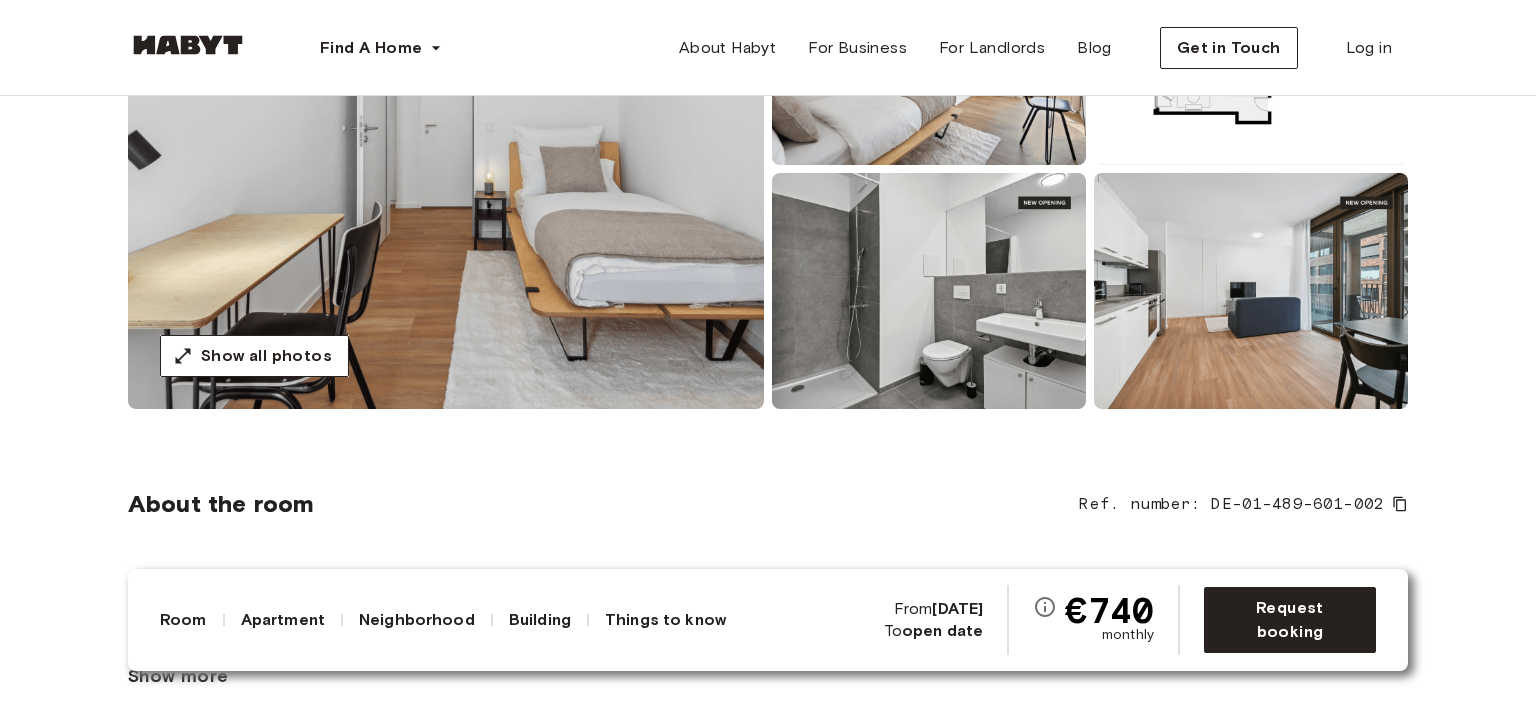 click on "Show all photos" at bounding box center (254, 356) 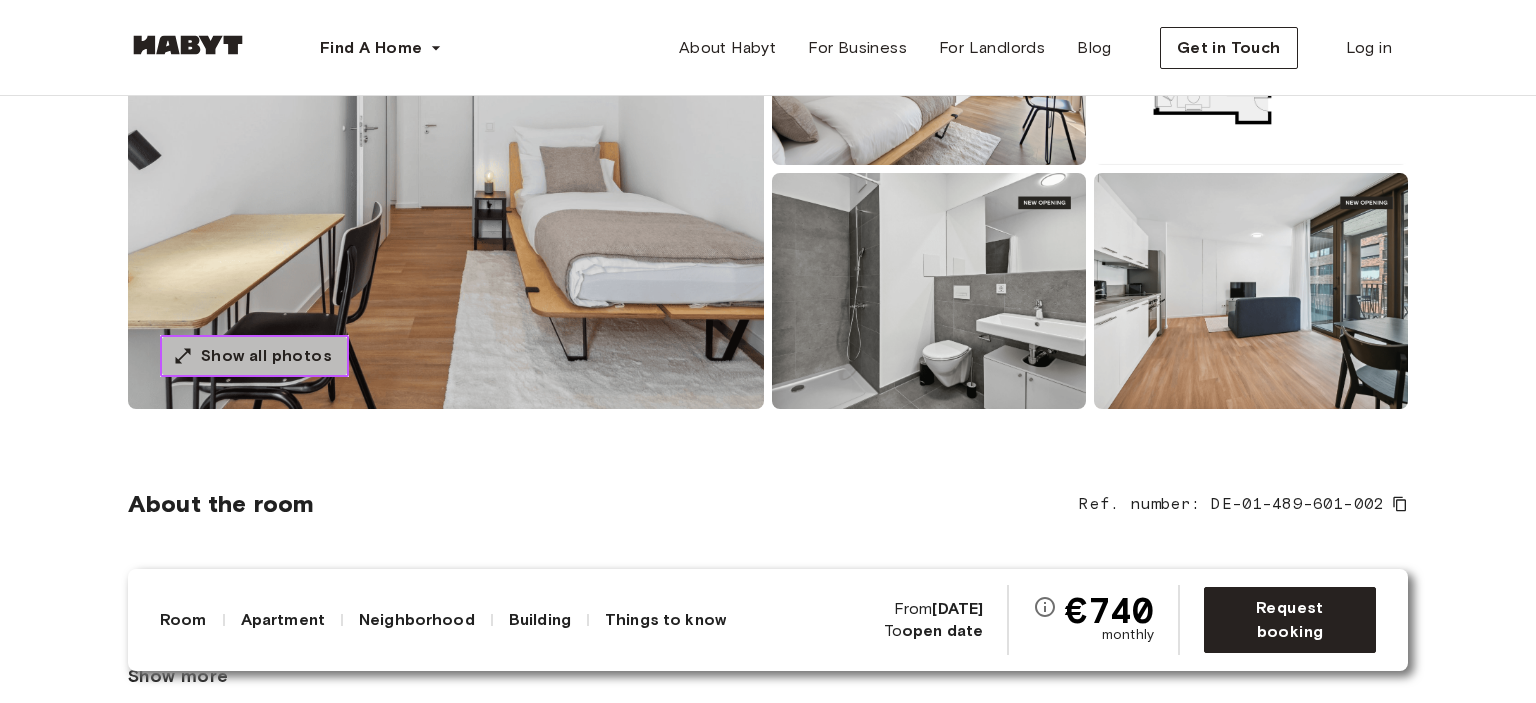 click on "Show all photos" at bounding box center [266, 356] 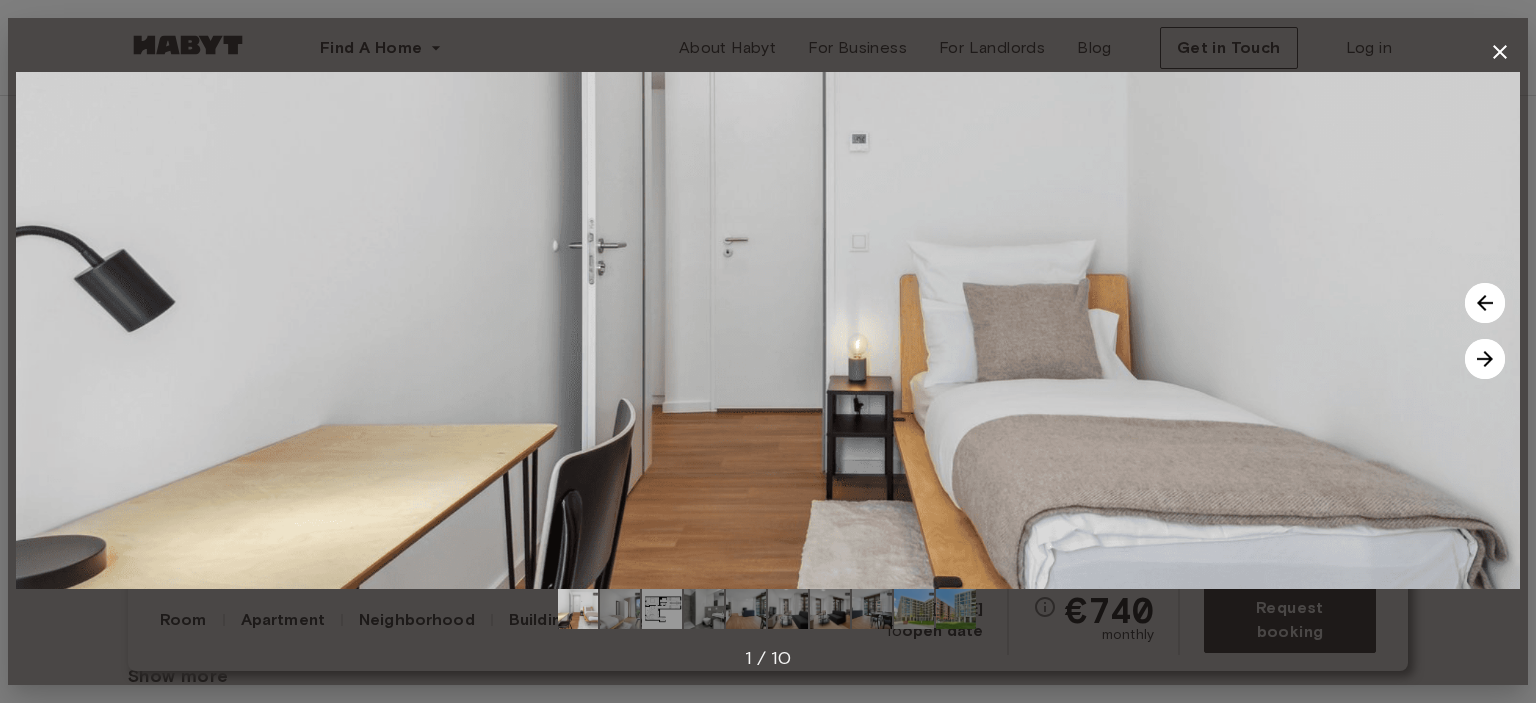 click at bounding box center (1485, 359) 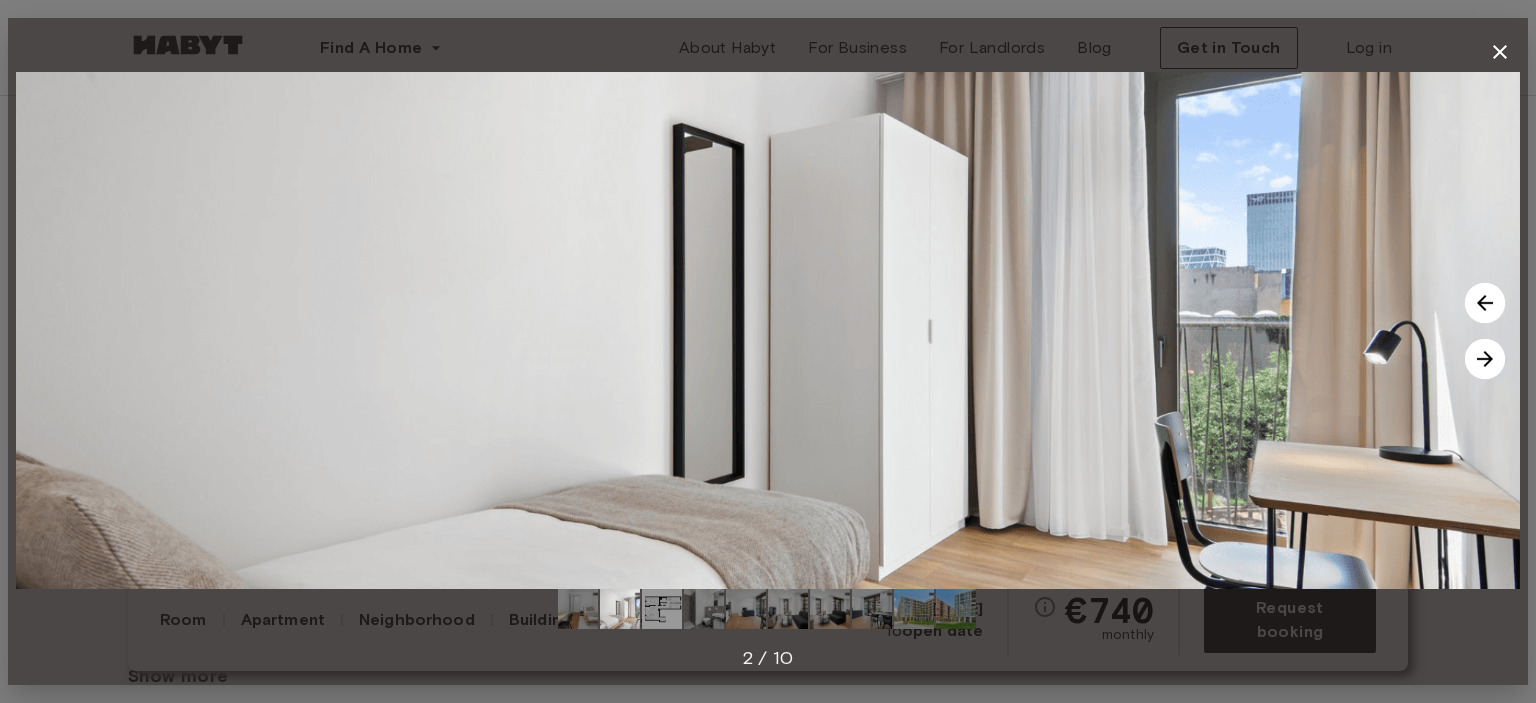 click at bounding box center [1485, 359] 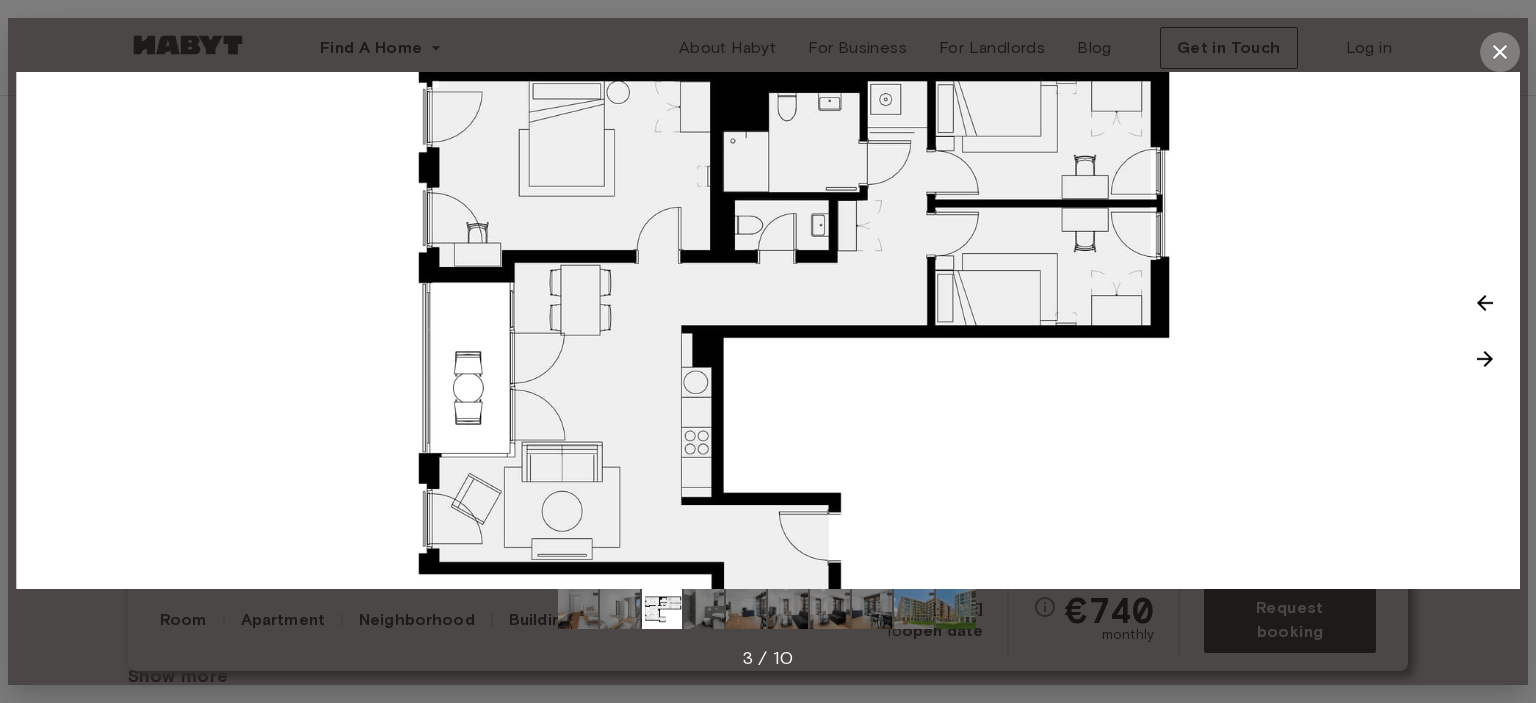 click 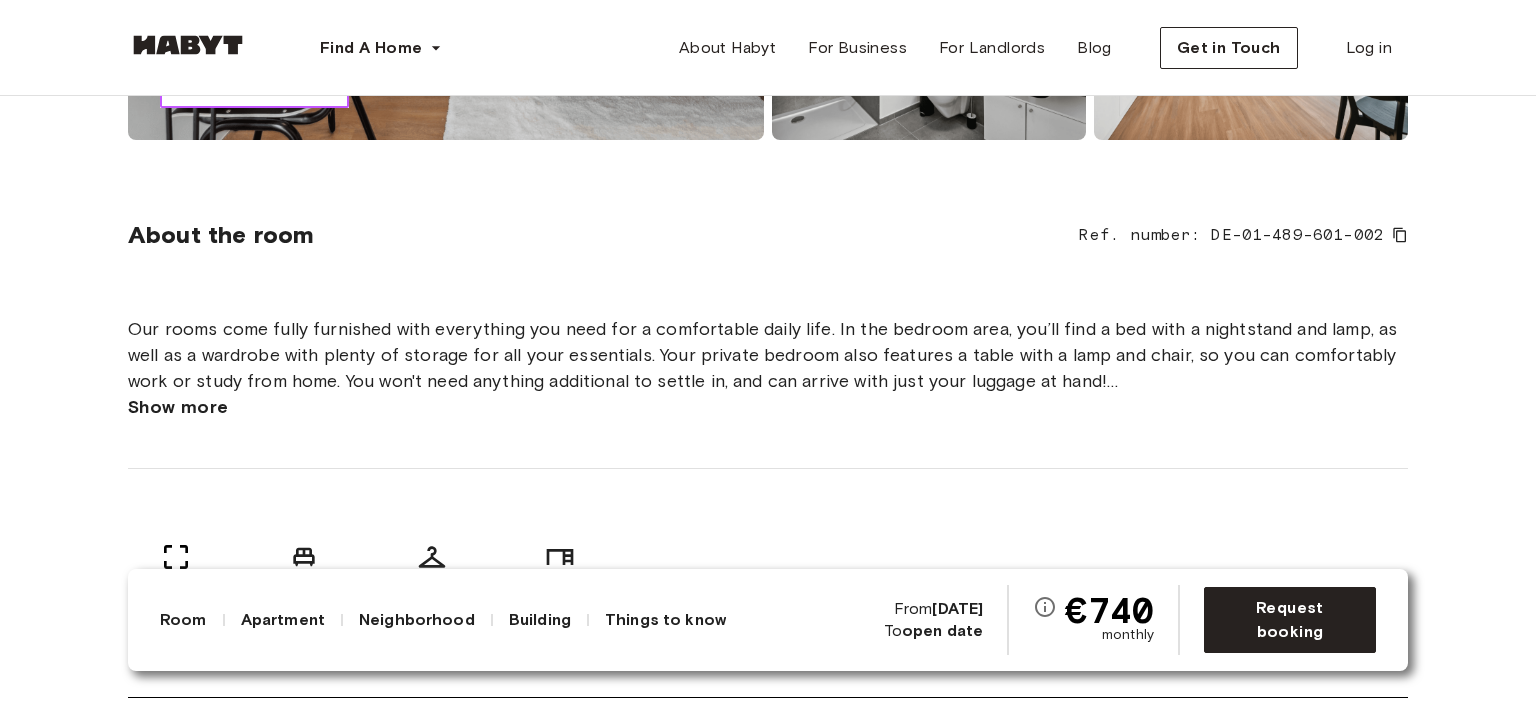 scroll, scrollTop: 666, scrollLeft: 0, axis: vertical 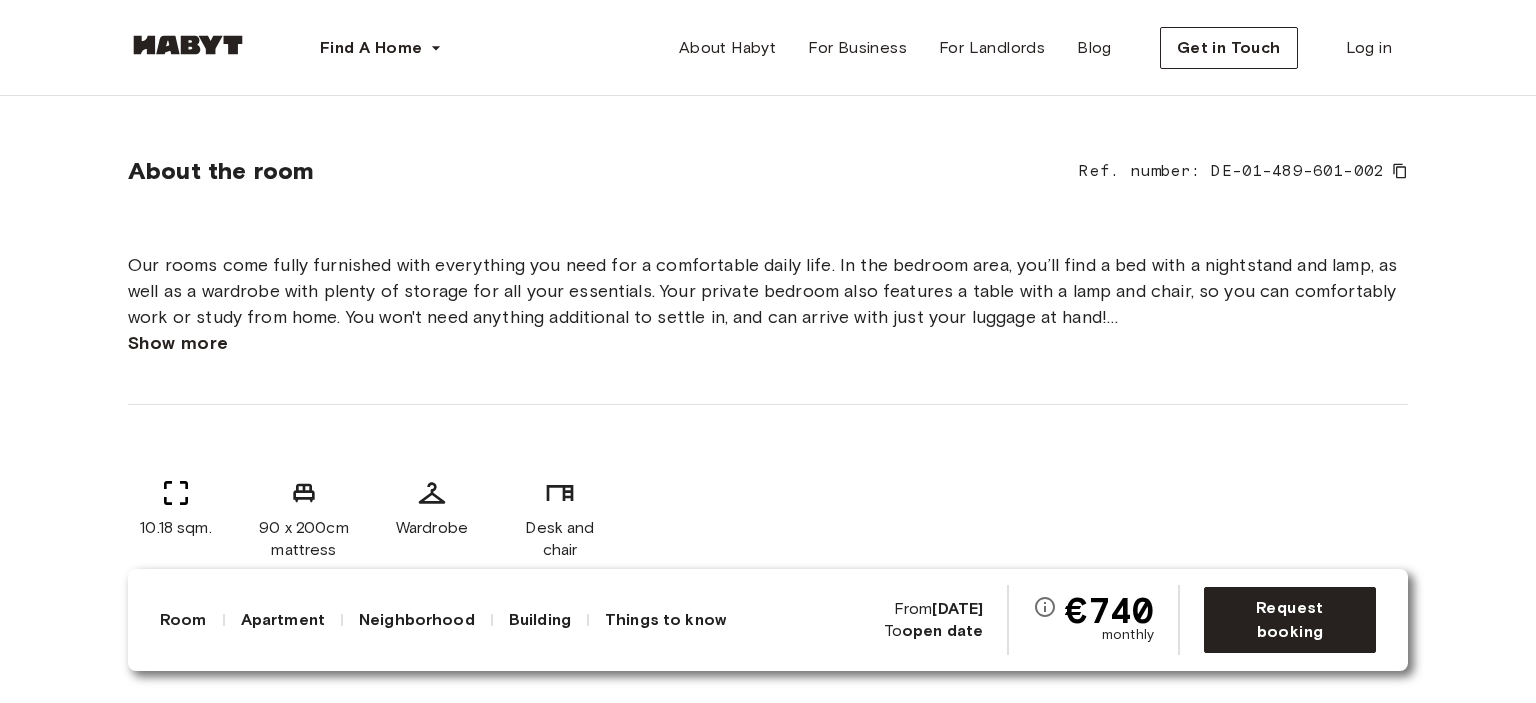click on "Show more" at bounding box center [178, 343] 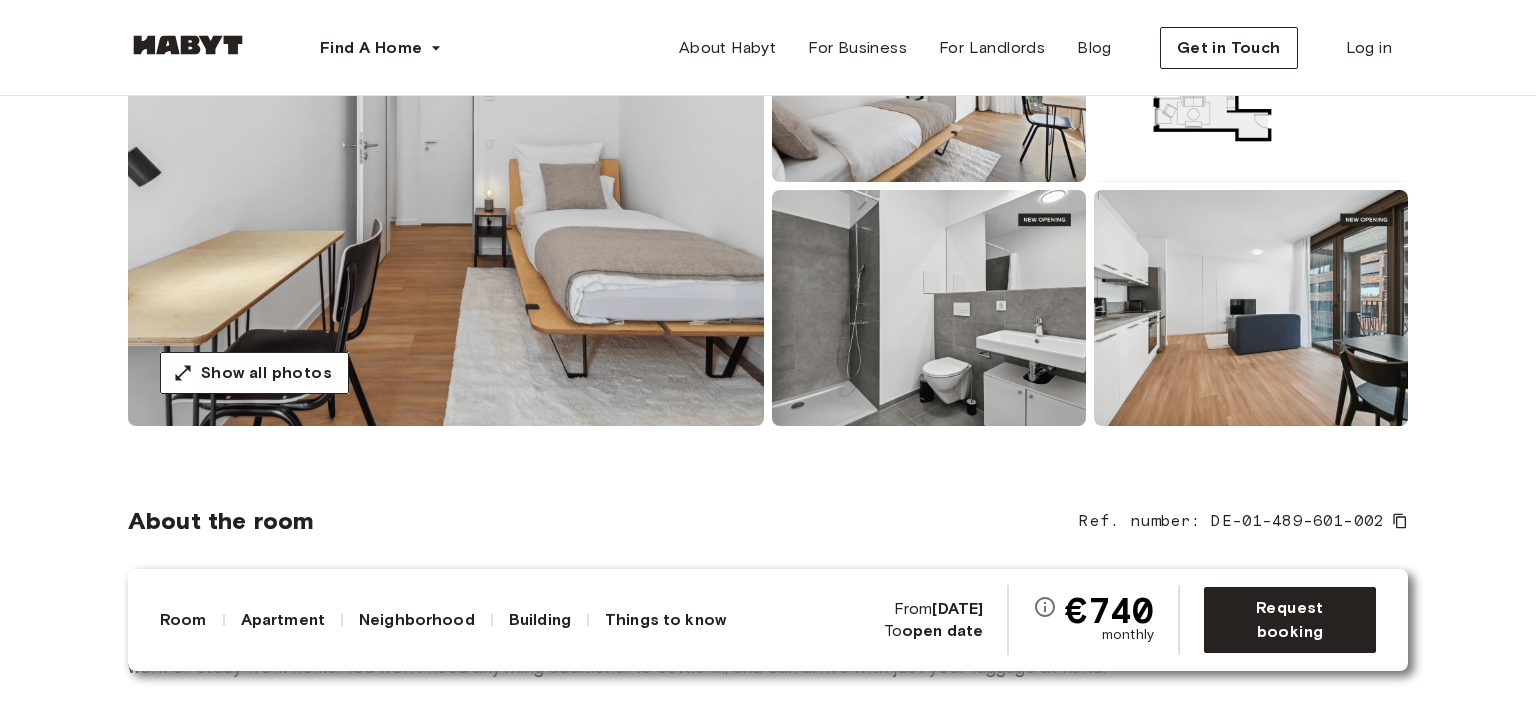 scroll, scrollTop: 333, scrollLeft: 0, axis: vertical 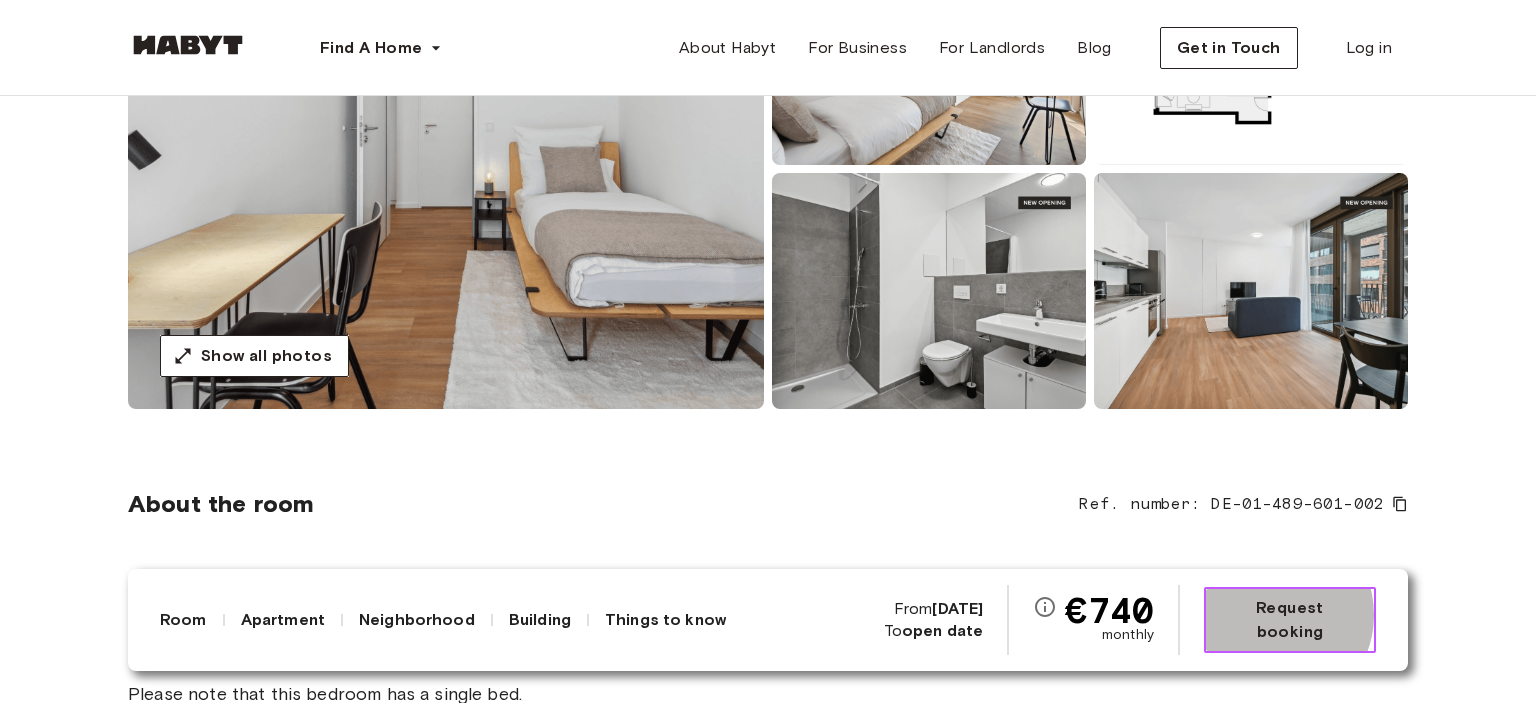 click on "Request booking" at bounding box center (1290, 620) 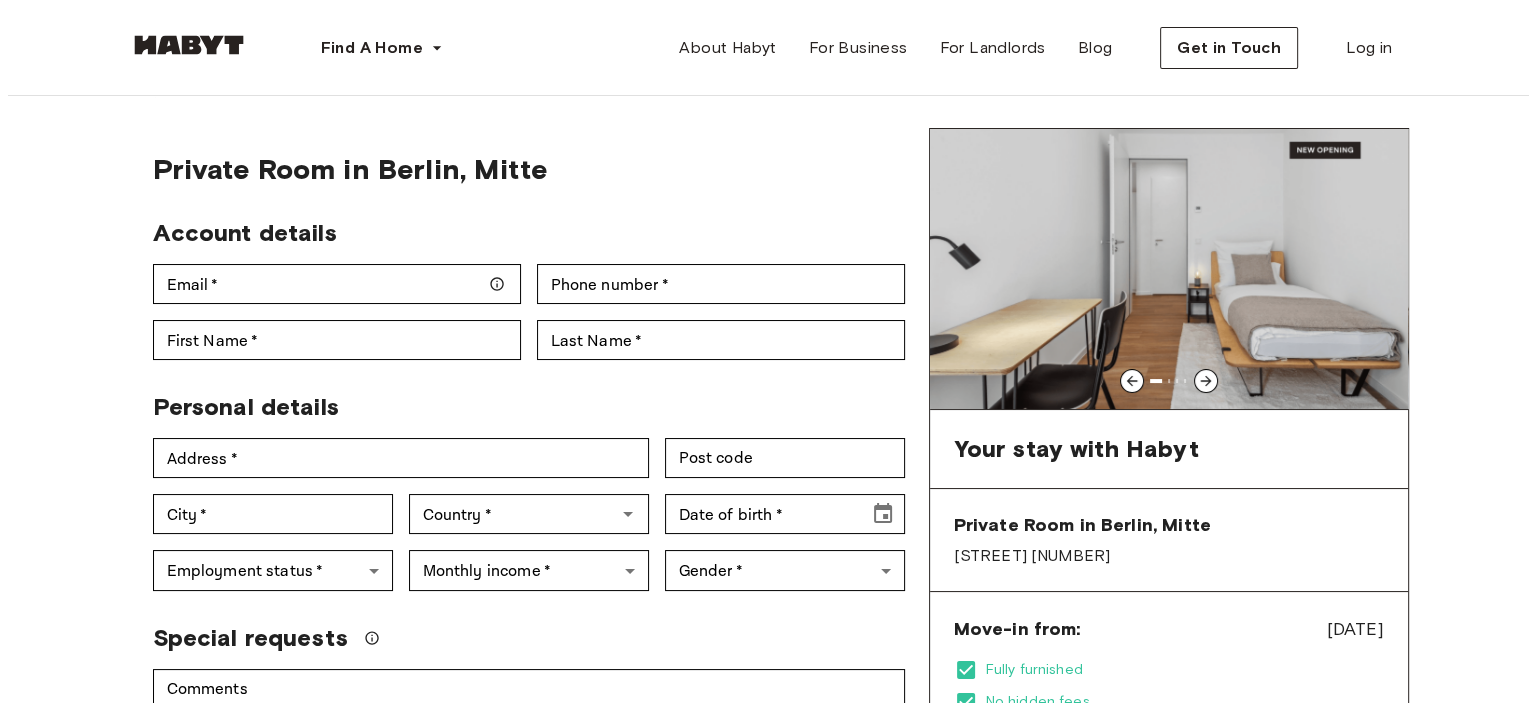 scroll, scrollTop: 0, scrollLeft: 0, axis: both 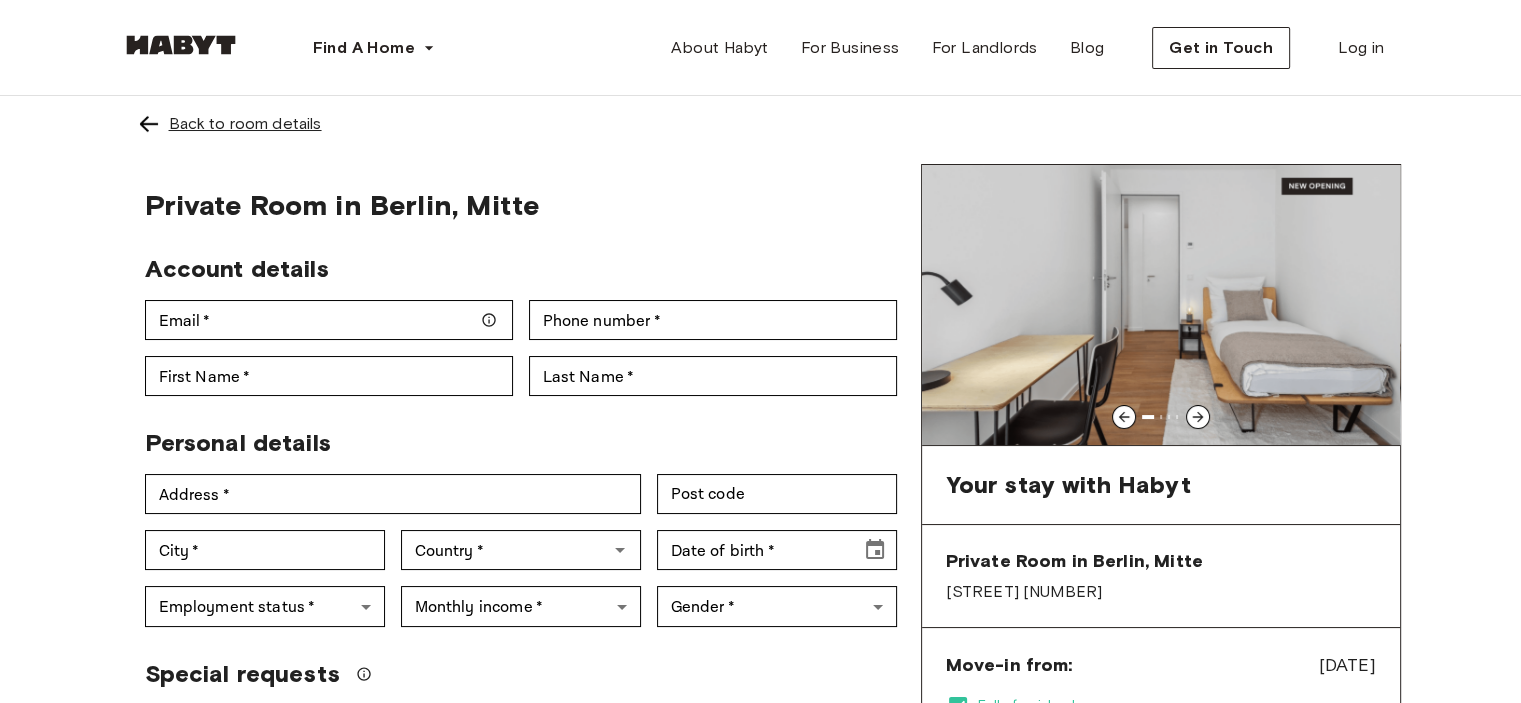 click on "Back to room details" at bounding box center (245, 124) 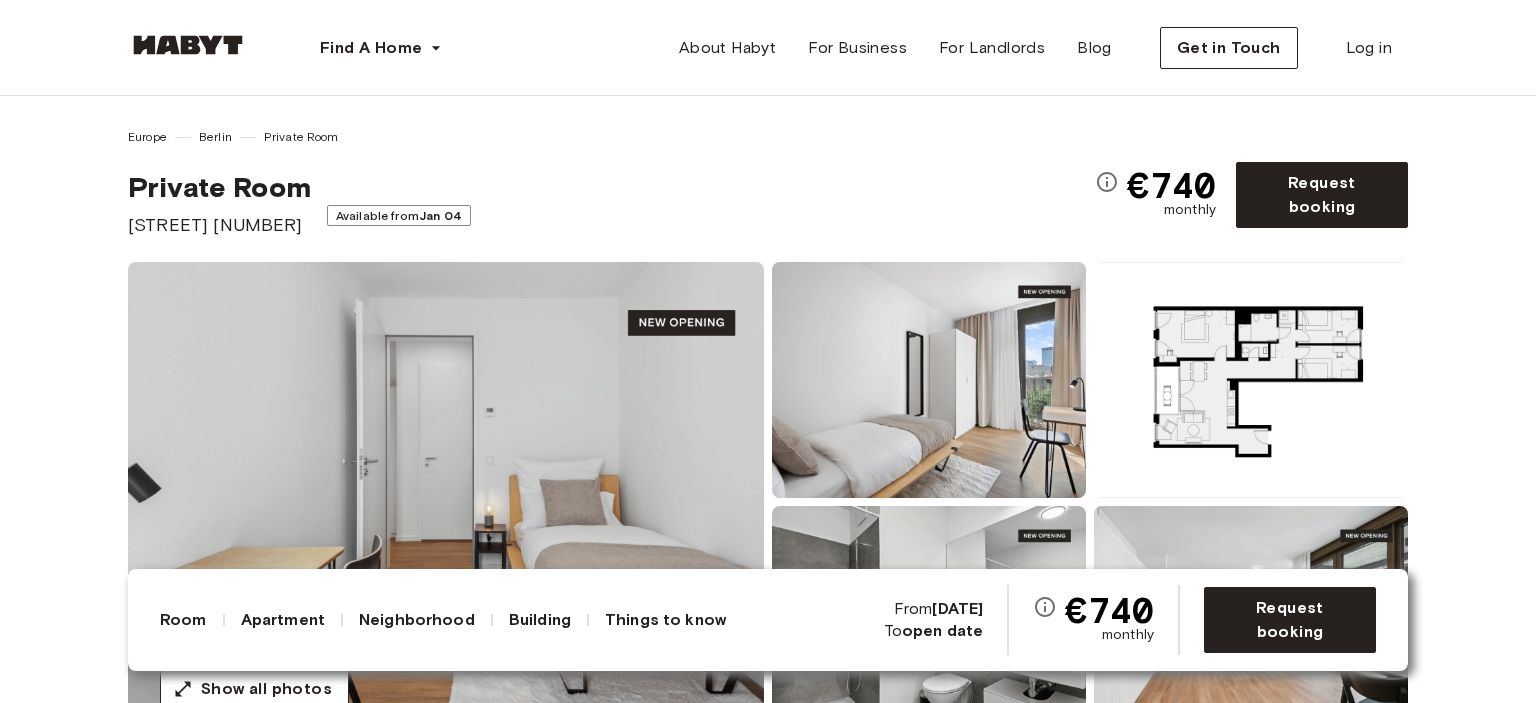 click on "Europe Berlin Private Room Private Room Lisa-Fittko-Straße 5 Available from  Jan 04 €740 monthly Request booking Show all photos" at bounding box center (768, 419) 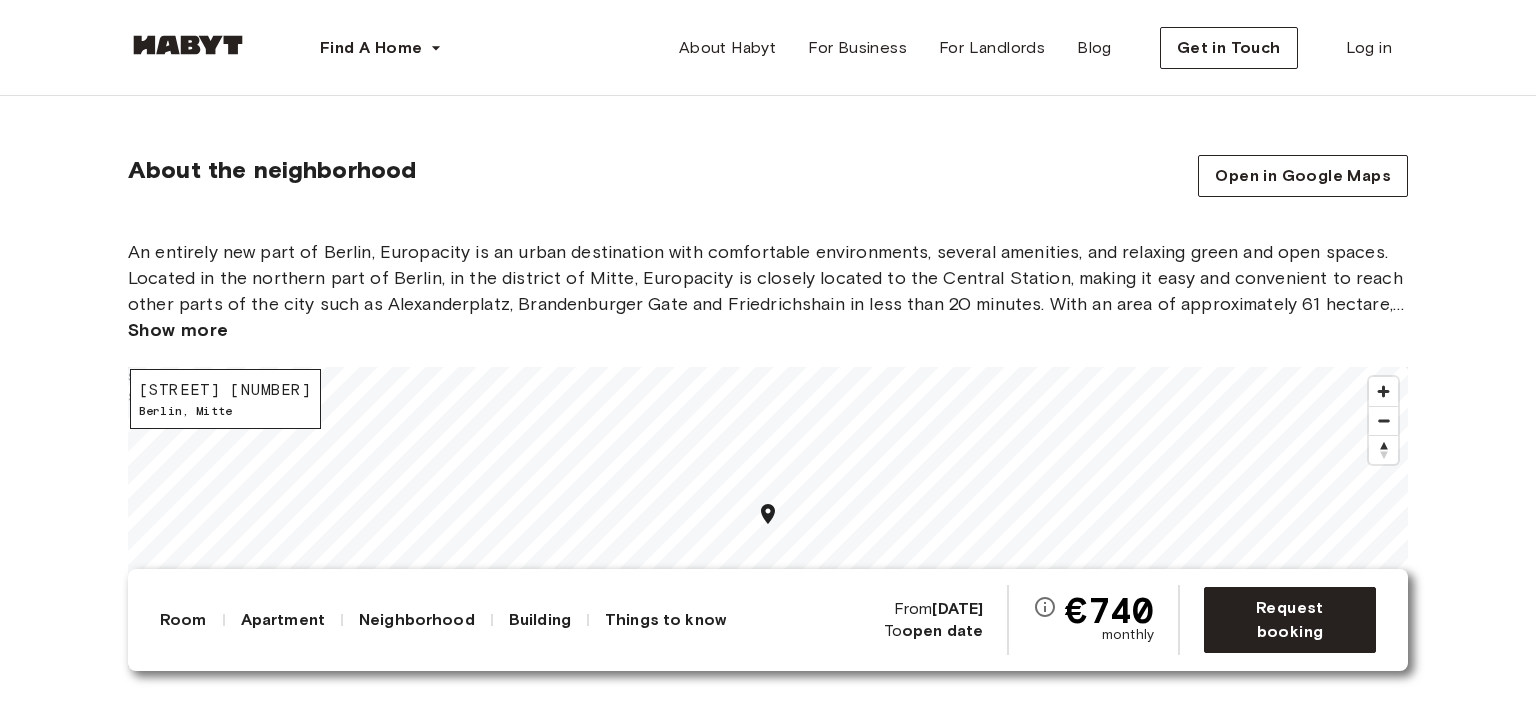 scroll, scrollTop: 2833, scrollLeft: 0, axis: vertical 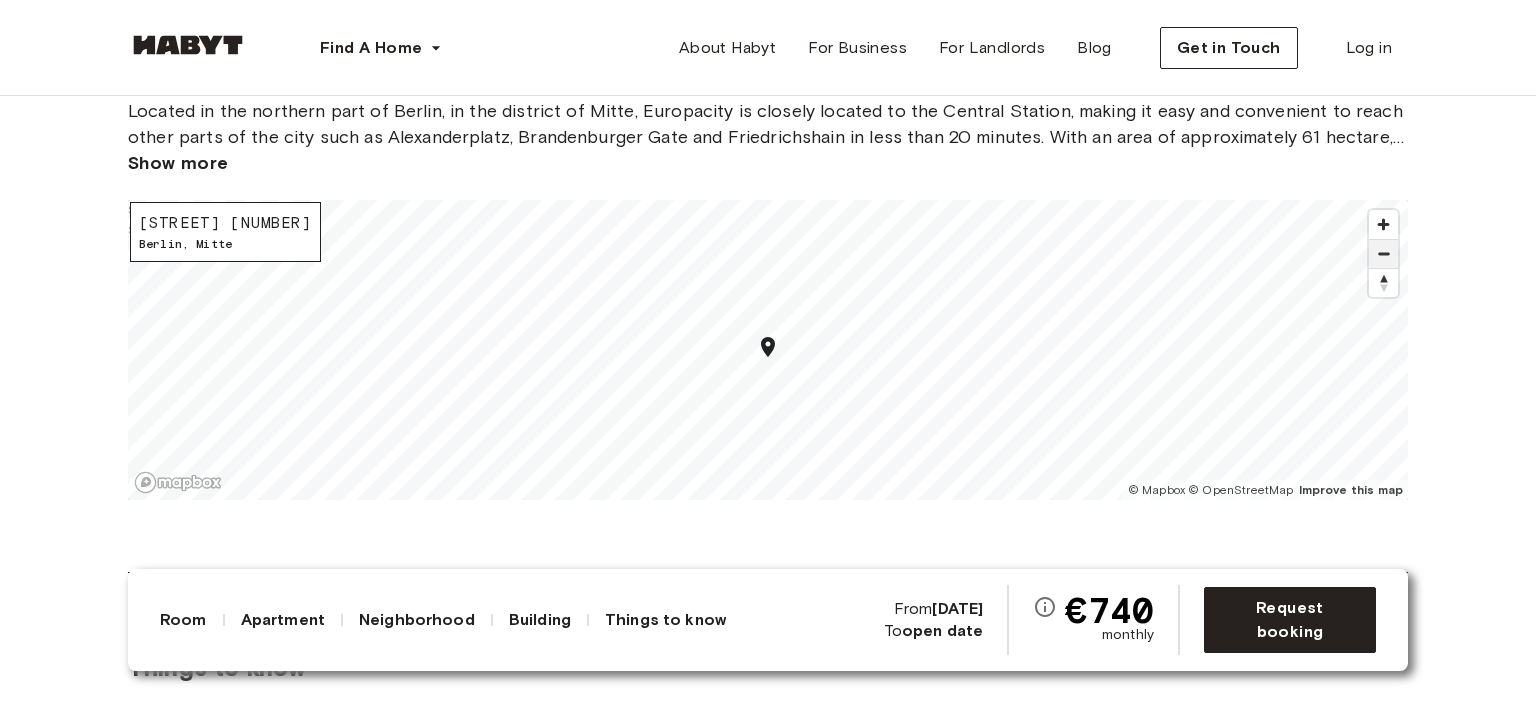 click at bounding box center [1383, 254] 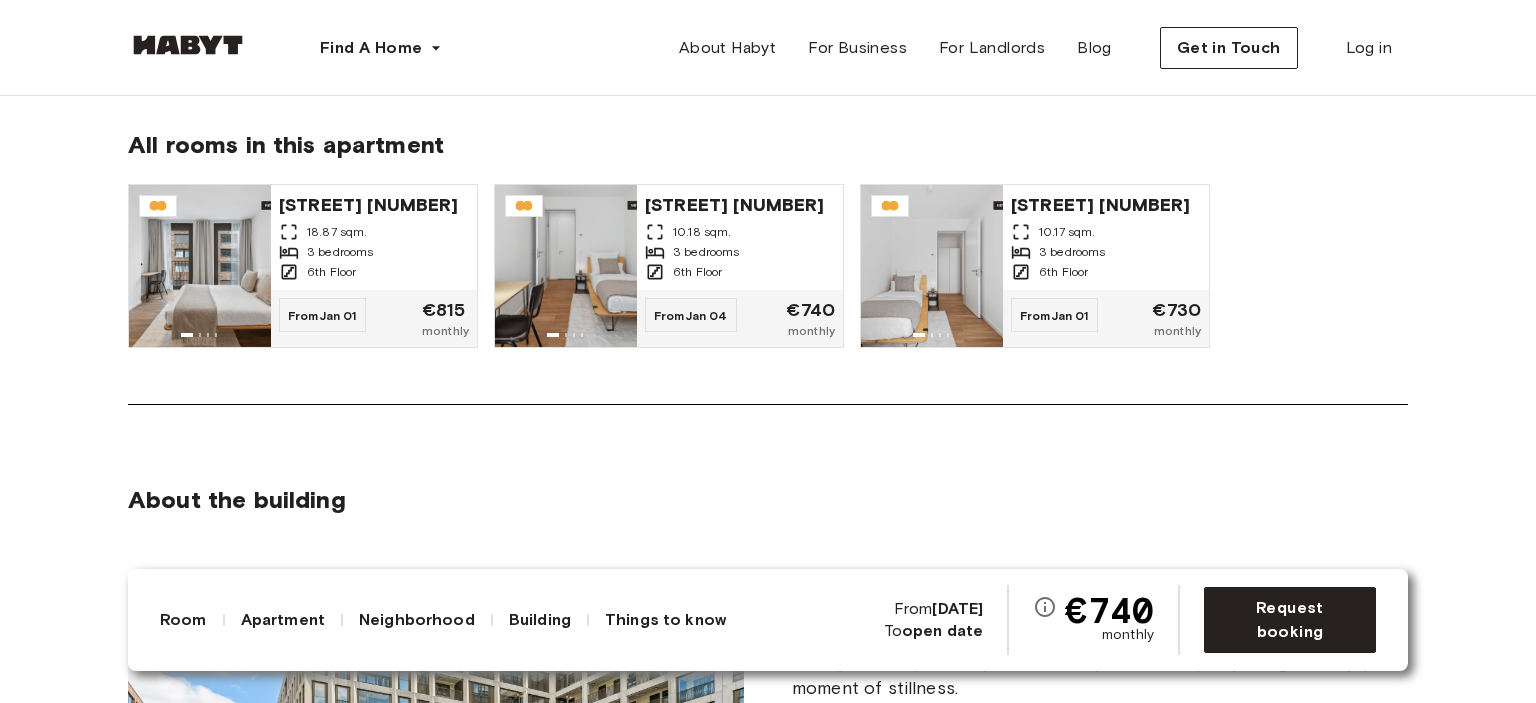 scroll, scrollTop: 1666, scrollLeft: 0, axis: vertical 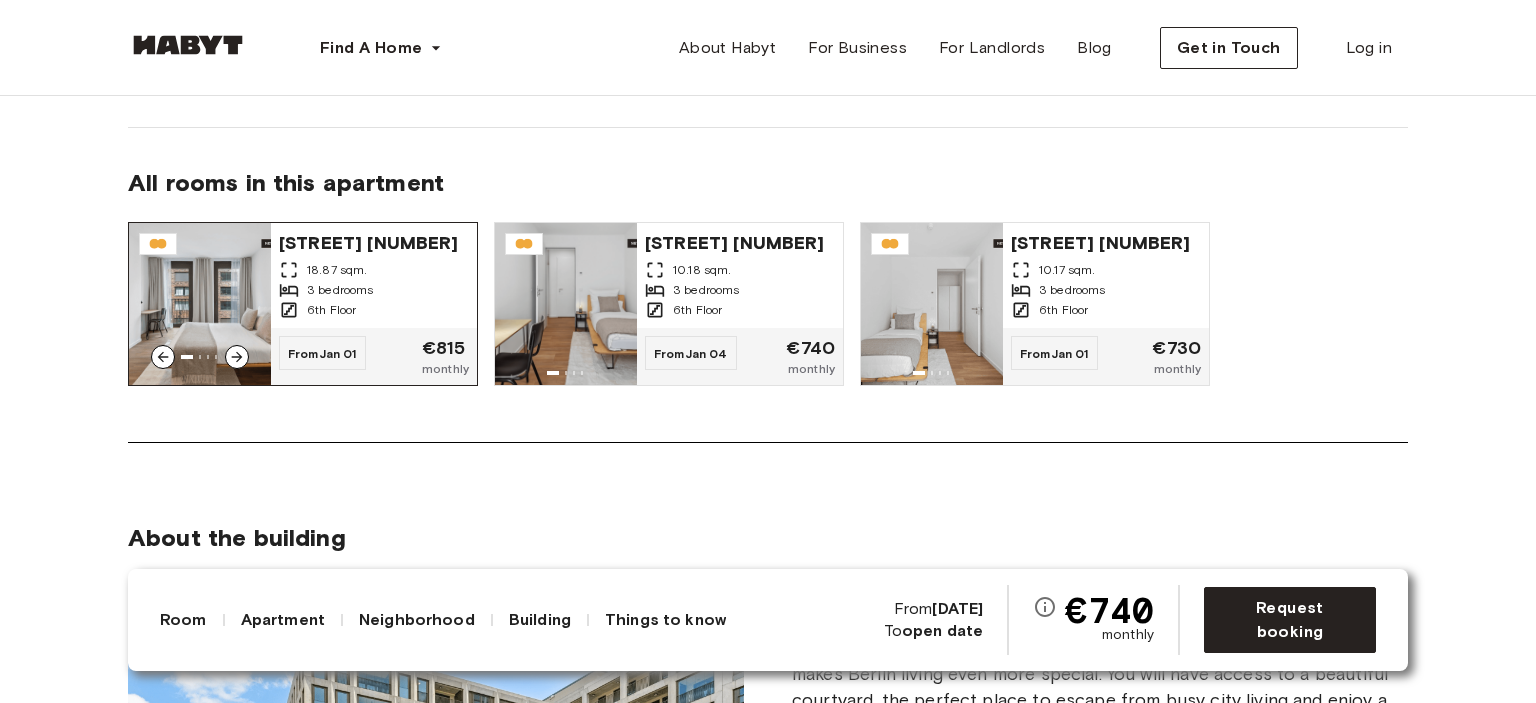 click at bounding box center [200, 304] 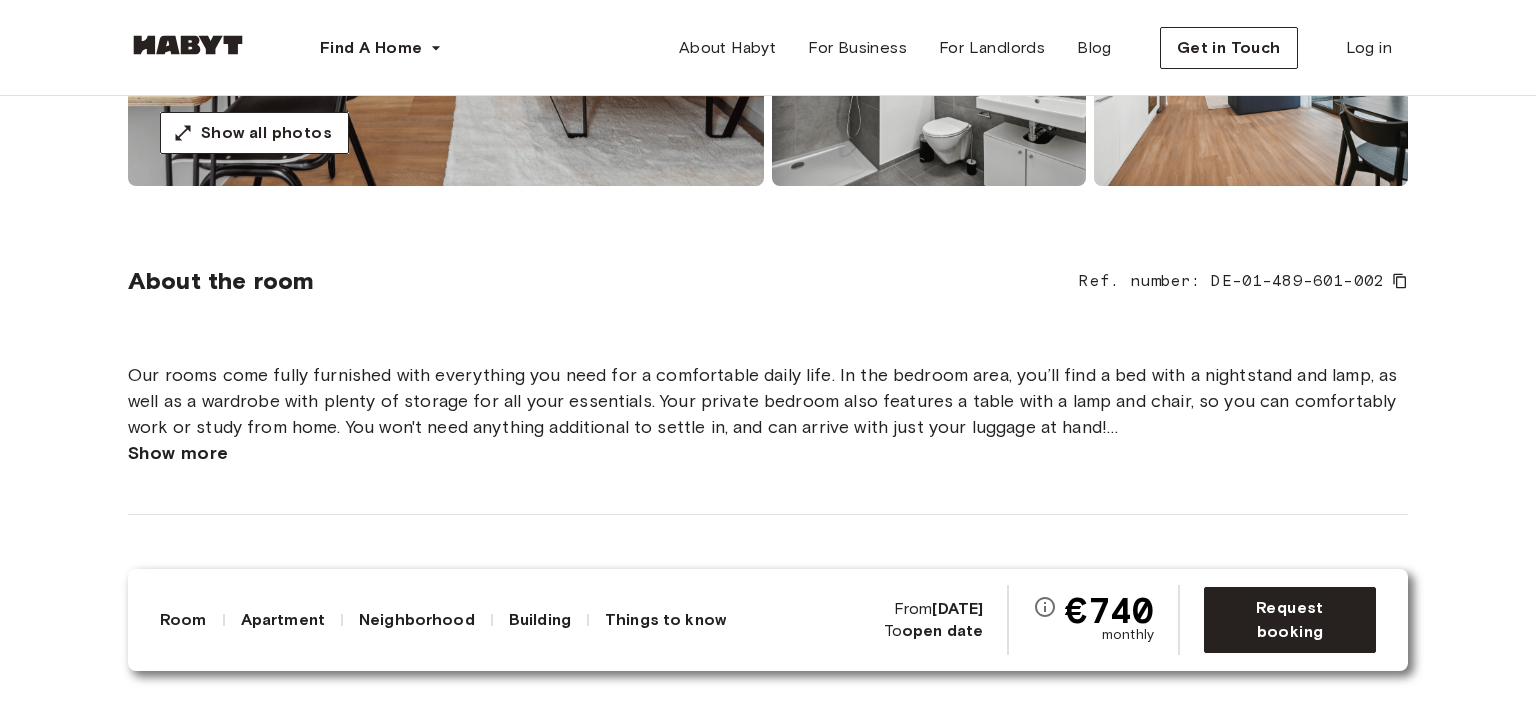 scroll, scrollTop: 0, scrollLeft: 0, axis: both 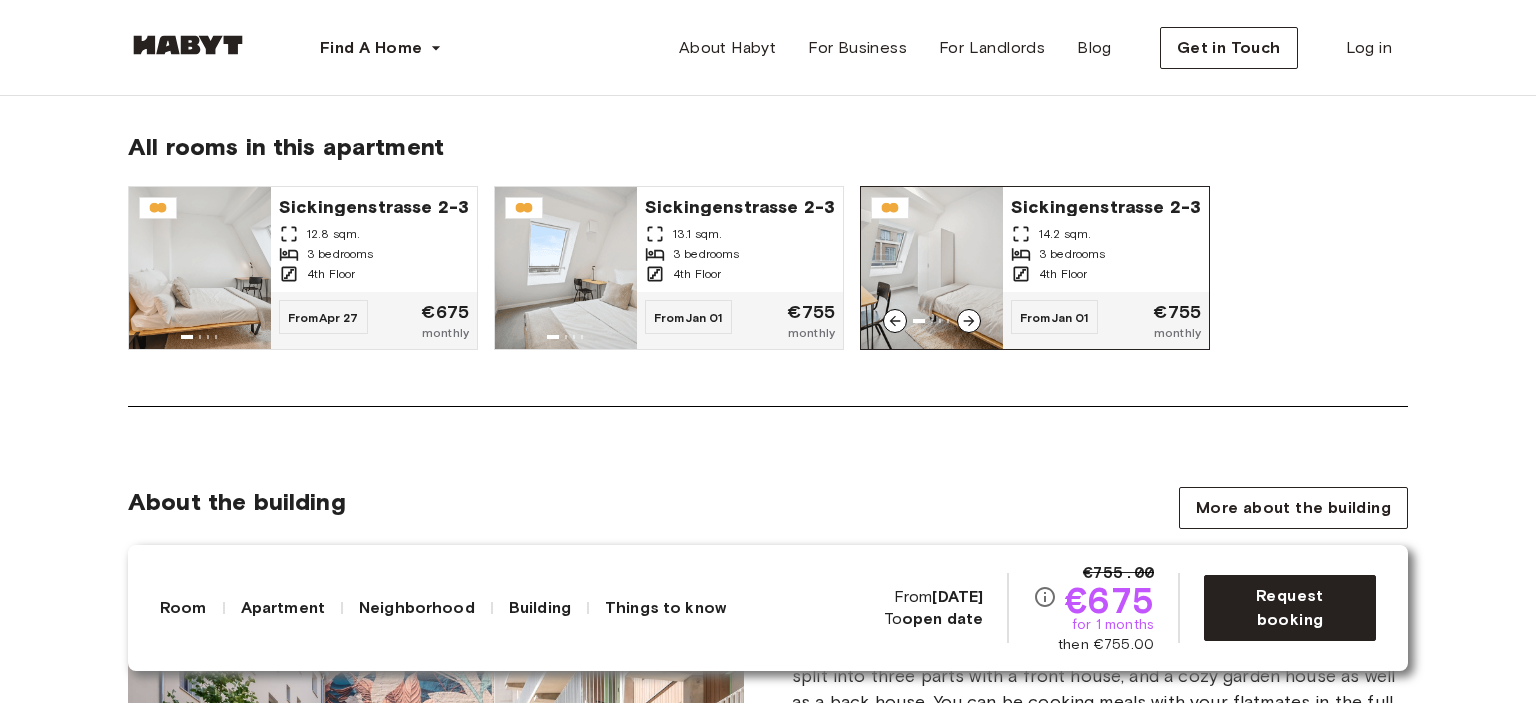 click at bounding box center (932, 268) 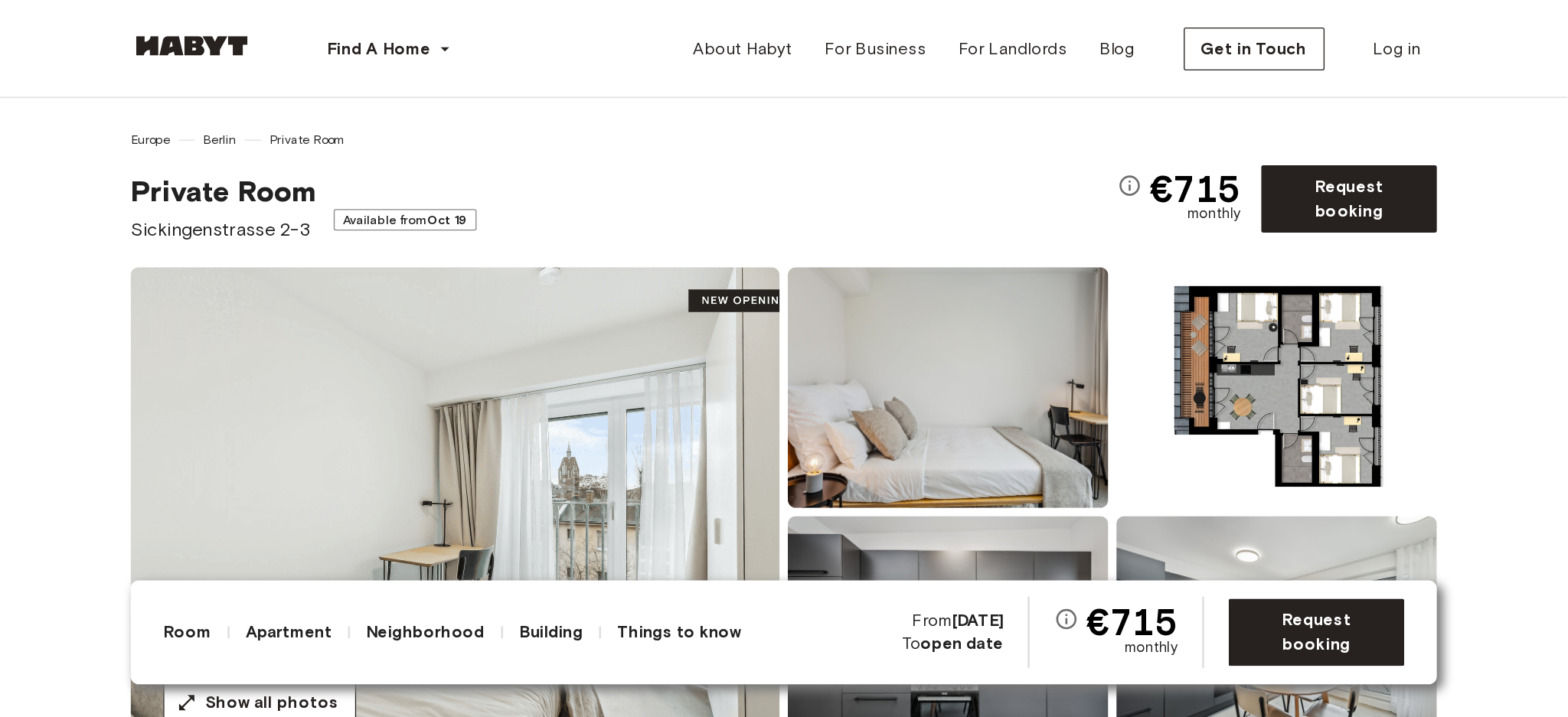 scroll, scrollTop: 0, scrollLeft: 0, axis: both 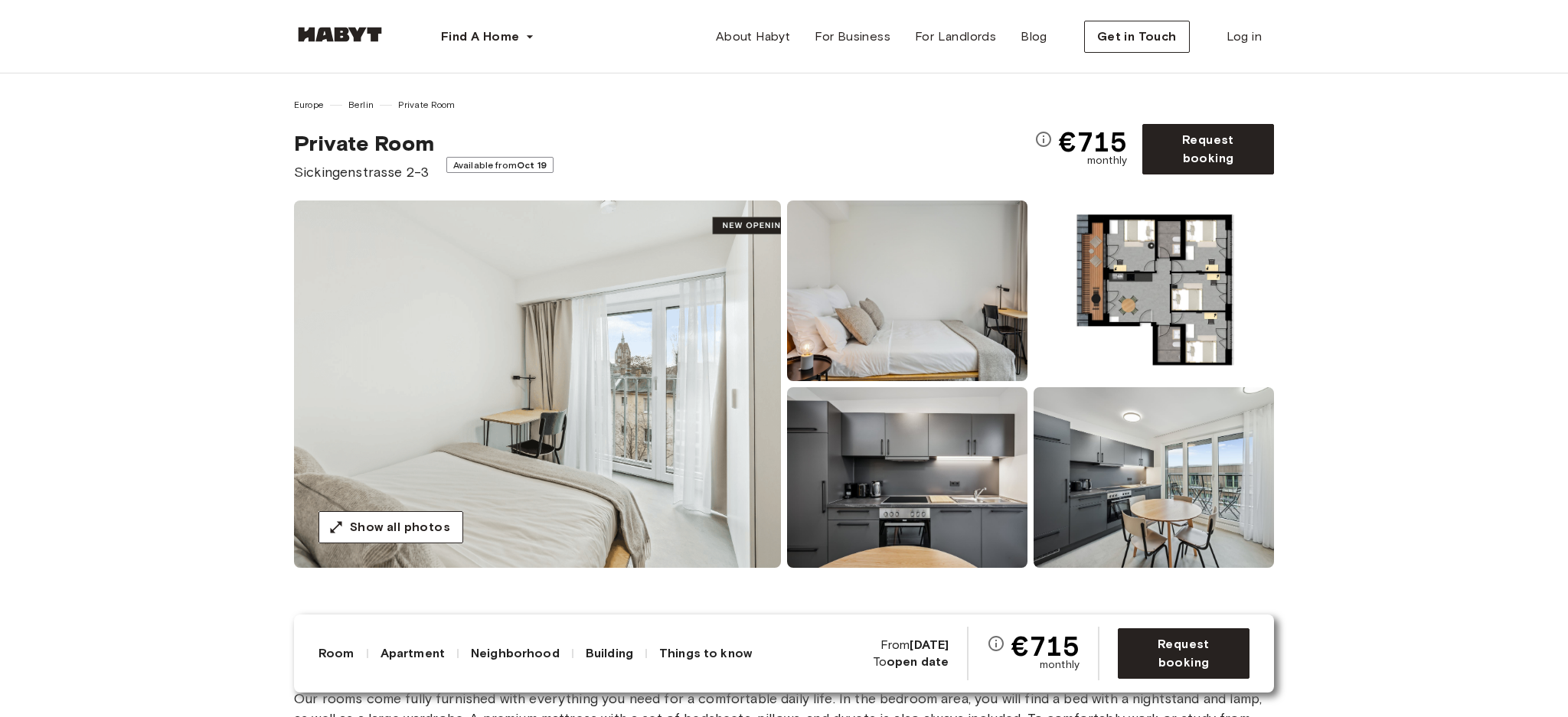 click at bounding box center (1154, 291) 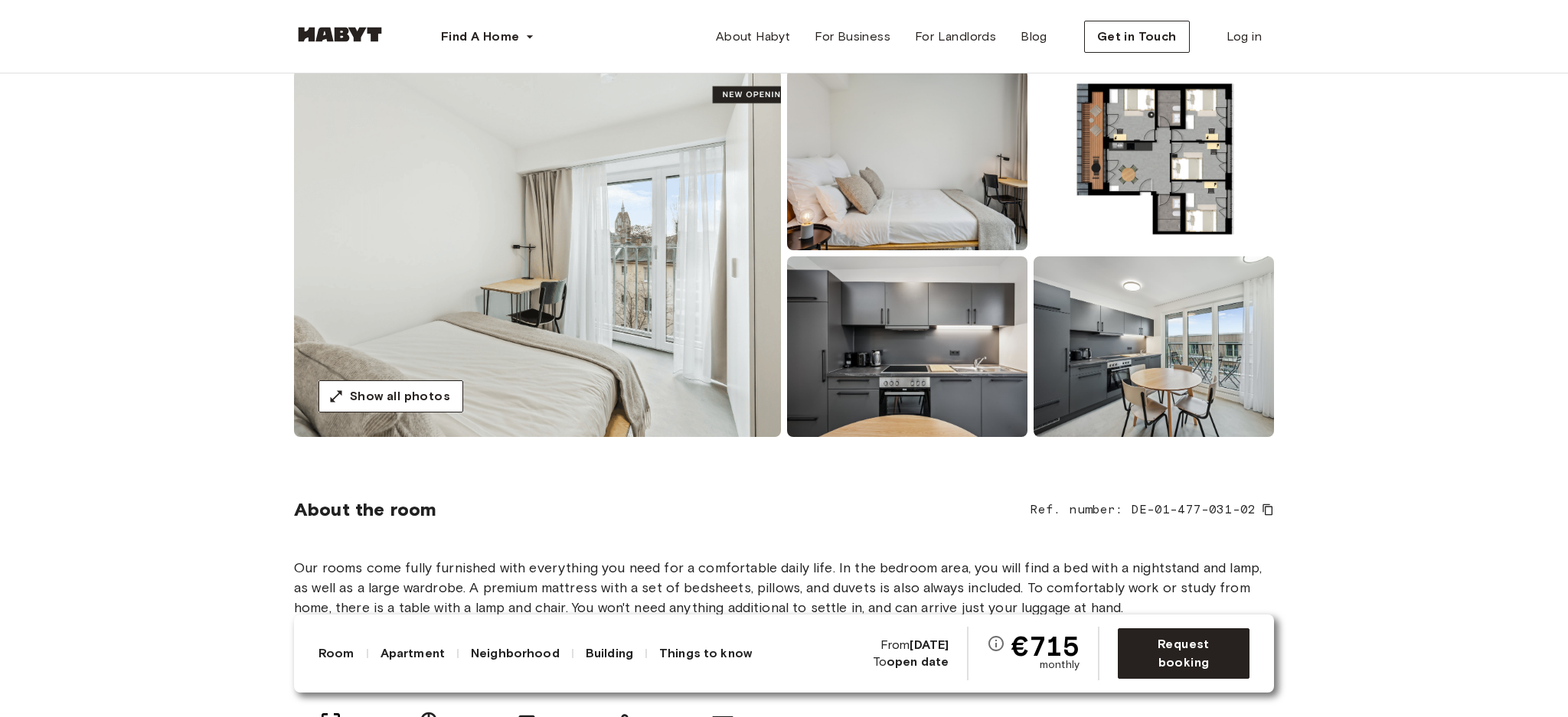 scroll, scrollTop: 169, scrollLeft: 0, axis: vertical 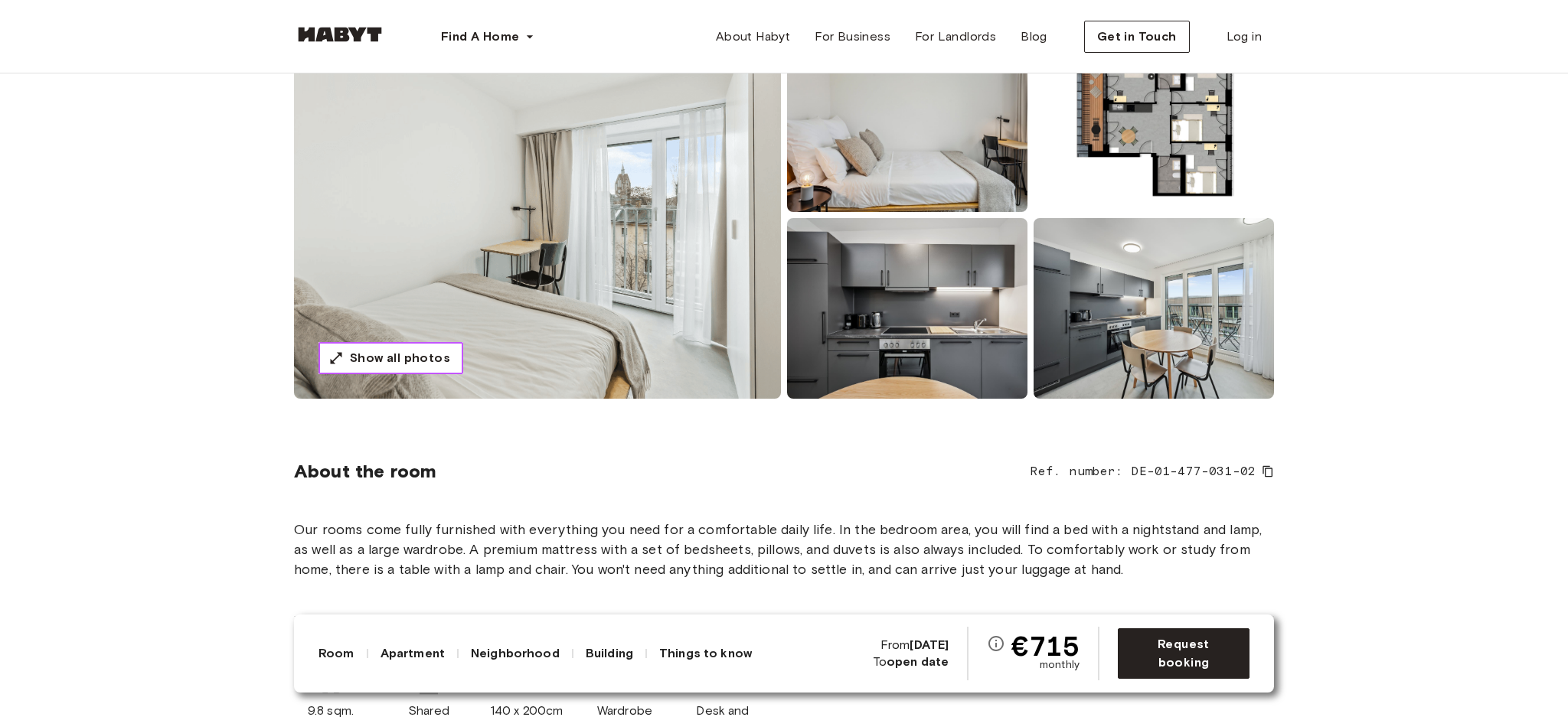 click on "Show all photos" at bounding box center (400, 358) 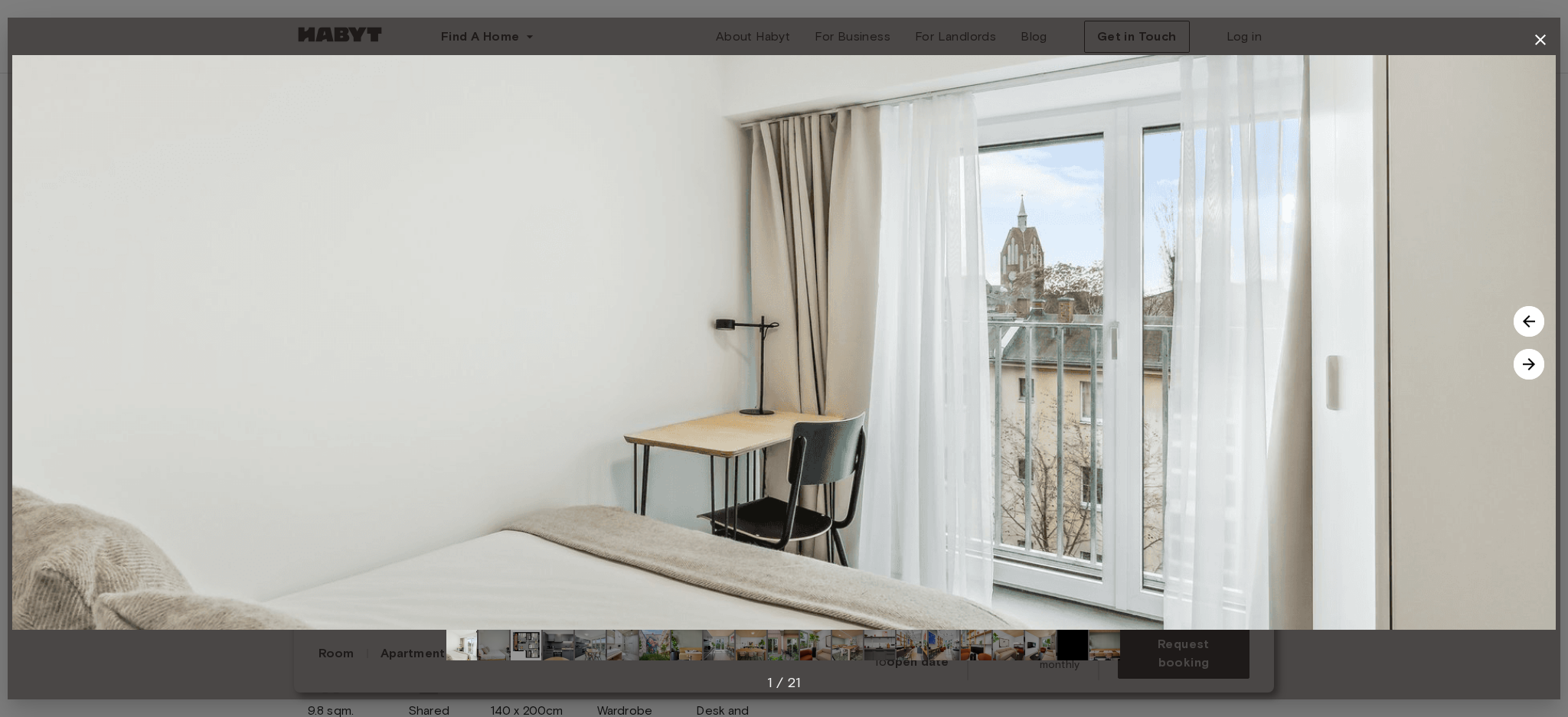 click at bounding box center [526, 645] 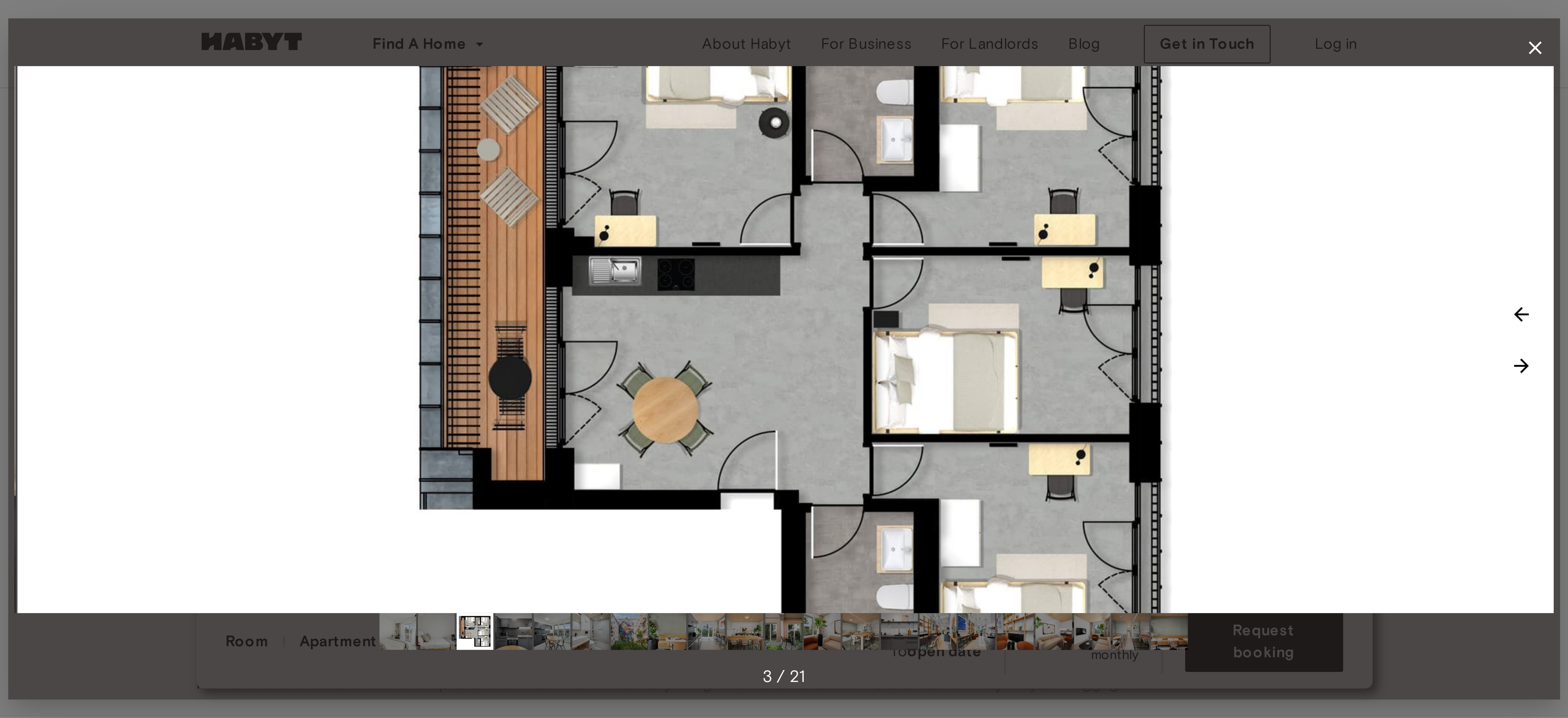 scroll, scrollTop: 57, scrollLeft: 0, axis: vertical 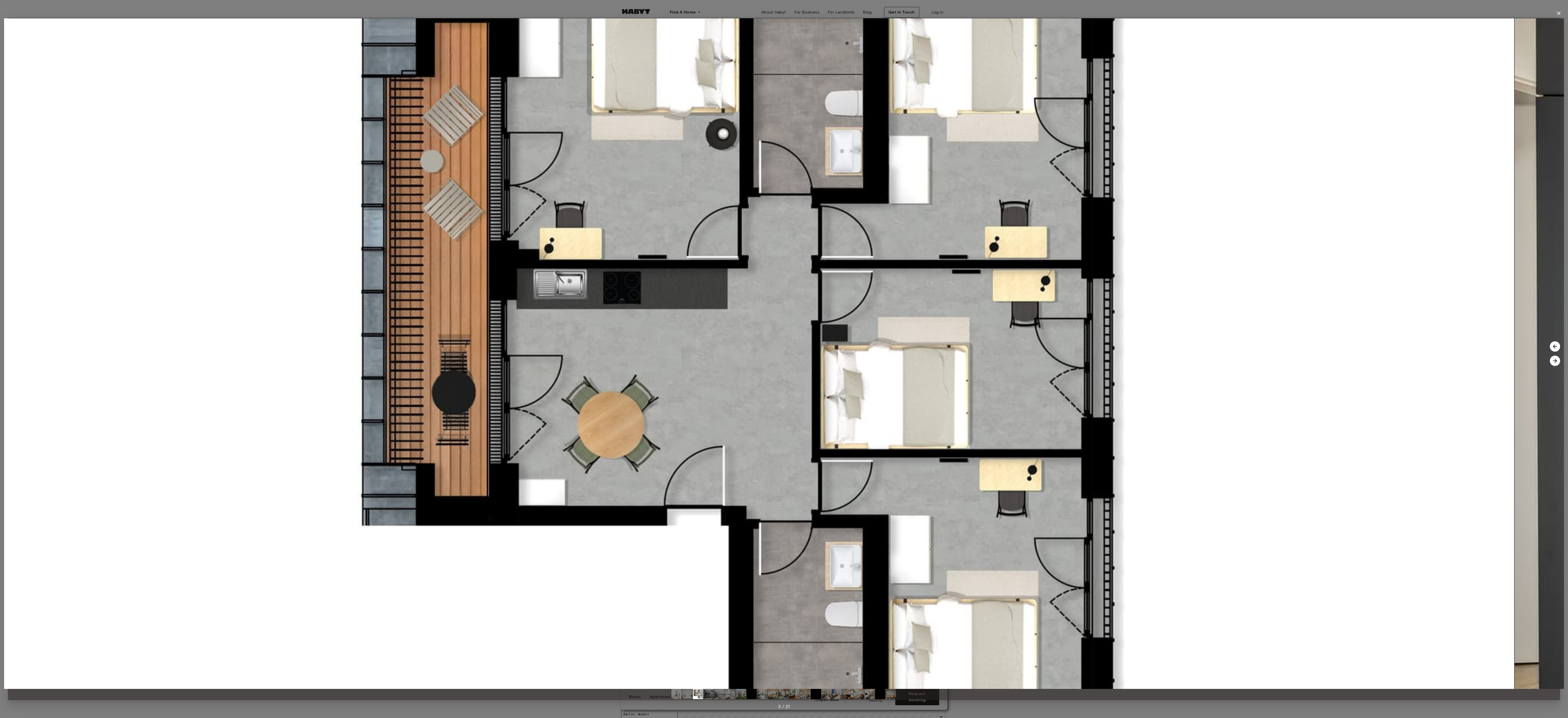 drag, startPoint x: 801, startPoint y: 475, endPoint x: 751, endPoint y: 467, distance: 50.636 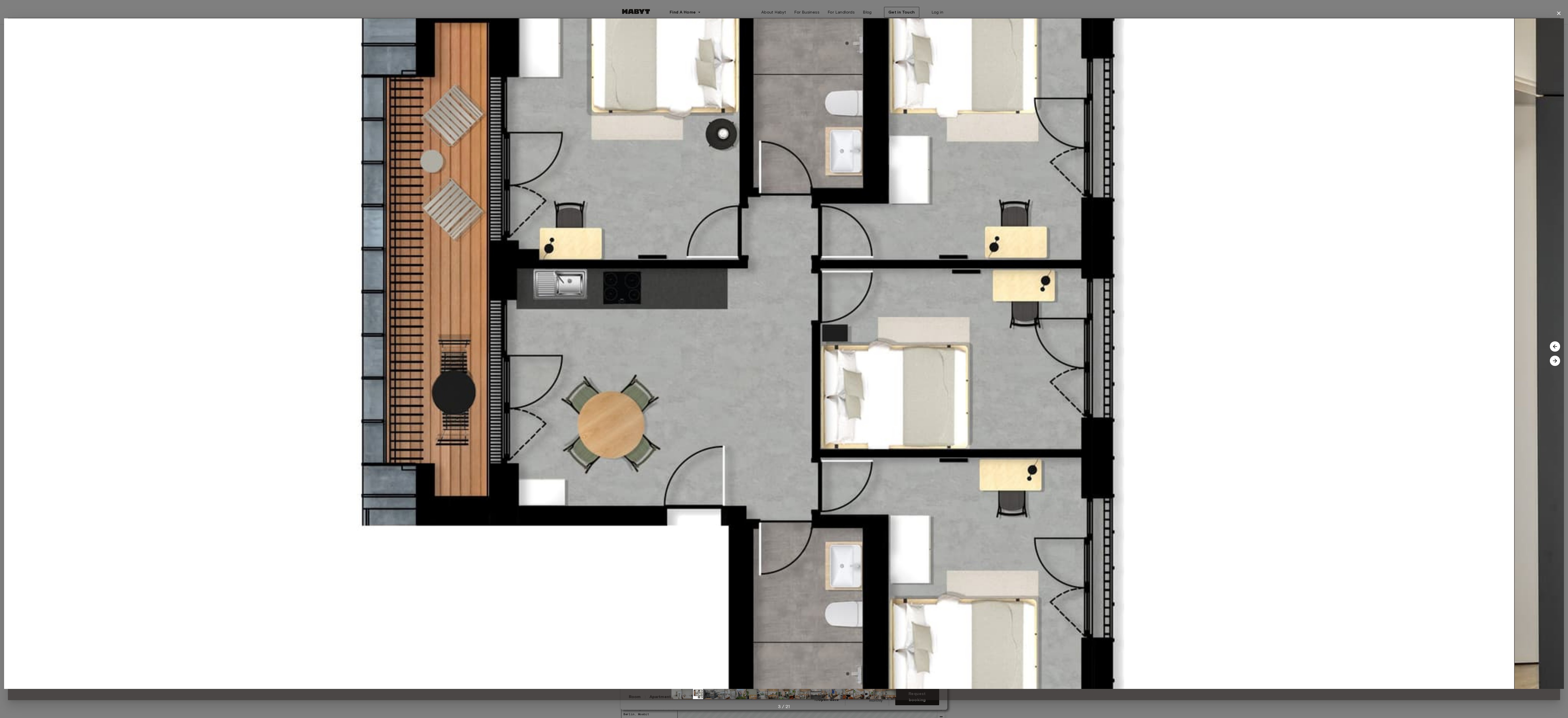click at bounding box center [734, 354] 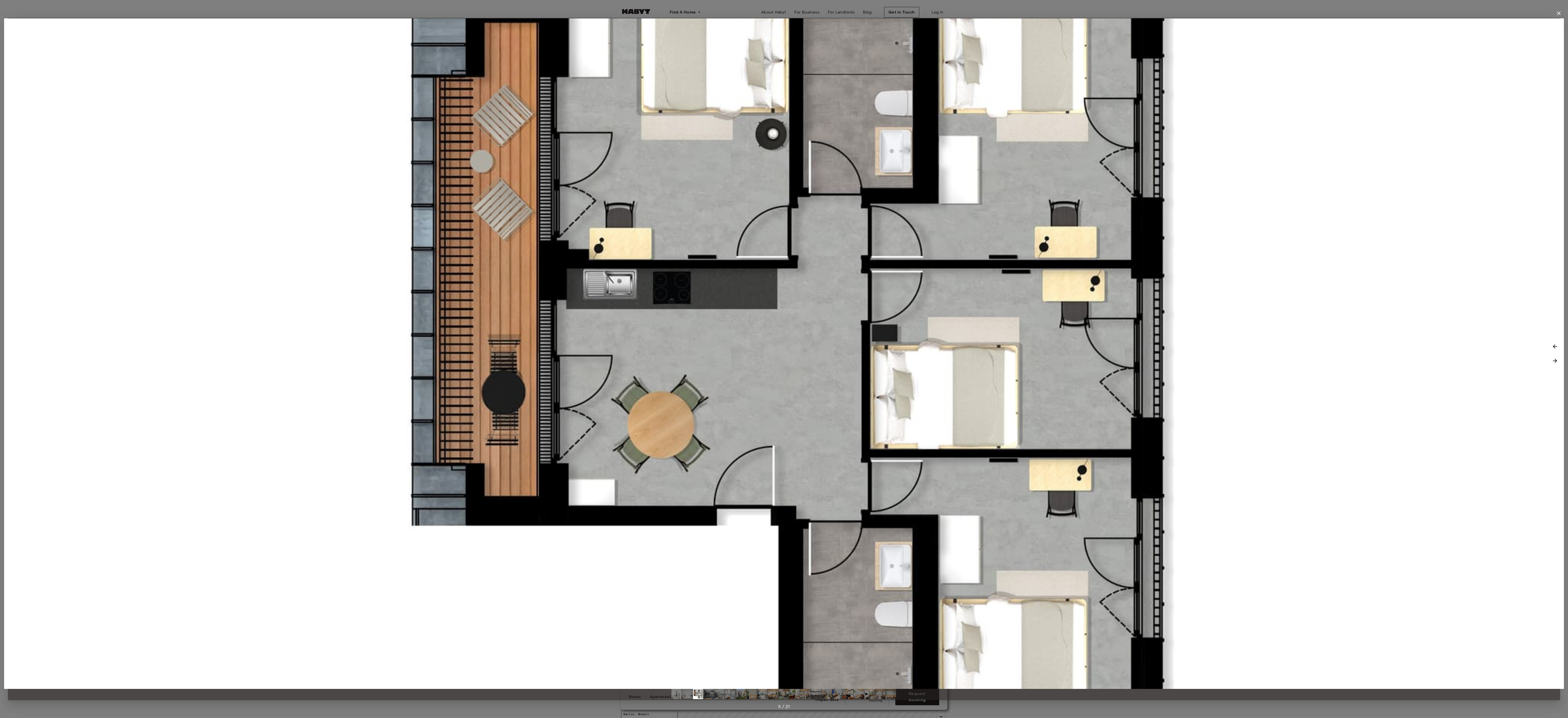 drag, startPoint x: 840, startPoint y: 340, endPoint x: 833, endPoint y: 376, distance: 36.67424 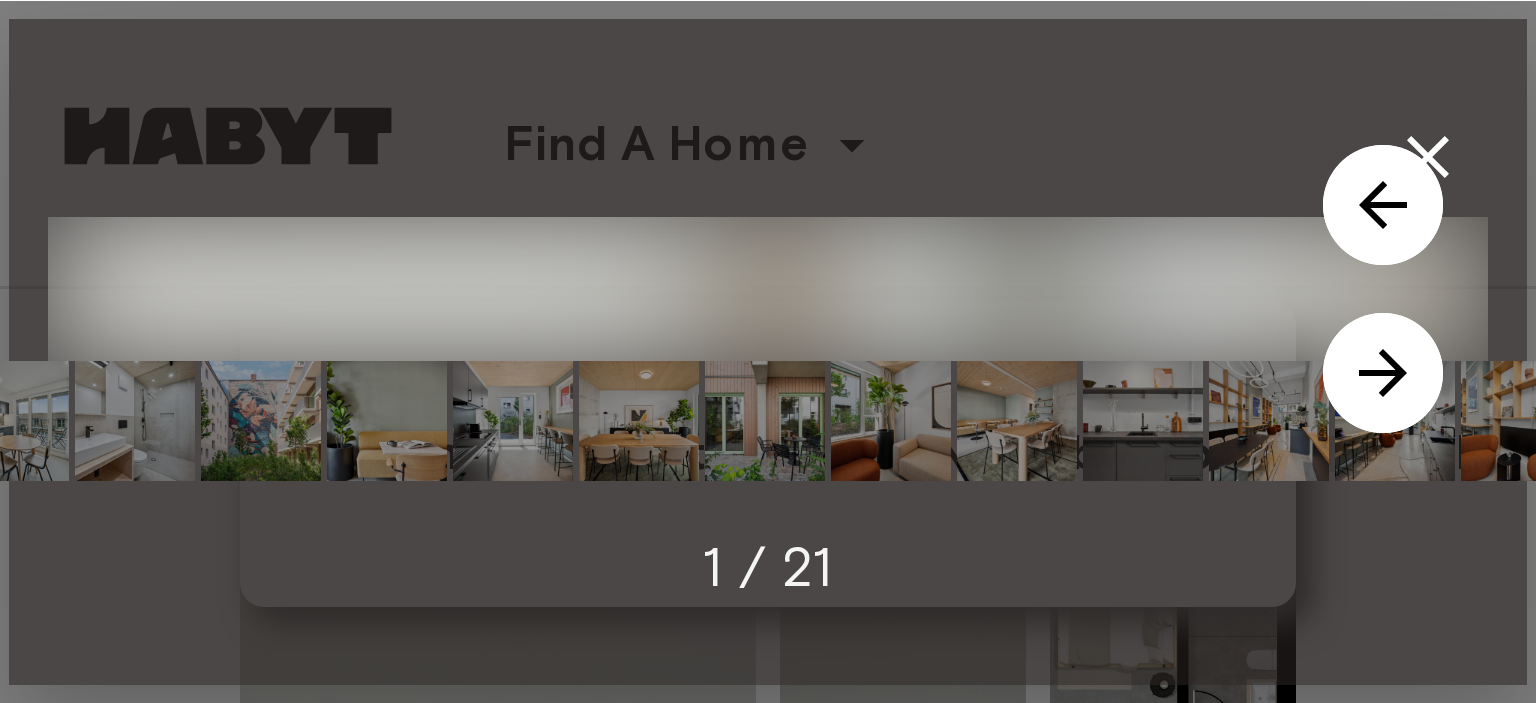 scroll, scrollTop: 0, scrollLeft: 0, axis: both 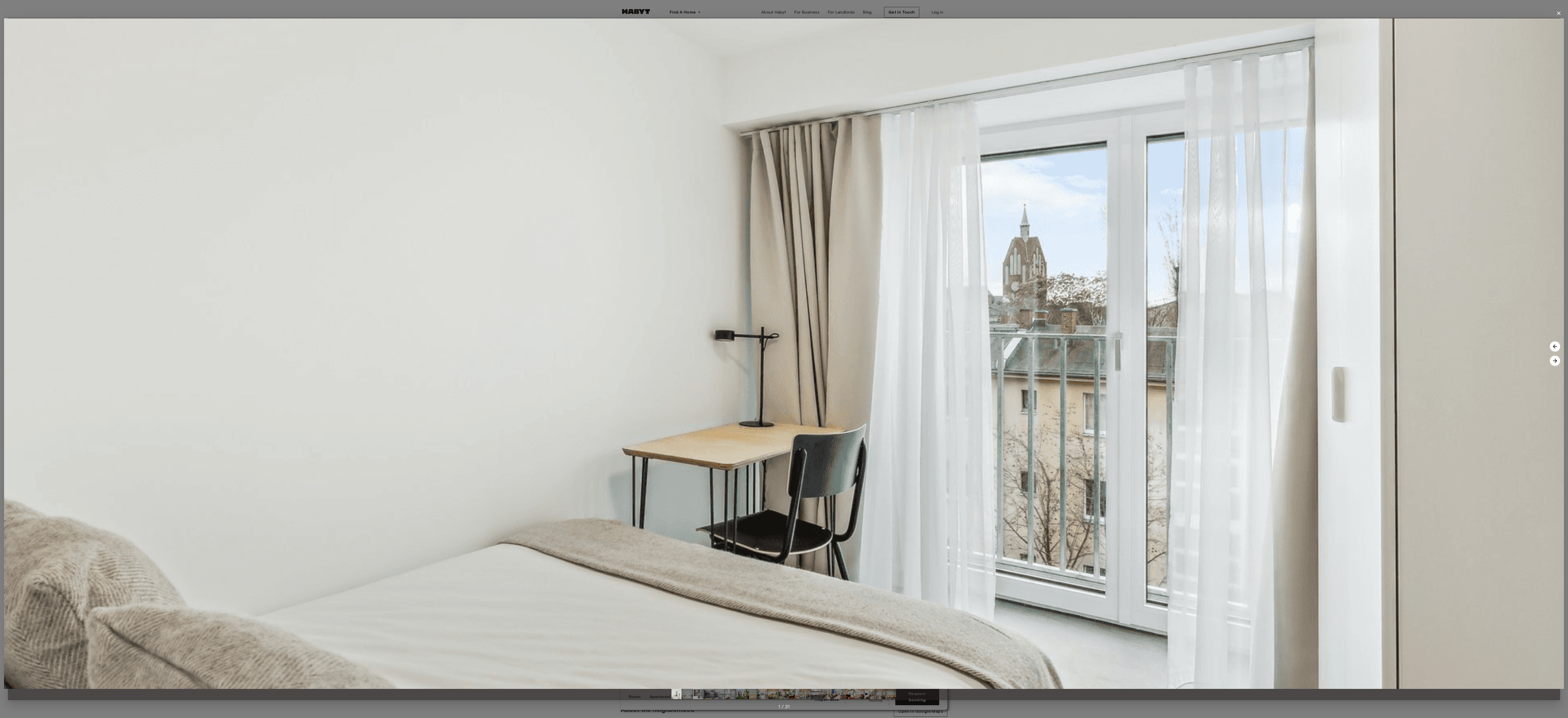 click at bounding box center [773, 694] 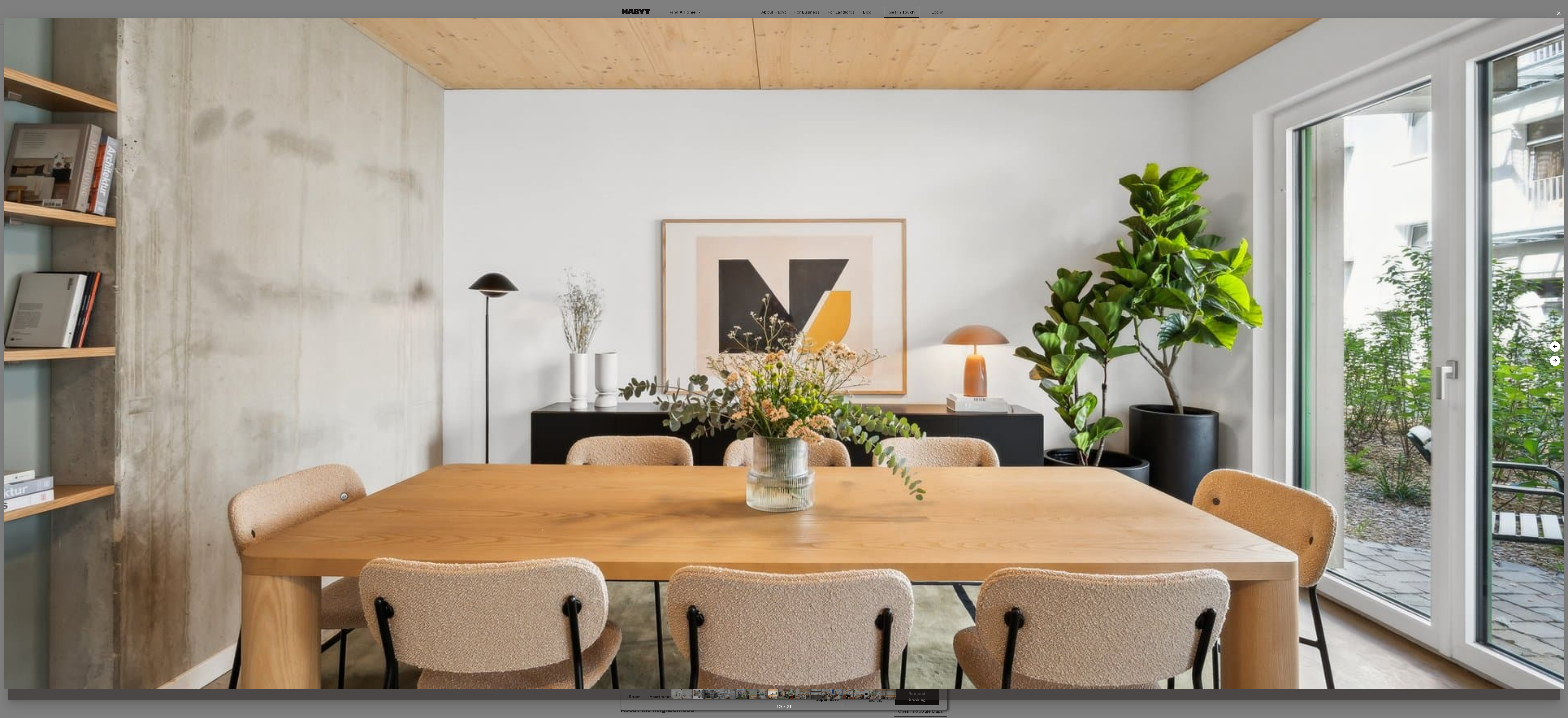 click at bounding box center (752, 694) 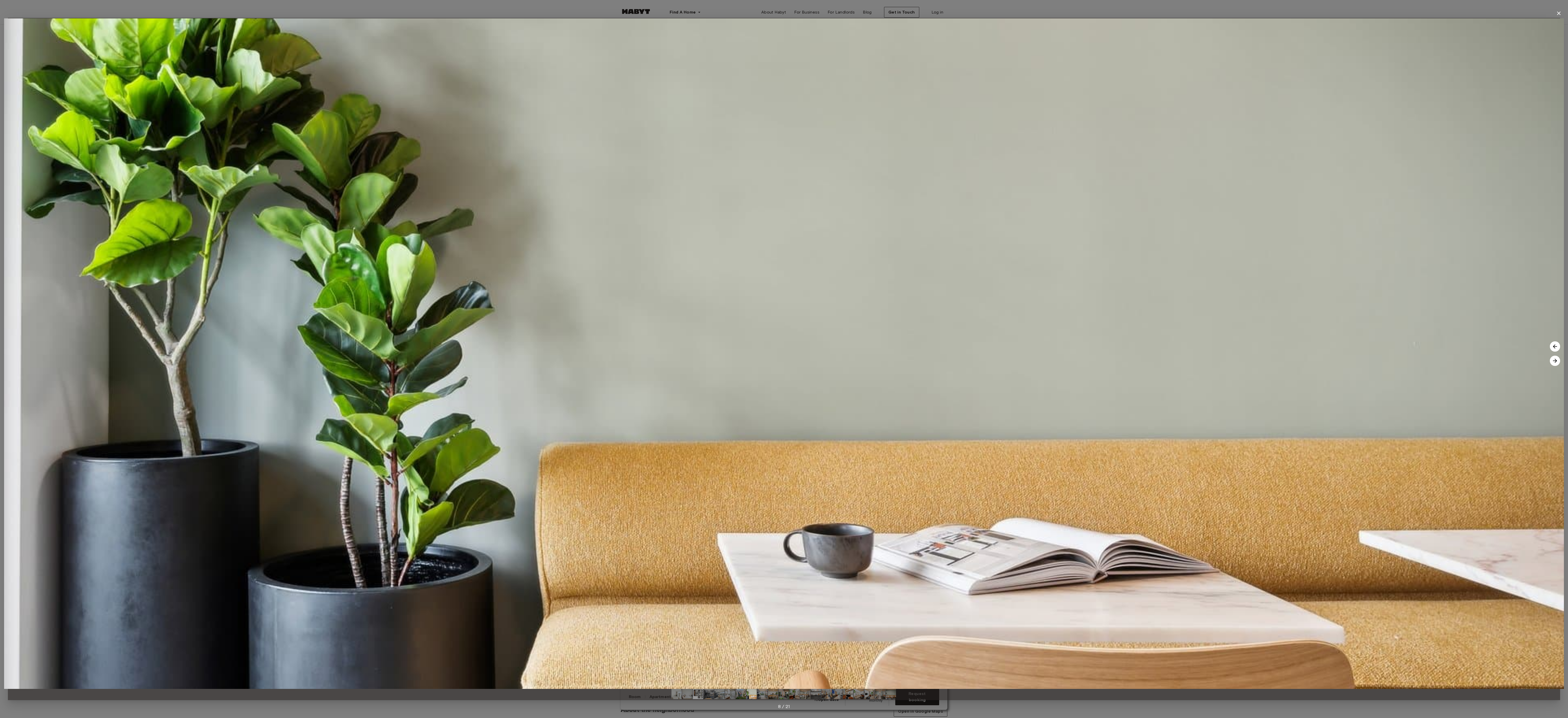 click at bounding box center (719, 694) 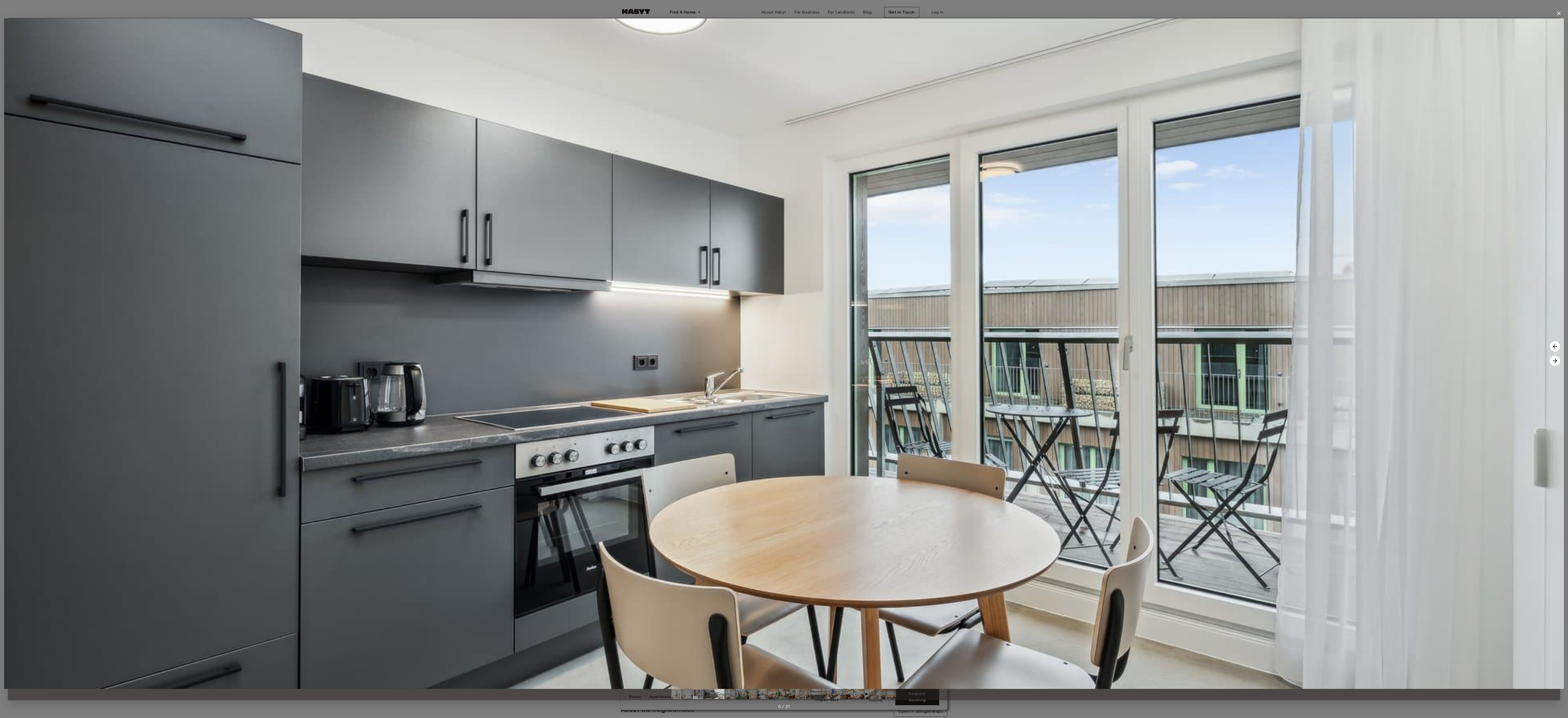 click at bounding box center [698, 694] 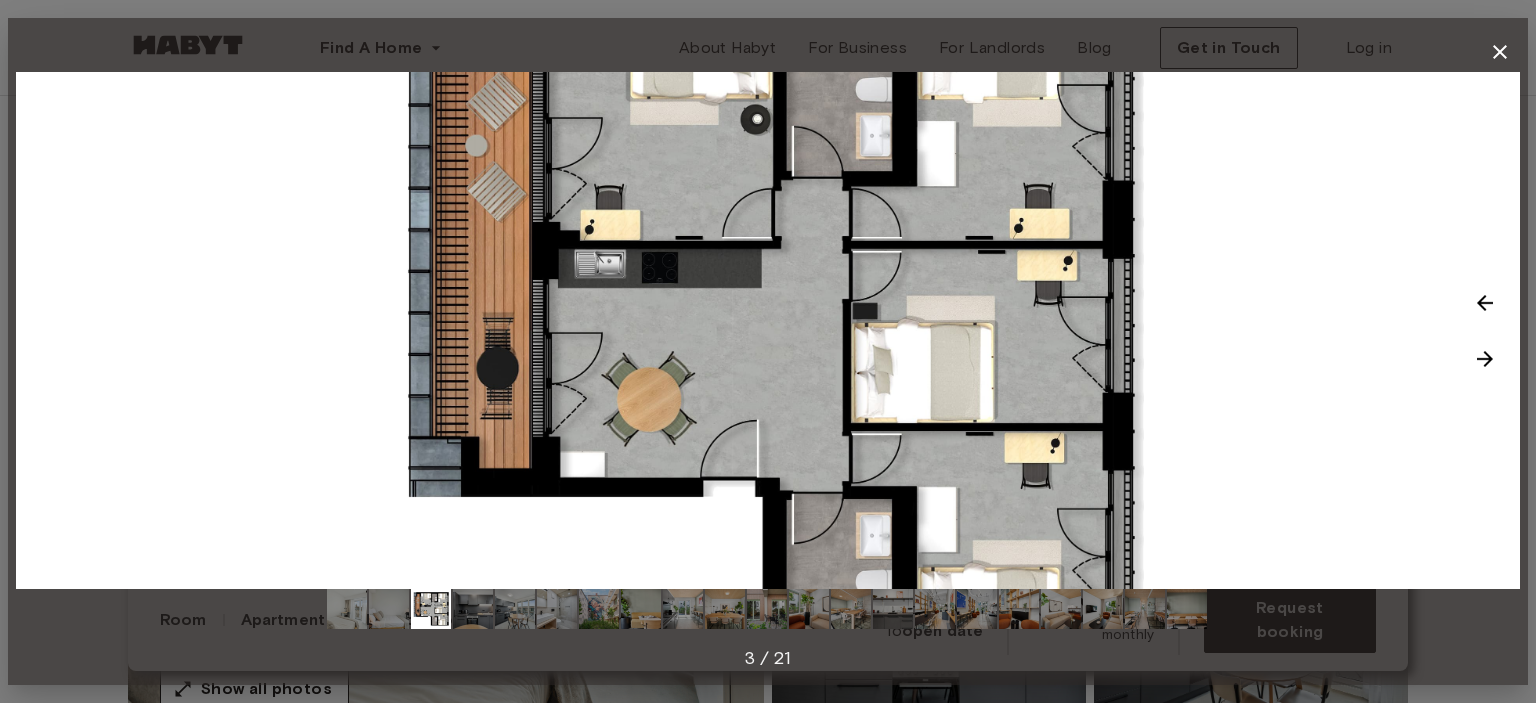 click 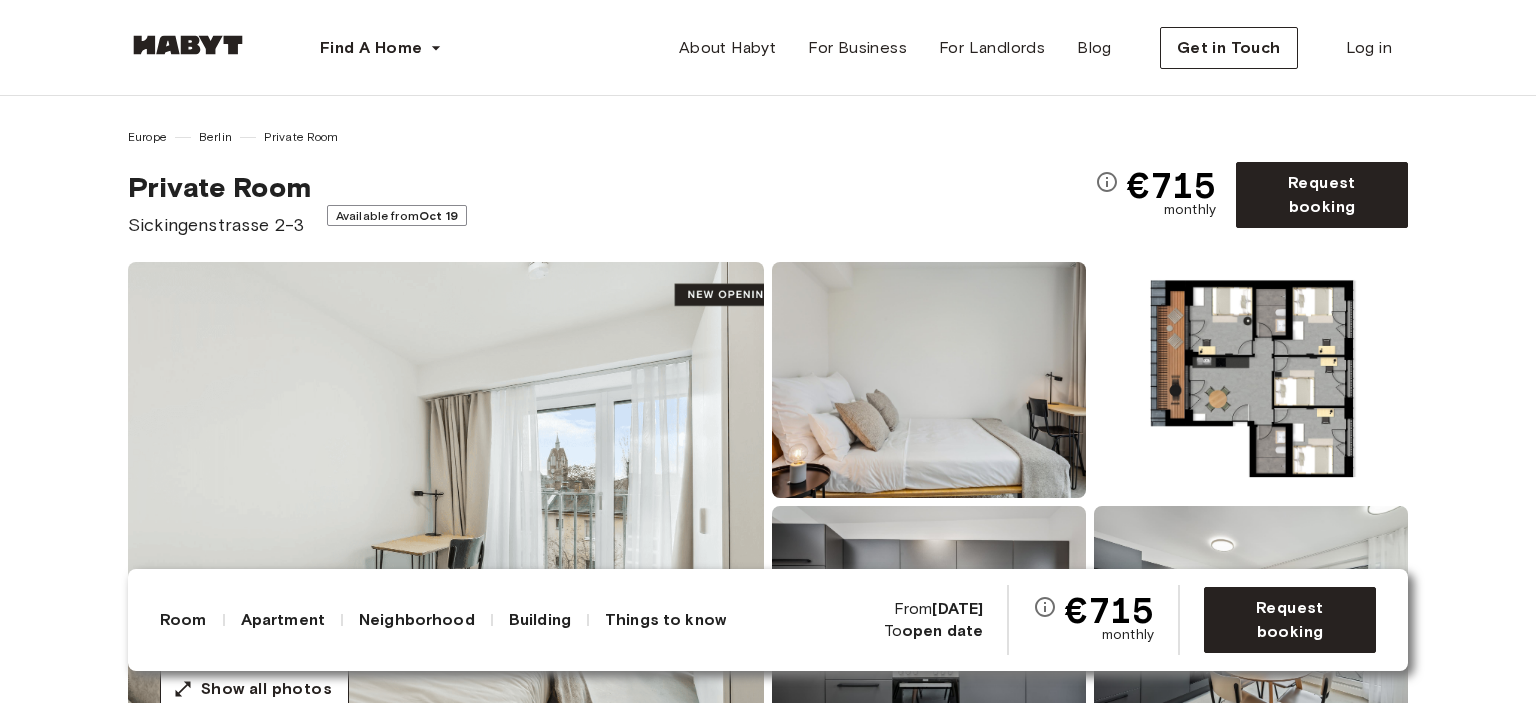 click on "[REGION] [CITY] Private Room Private Room [STREET] [NUMBER]-[NUMBER]-[NUMBER] Available from Oct 19 €715 monthly Request booking Show all photos About the room Ref. number: DE-[NUMBER]-[NUMBER]-[NUMBER]-[NUMBER] Our rooms come fully furnished with everything you need for a comfortable daily life. In the bedroom area, you will find a bed with a nightstand and lamp, as well as a large wardrobe. A premium mattress with a set of bedsheets, pillows, and duvets is also always included. To comfortably work or study from home, there is a table with a lamp and chair. You won't need anything additional to settle in, and can arrive just your luggage at hand. 9.8 sqm. Shared balcony 140 x 200cm mattress Wardrobe Desk and chair About the apartment You will be the first to move into our newly constructed and renovated apartments. Each flat has a fully equipped modern kitchen with everything from pans to a coffee machine, dishwasher, and oven. All apartments have spacious bathrooms that you will be sharing with your flatmates. 61.6 sqm. 5th Floor 4 bedrooms" at bounding box center (768, 3253) 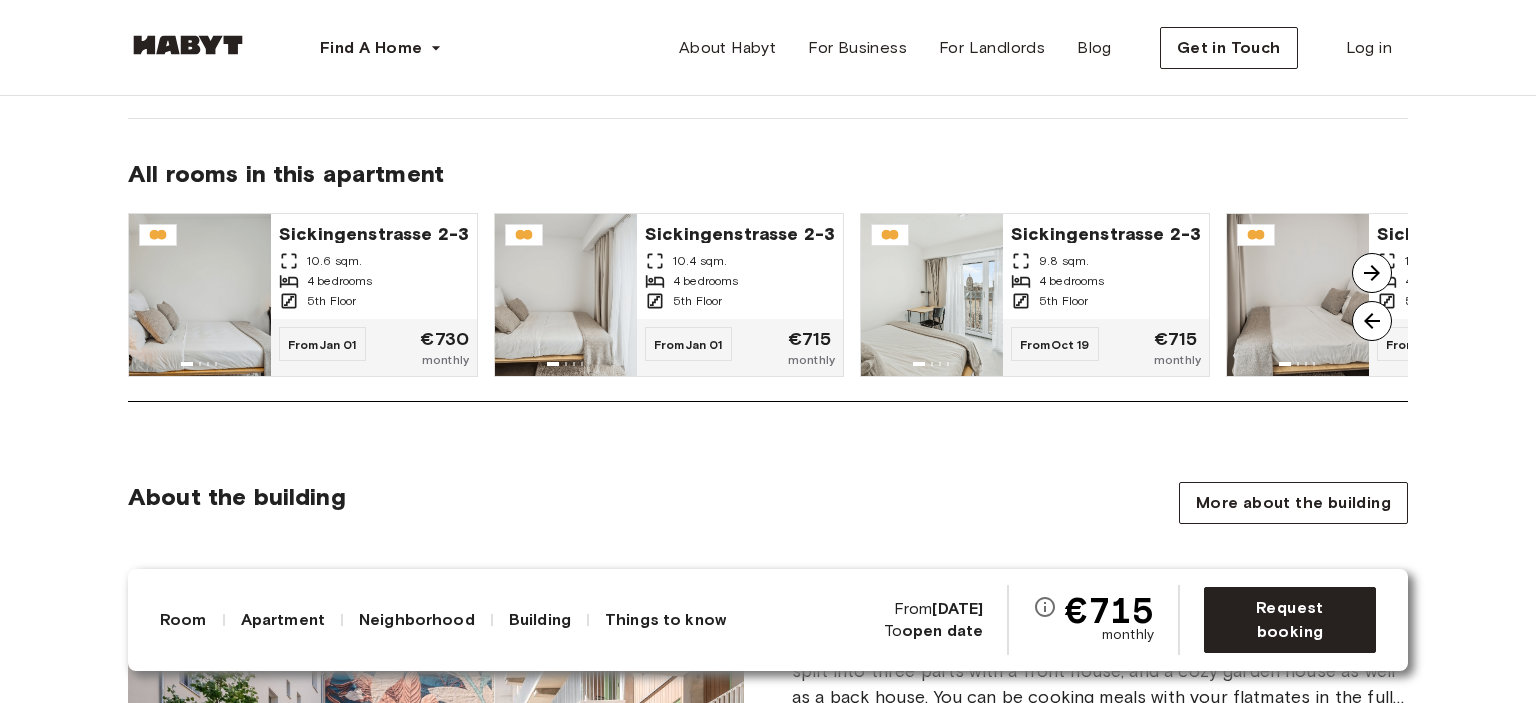 scroll, scrollTop: 1667, scrollLeft: 0, axis: vertical 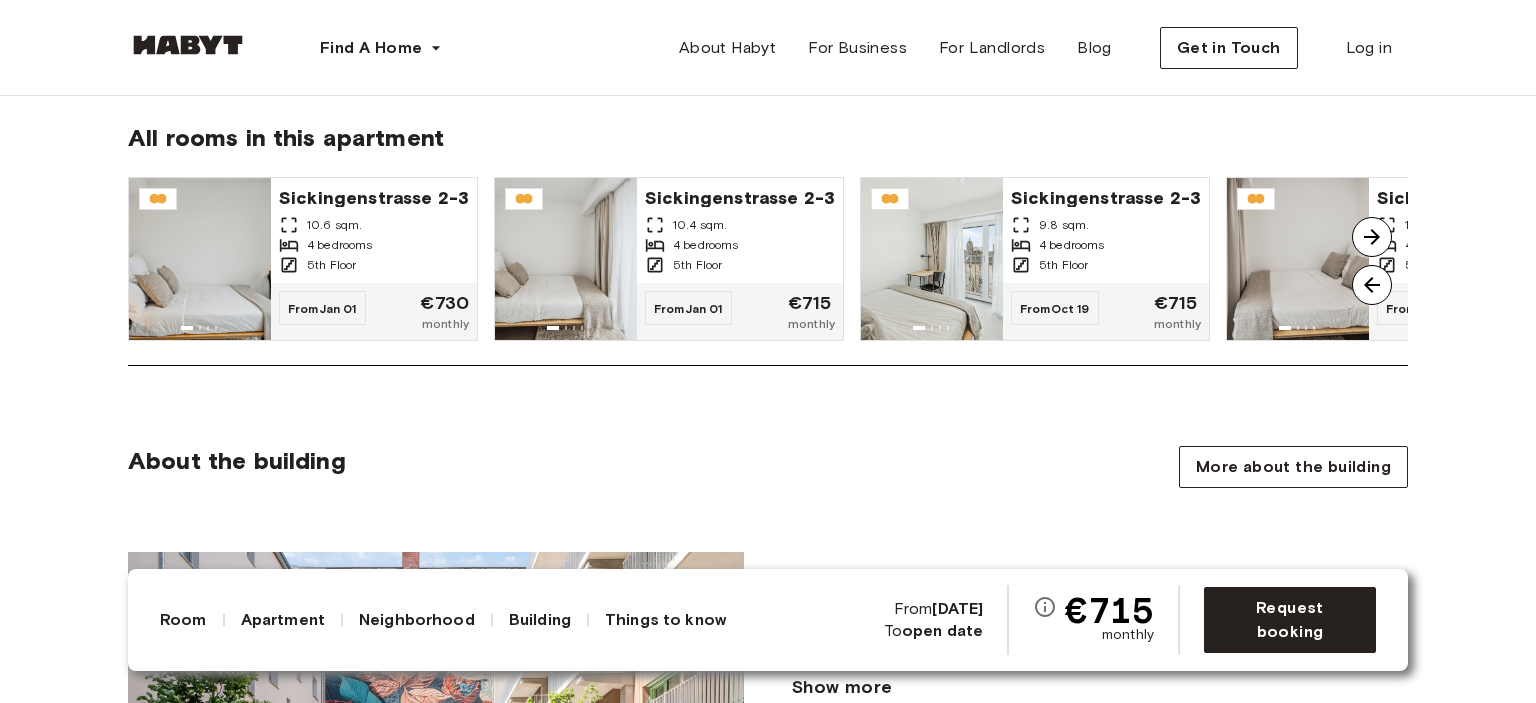 click at bounding box center [1372, 237] 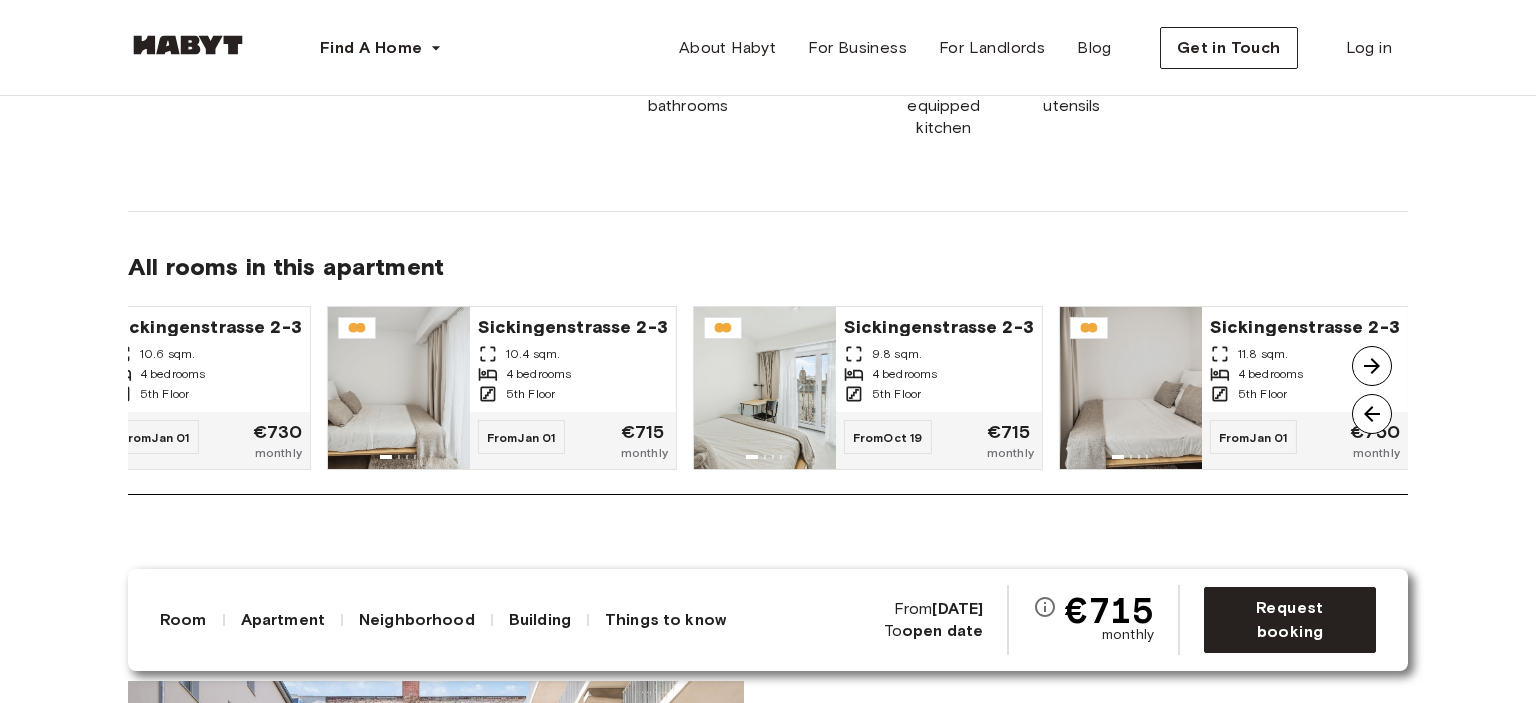 scroll, scrollTop: 1500, scrollLeft: 0, axis: vertical 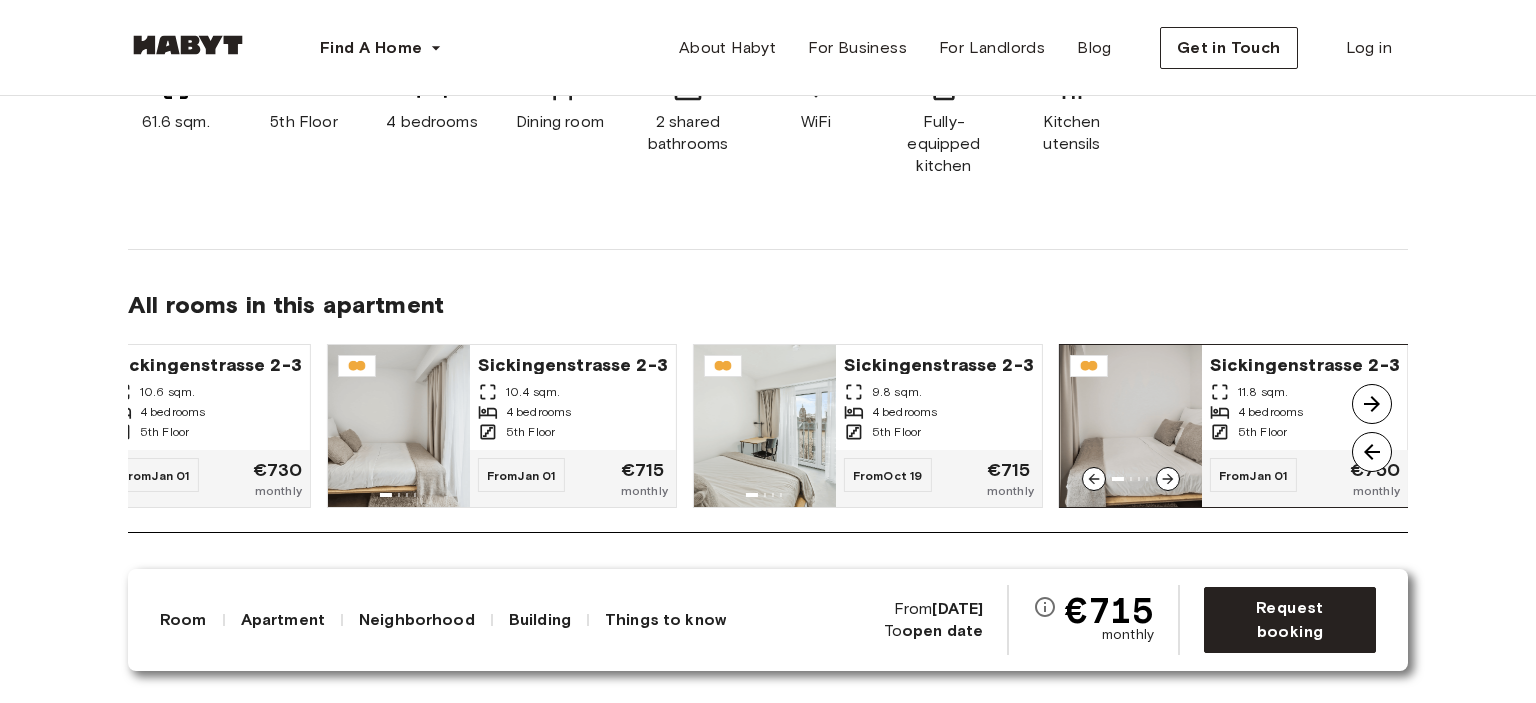 click on "Jan 01" at bounding box center (1268, 475) 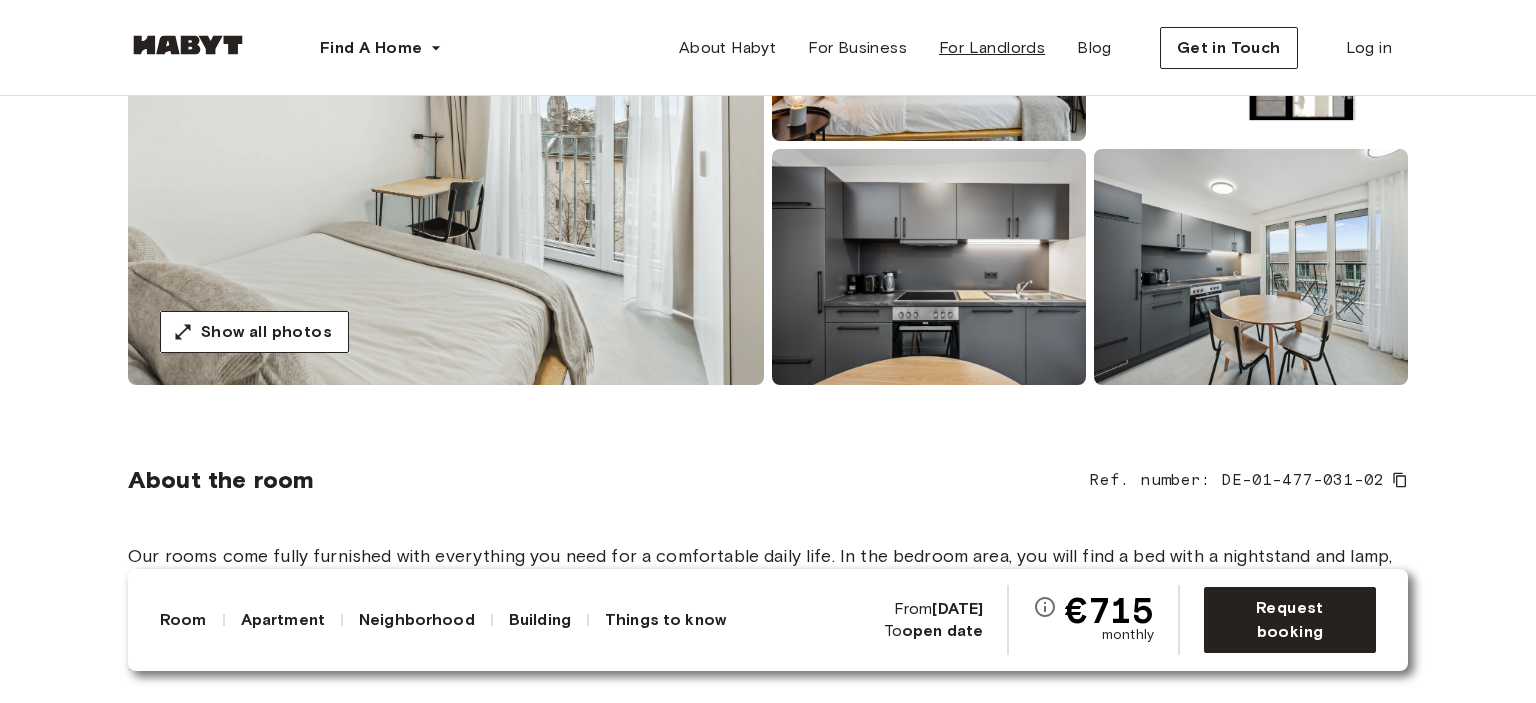 scroll, scrollTop: 333, scrollLeft: 0, axis: vertical 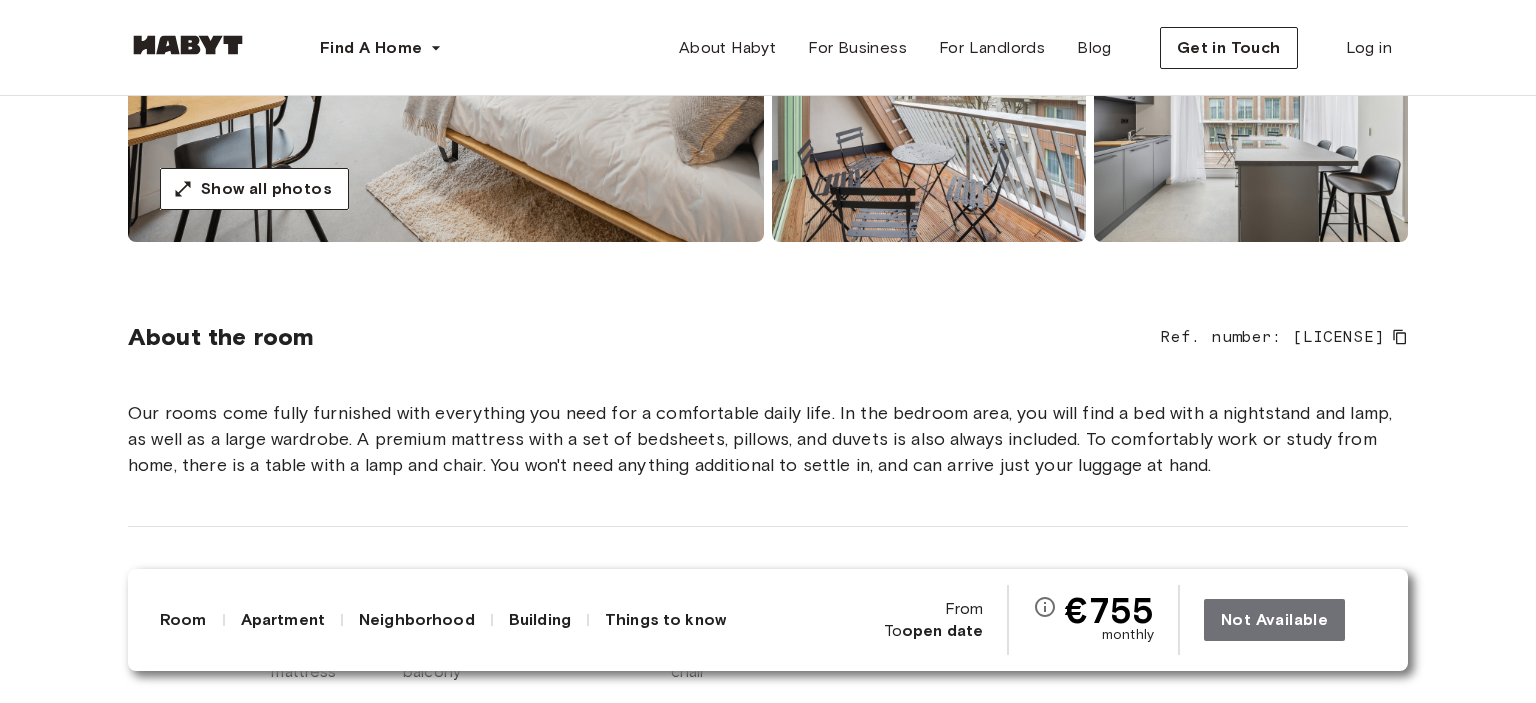 click on "From" at bounding box center [964, 609] 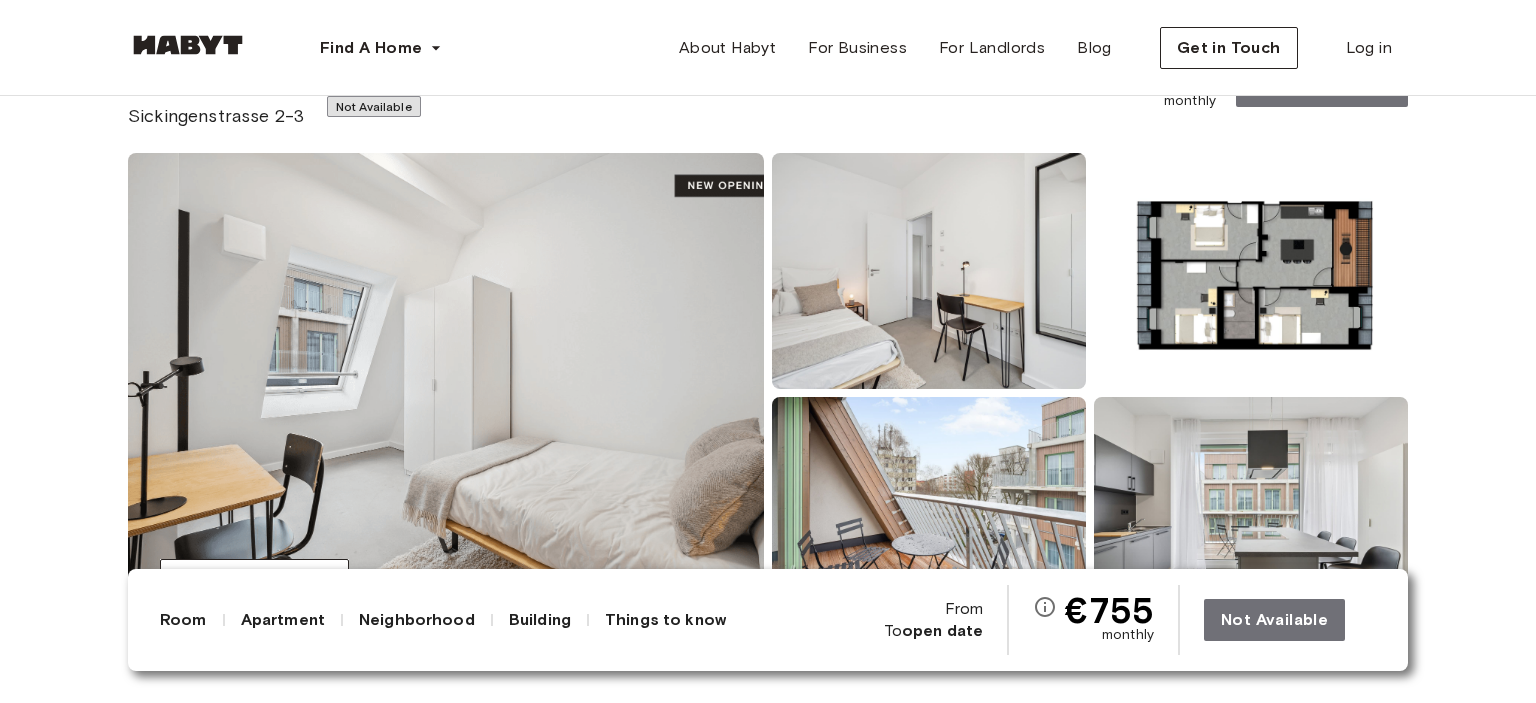 scroll, scrollTop: 0, scrollLeft: 0, axis: both 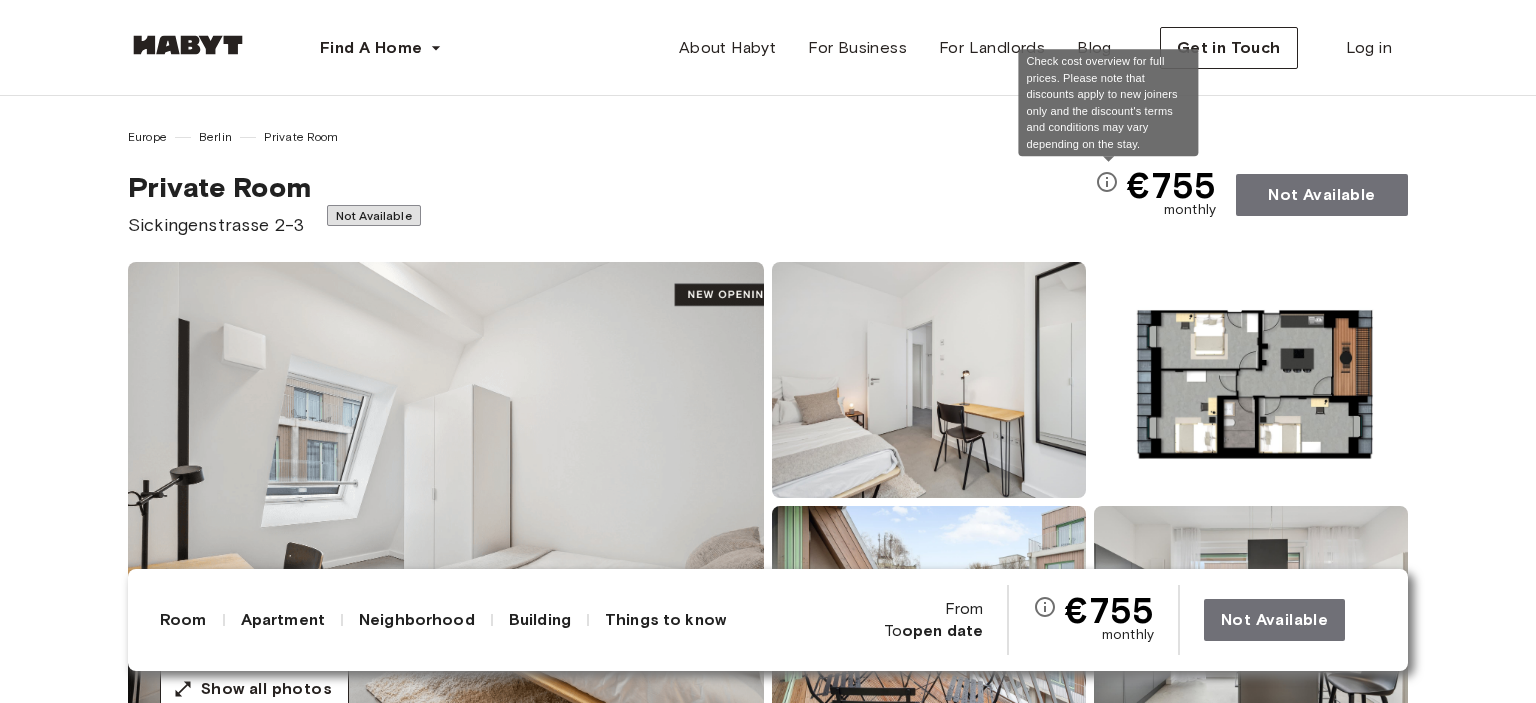 click 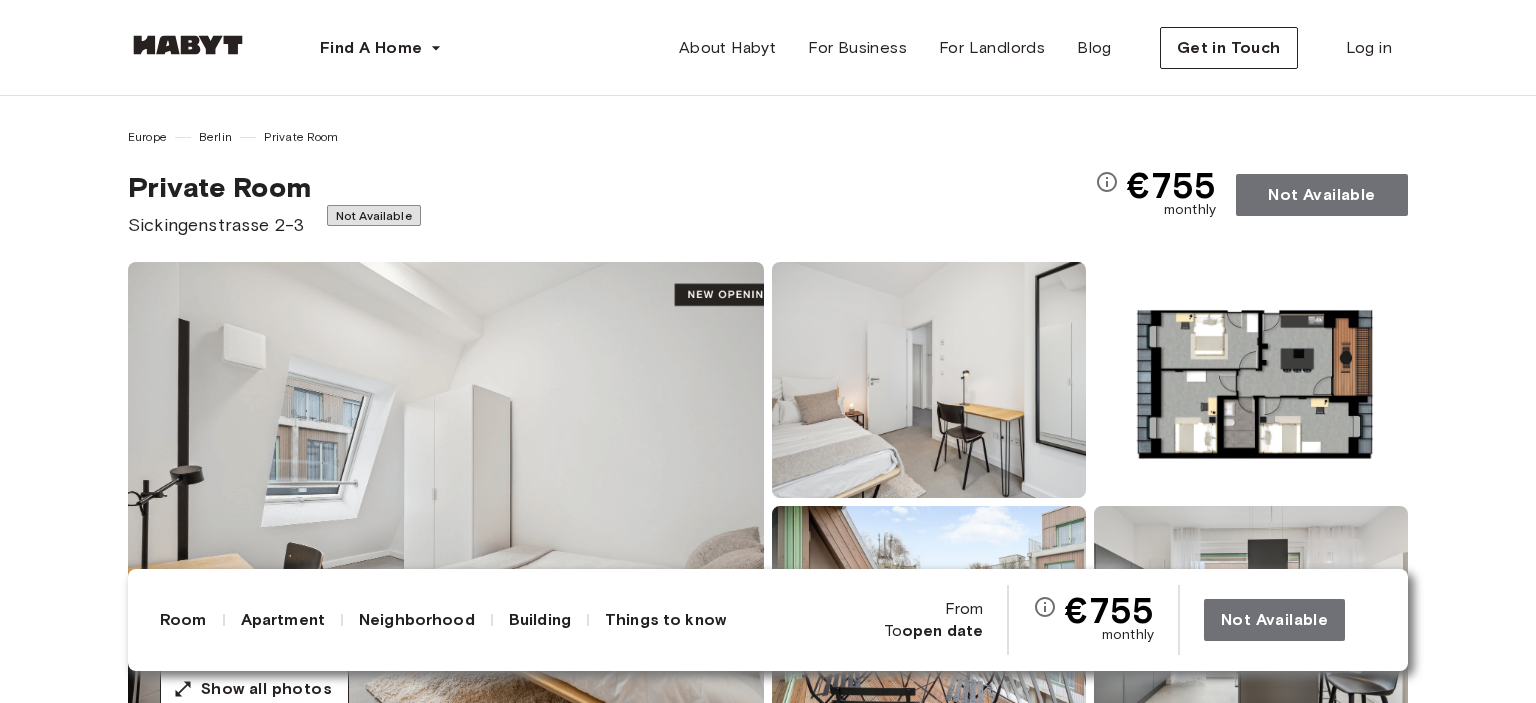 click on "Europe [CITY] Private Room Private Room [STREET] [NUMBER]-[NUMBER] Not Available €755 monthly Not Available Show all photos About the room Ref. number:   [LICENSE] Our rooms come fully furnished with everything you need for a comfortable daily life. In the bedroom area, you will find a bed with a nightstand and lamp, as well as a large wardrobe. A premium mattress with a set of bedsheets, pillows, and duvets is also always included. To comfortably work or study from home, there is a table with a lamp and chair. You won't need anything additional to settle in, and can arrive just your luggage at hand. 14.2 sqm. 140 x 200cm mattress Shared balcony Wardrobe Desk and chair About the apartment You will be the first to move into our newly constructed and renovated apartments. Each flat has a fully equipped modern kitchen with everything from pans to a coffee machine, dishwasher, and oven. All apartments have spacious bathrooms that you will be sharing with your flatmates. 63.68 sqm. 4th Floor 3 bedrooms WiFi ," at bounding box center [768, 3269] 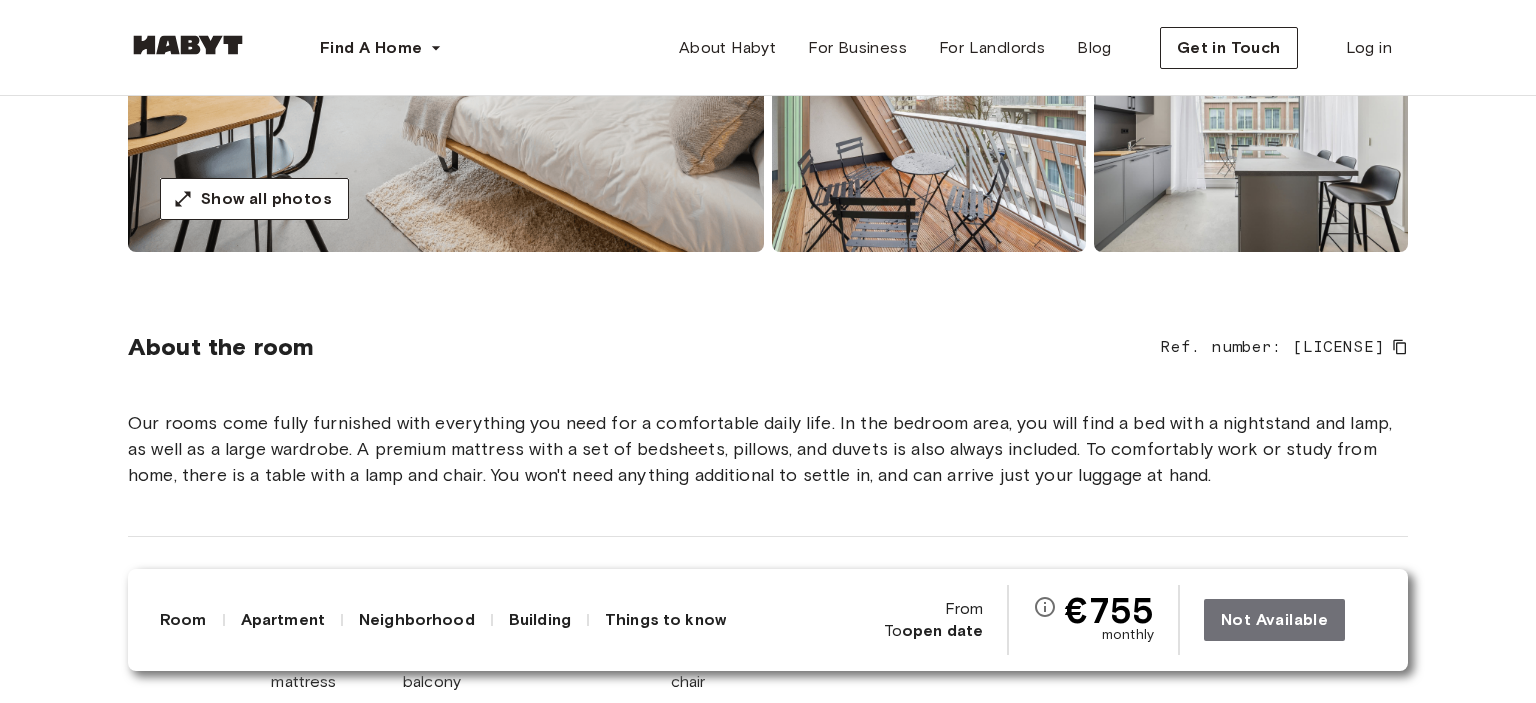 scroll, scrollTop: 500, scrollLeft: 0, axis: vertical 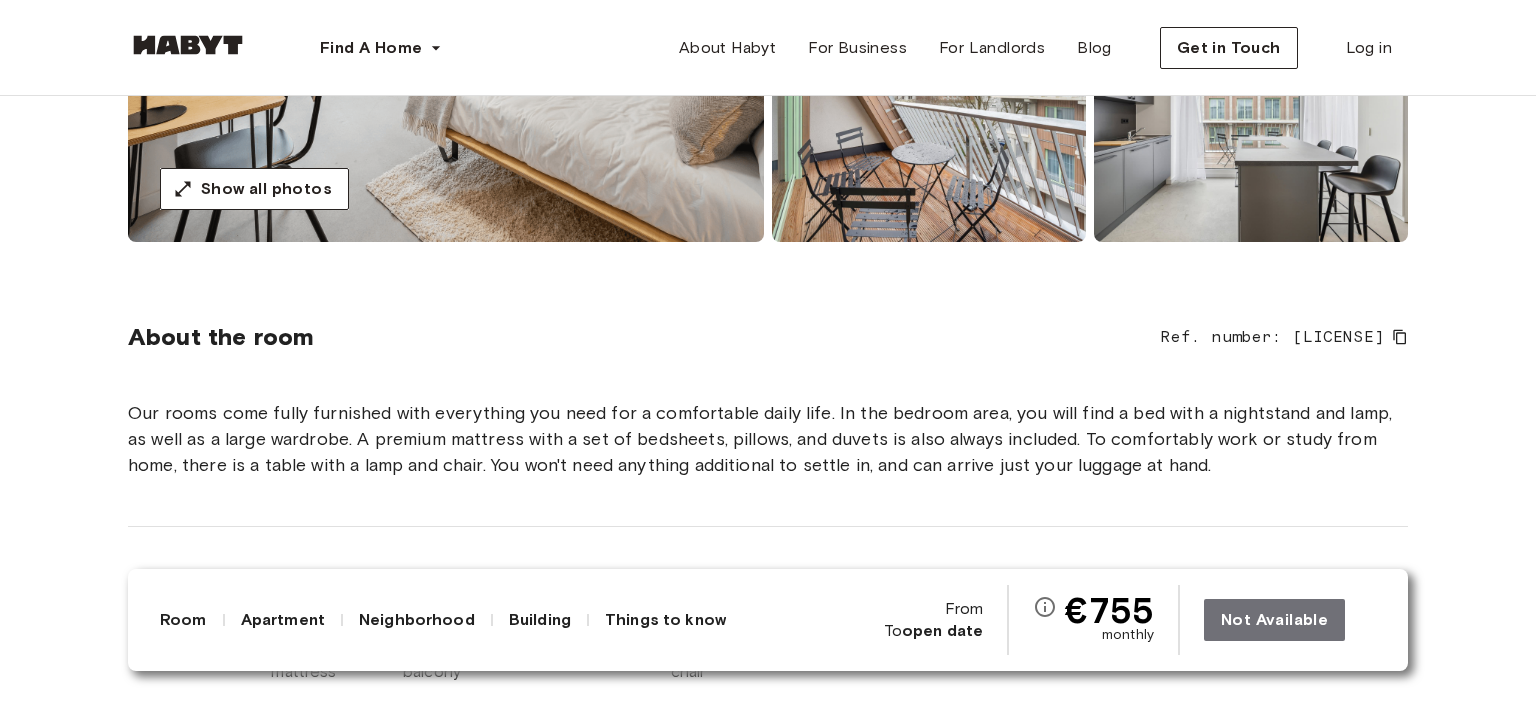 click on "Not Available" at bounding box center (1290, 620) 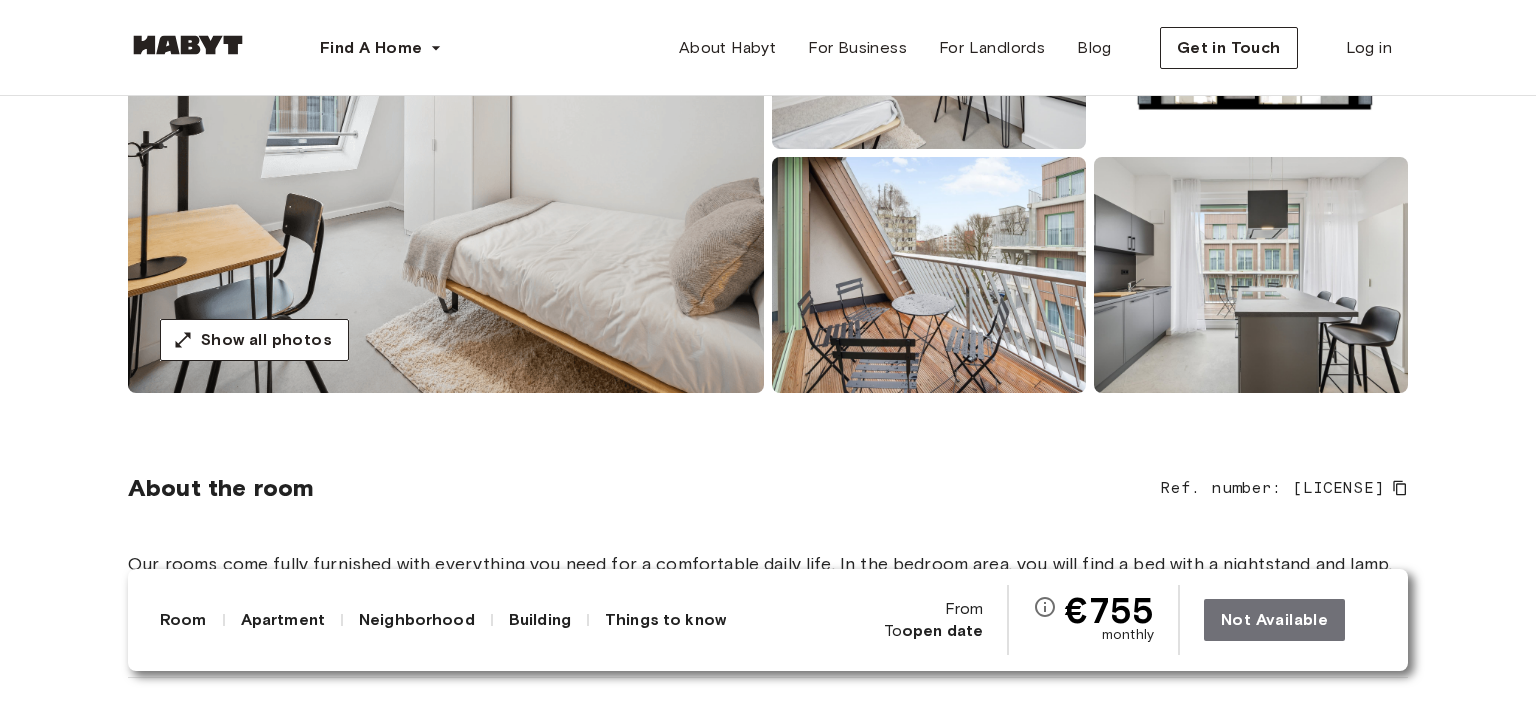 scroll, scrollTop: 0, scrollLeft: 0, axis: both 